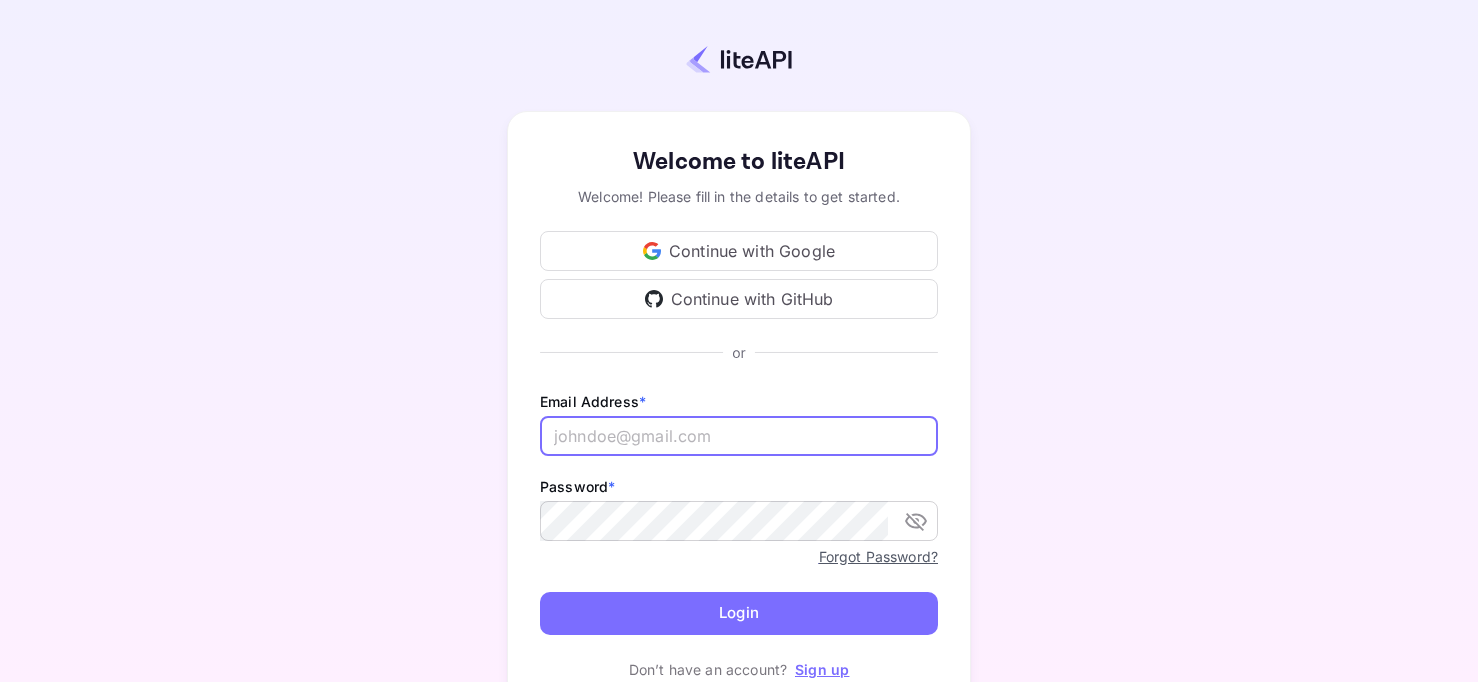 scroll, scrollTop: 0, scrollLeft: 0, axis: both 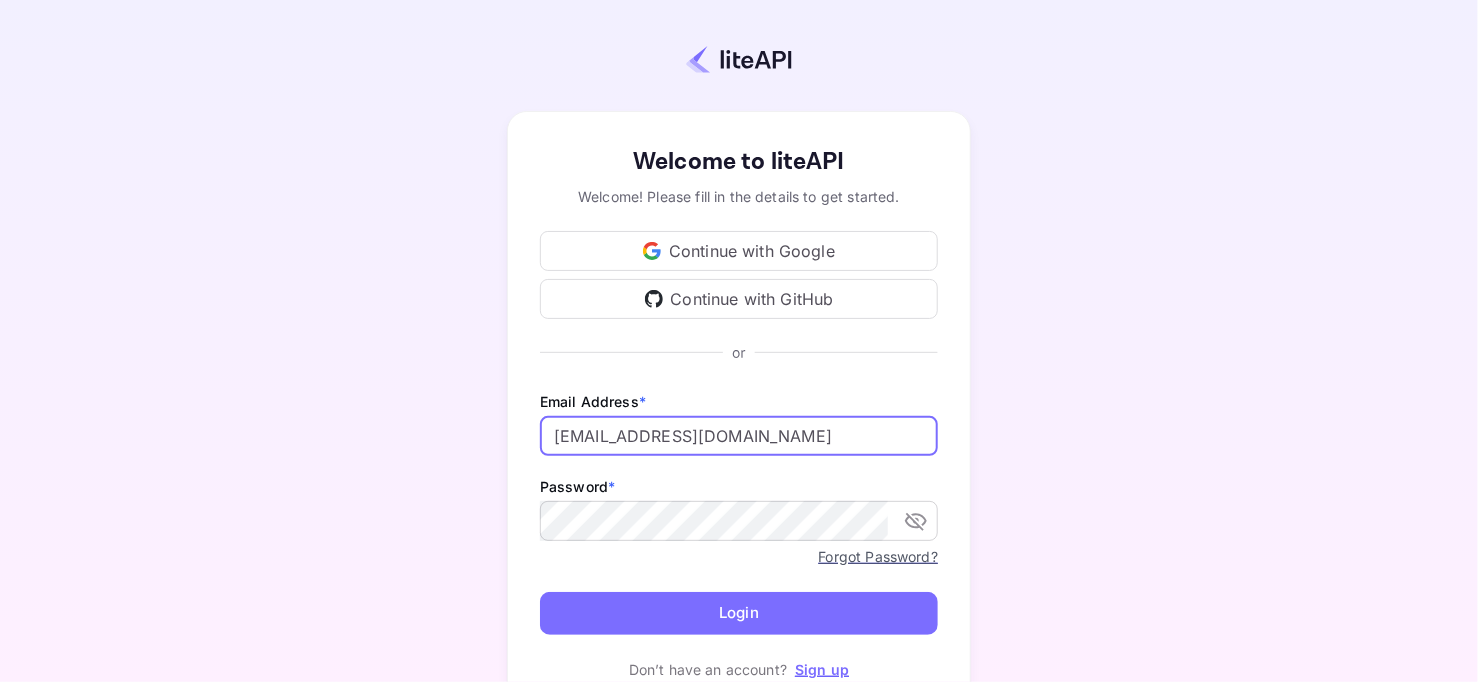 type on "admin@hoteloogle.com" 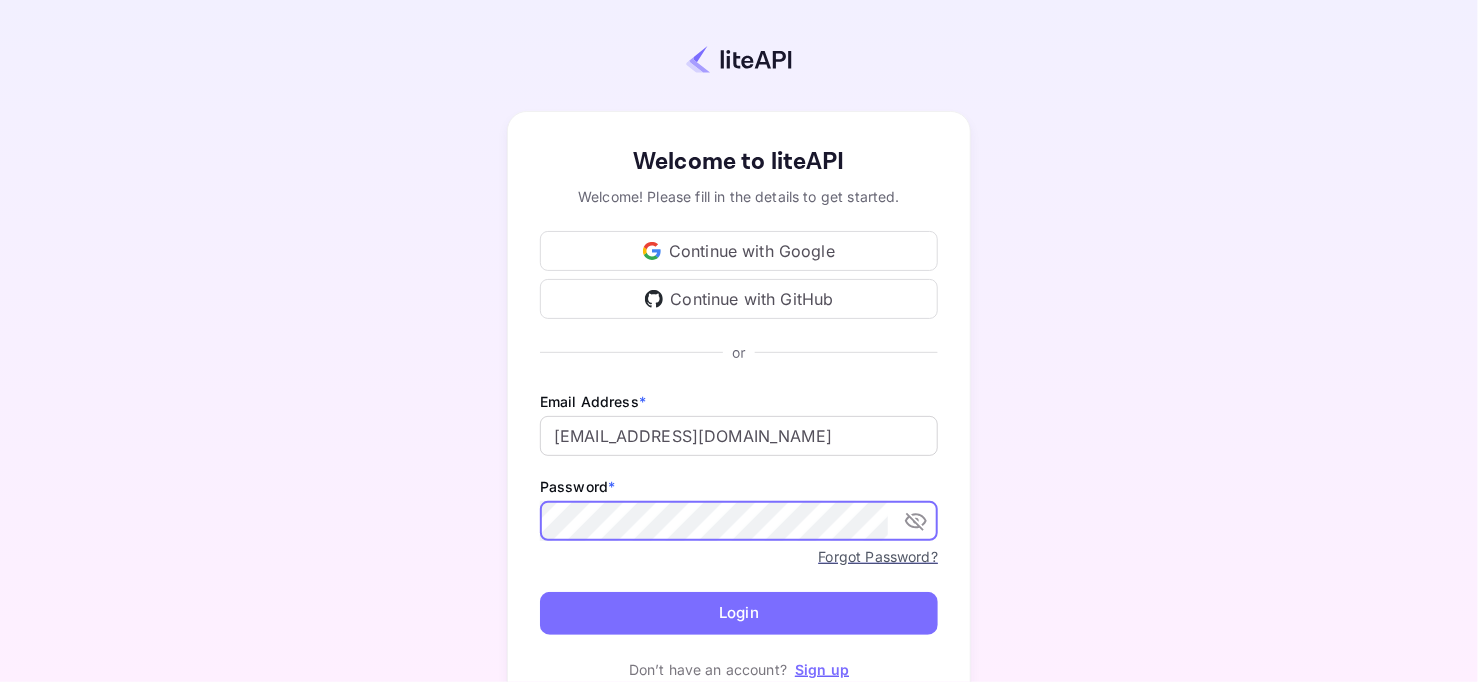 click on "Login" at bounding box center [739, 613] 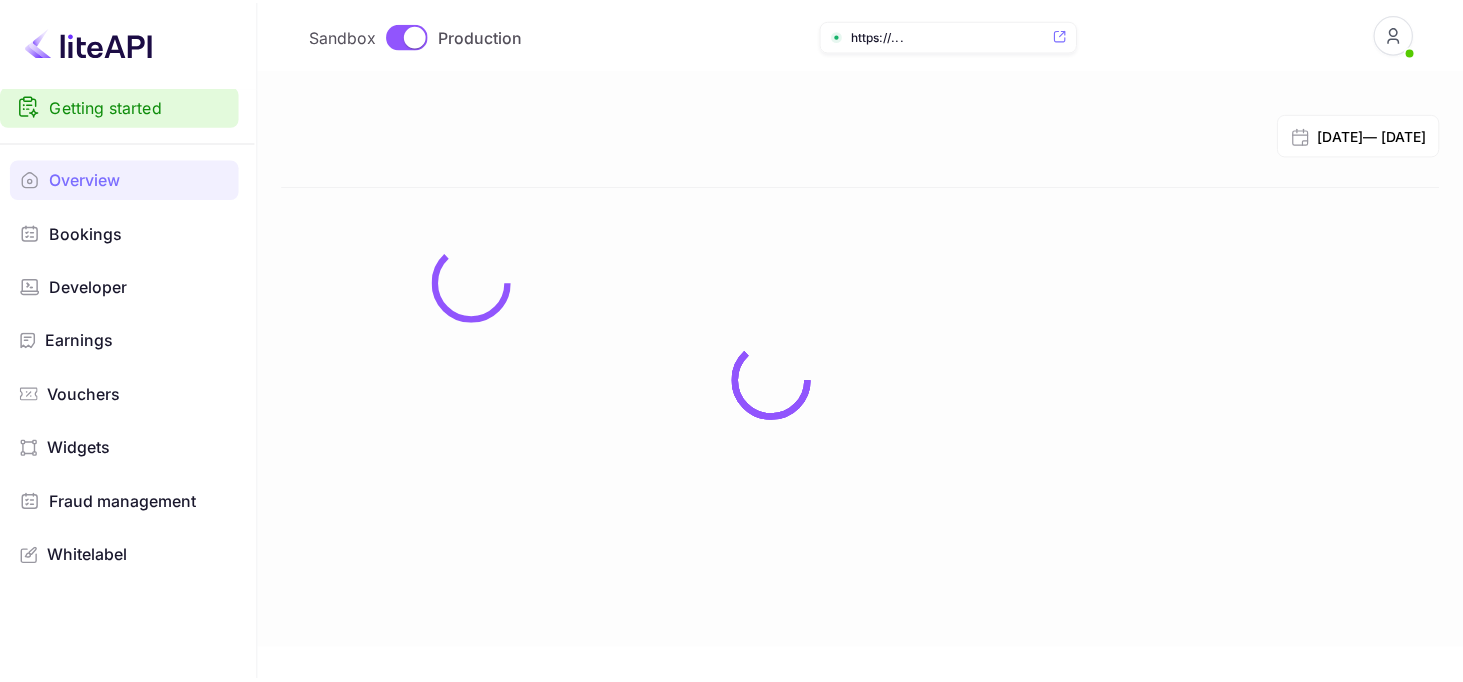 scroll, scrollTop: 0, scrollLeft: 0, axis: both 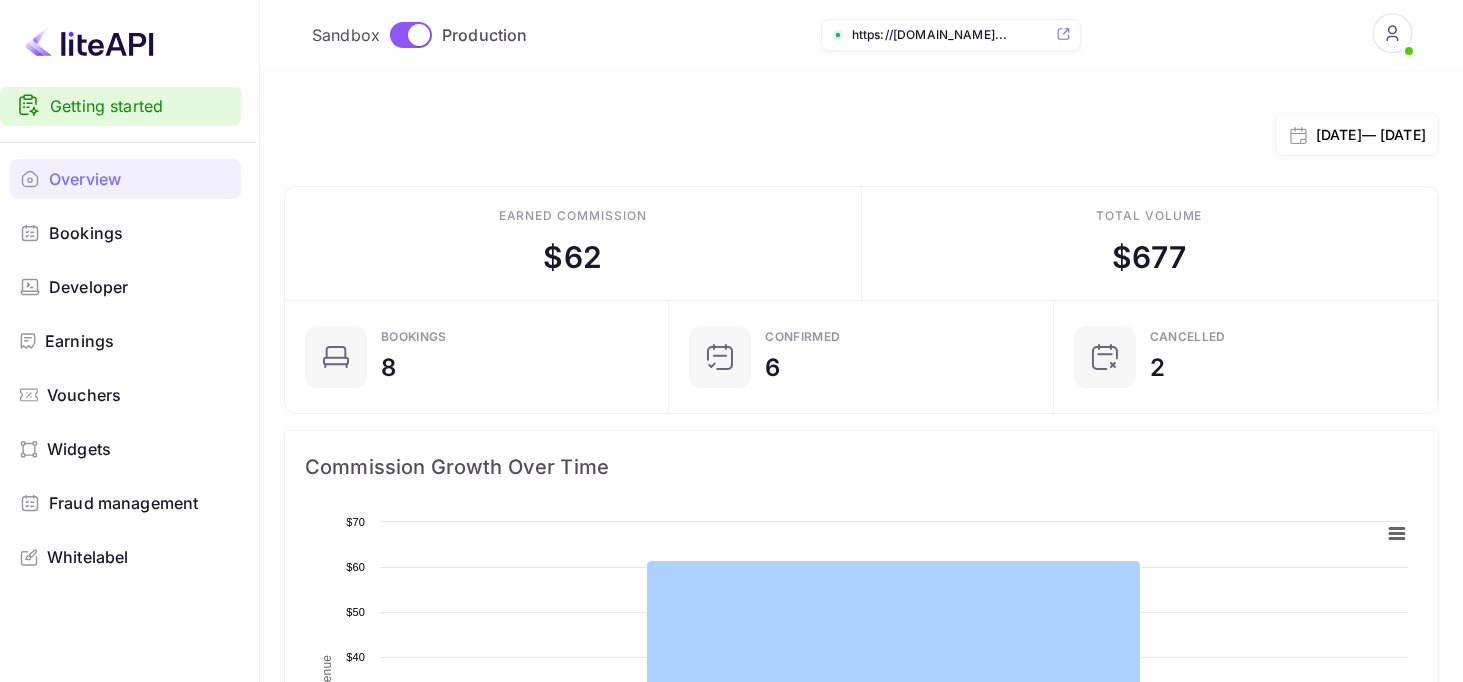 click on "Bookings" at bounding box center [125, 233] 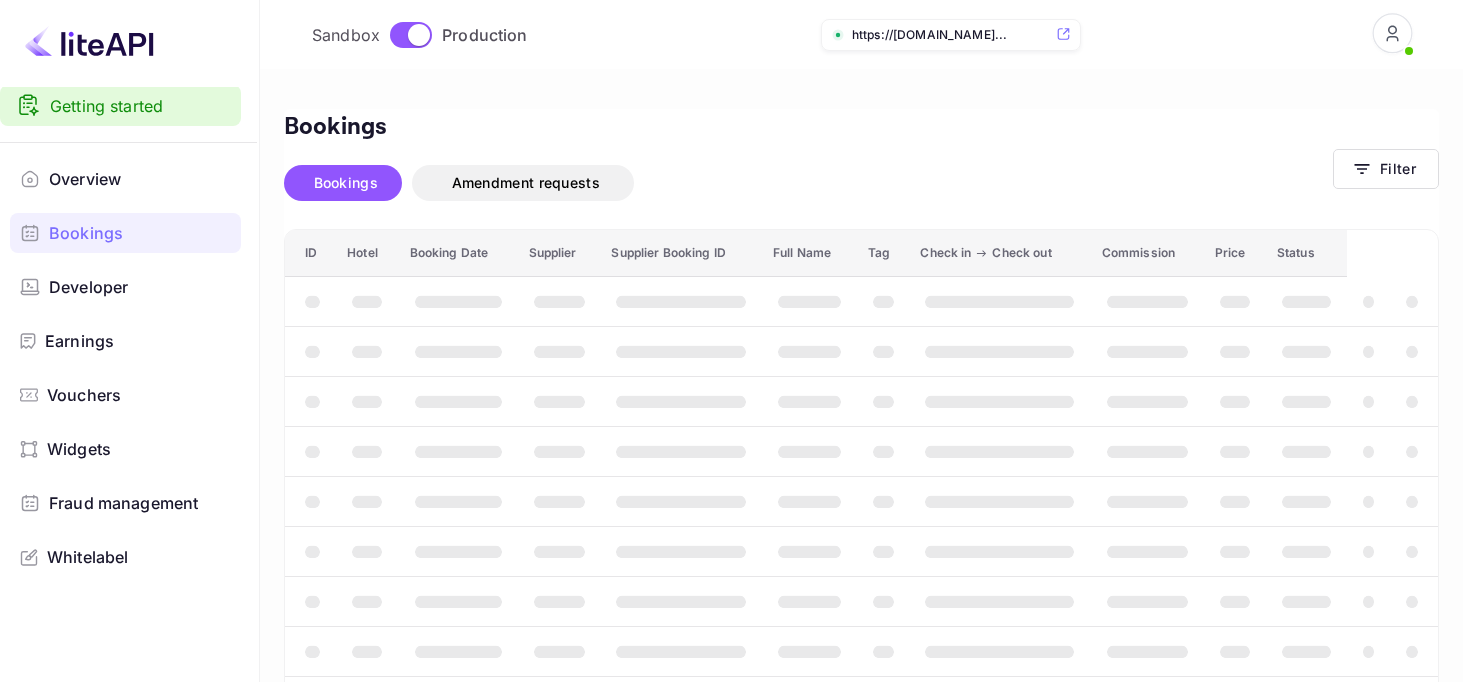 scroll, scrollTop: 0, scrollLeft: 0, axis: both 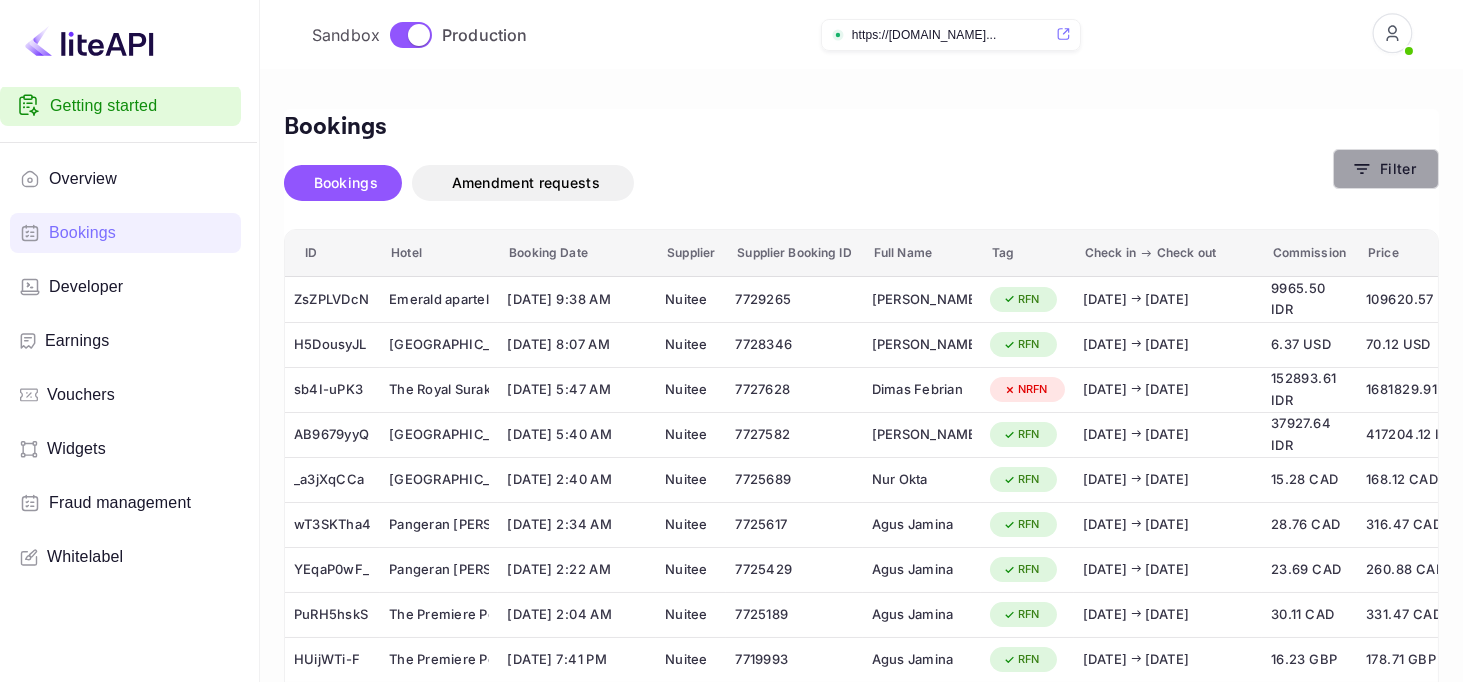 click on "Filter" at bounding box center (1386, 169) 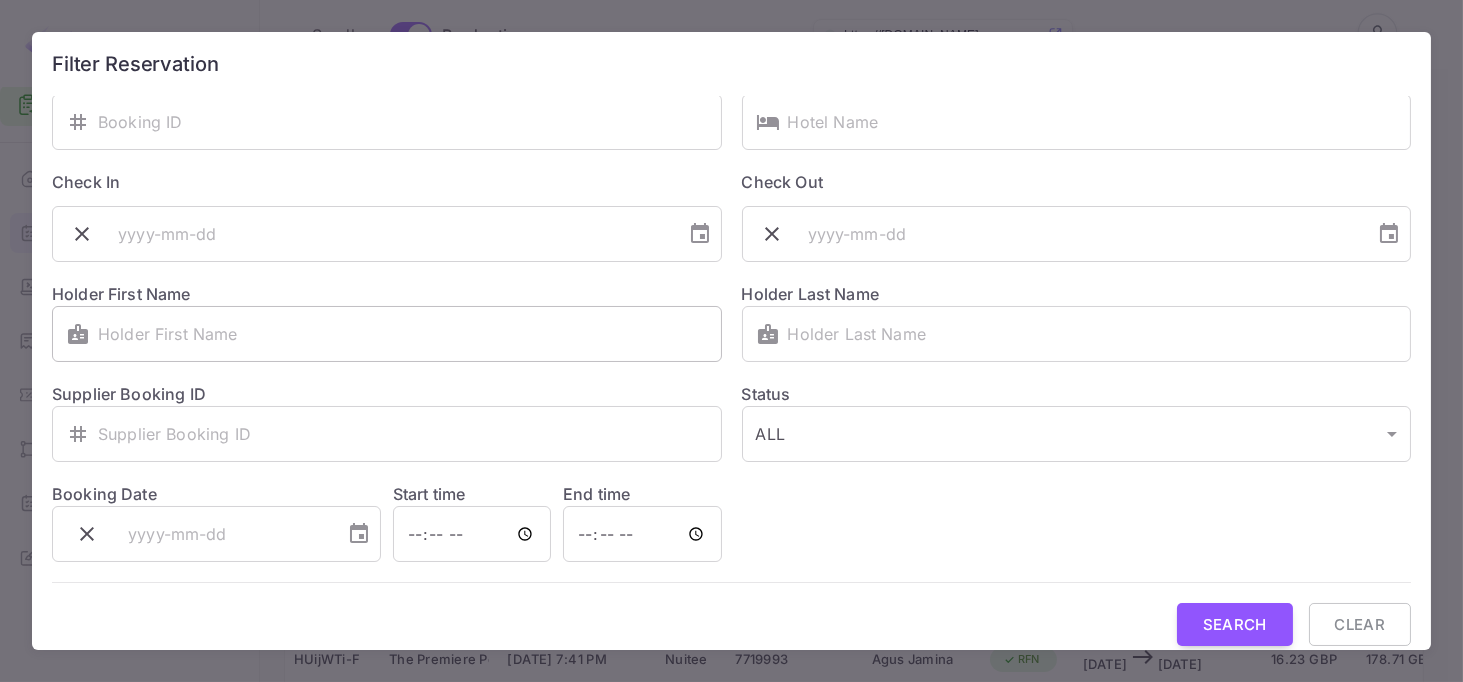 scroll, scrollTop: 120, scrollLeft: 0, axis: vertical 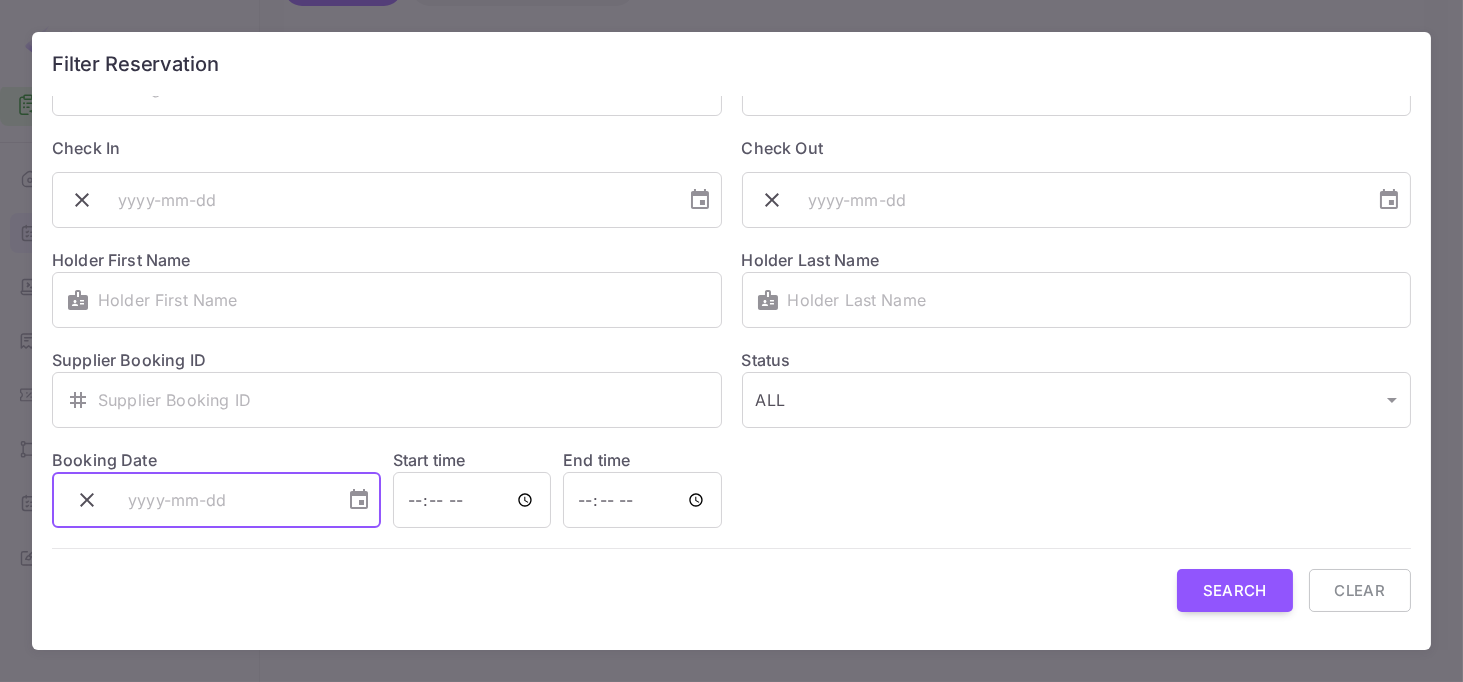 click at bounding box center (229, 500) 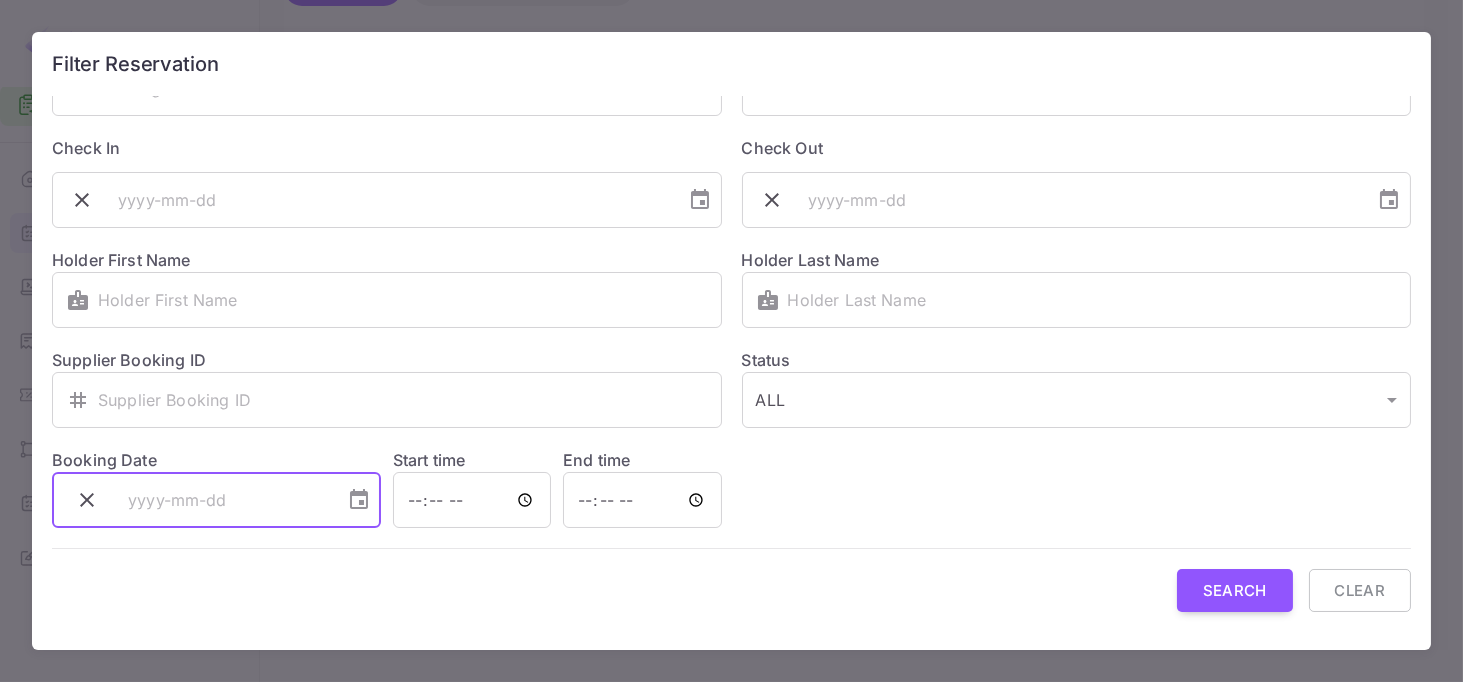 click 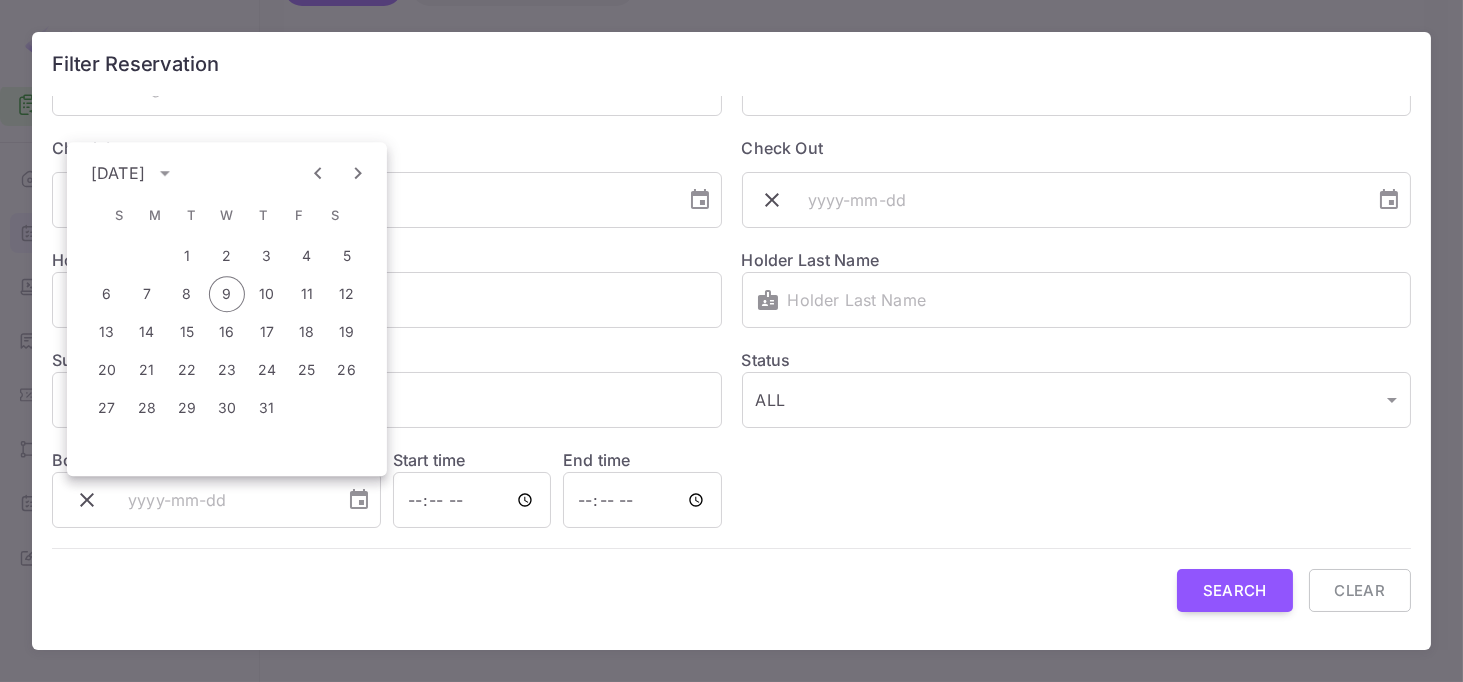 click 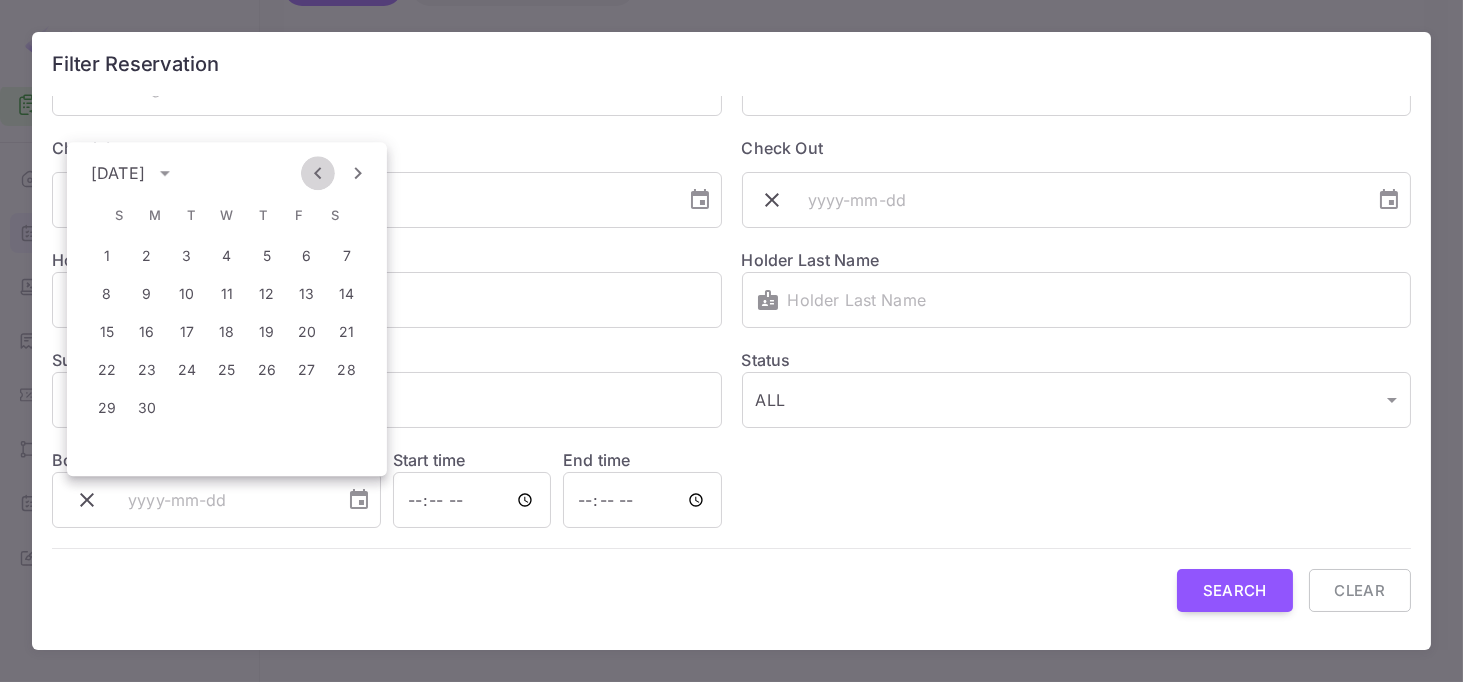 click 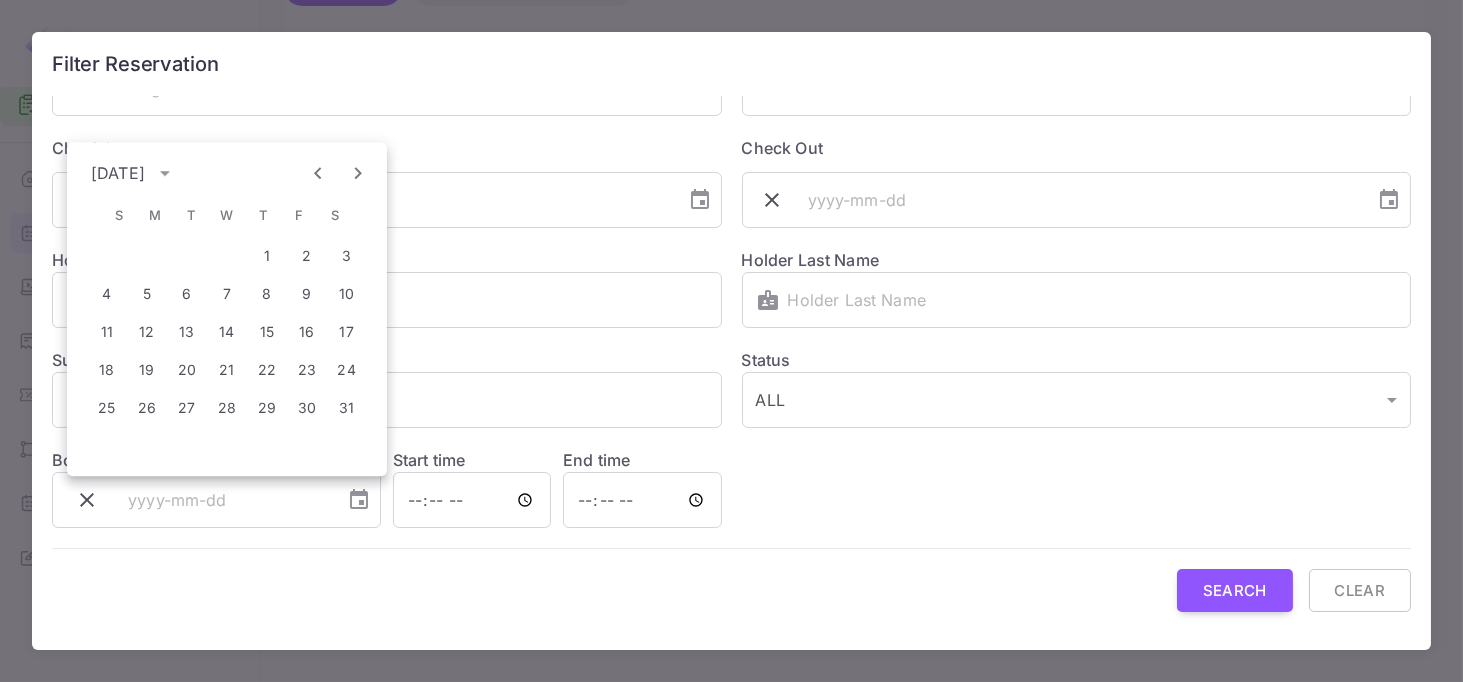 click 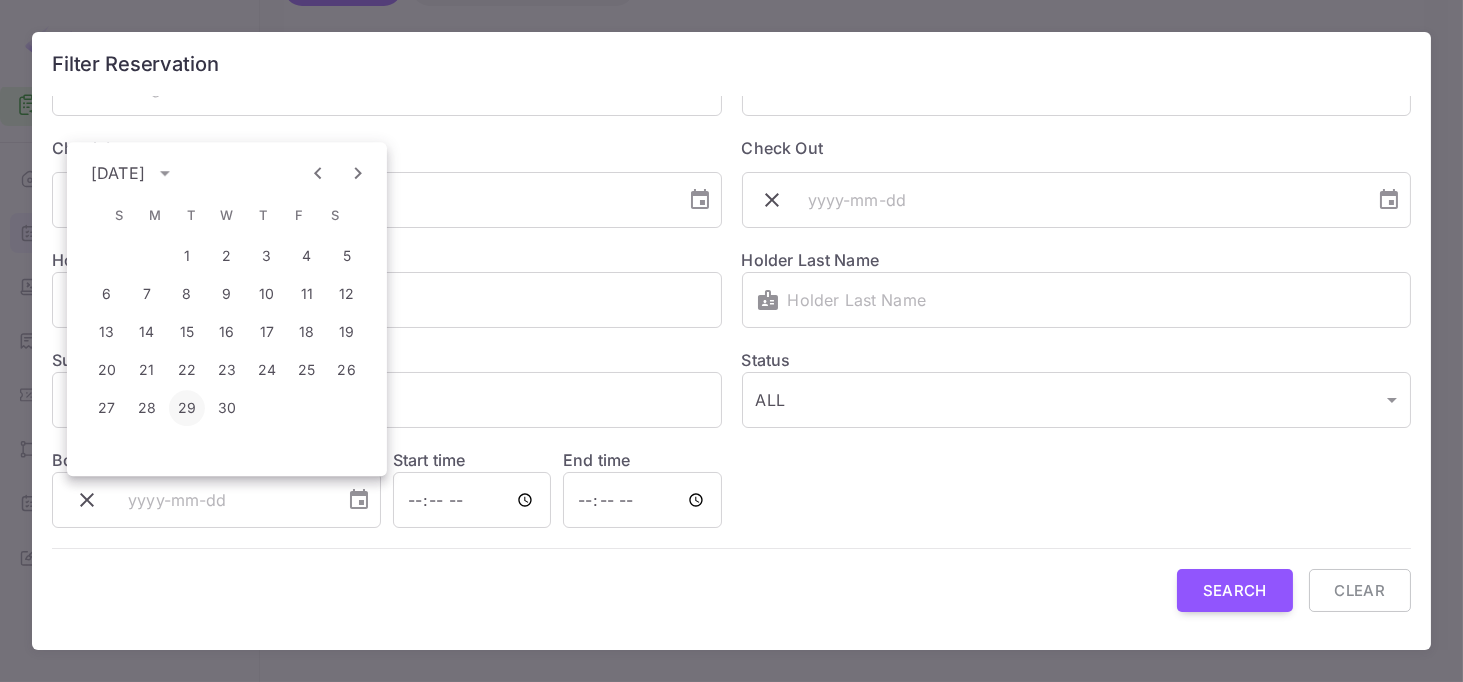 click on "29" at bounding box center [187, 408] 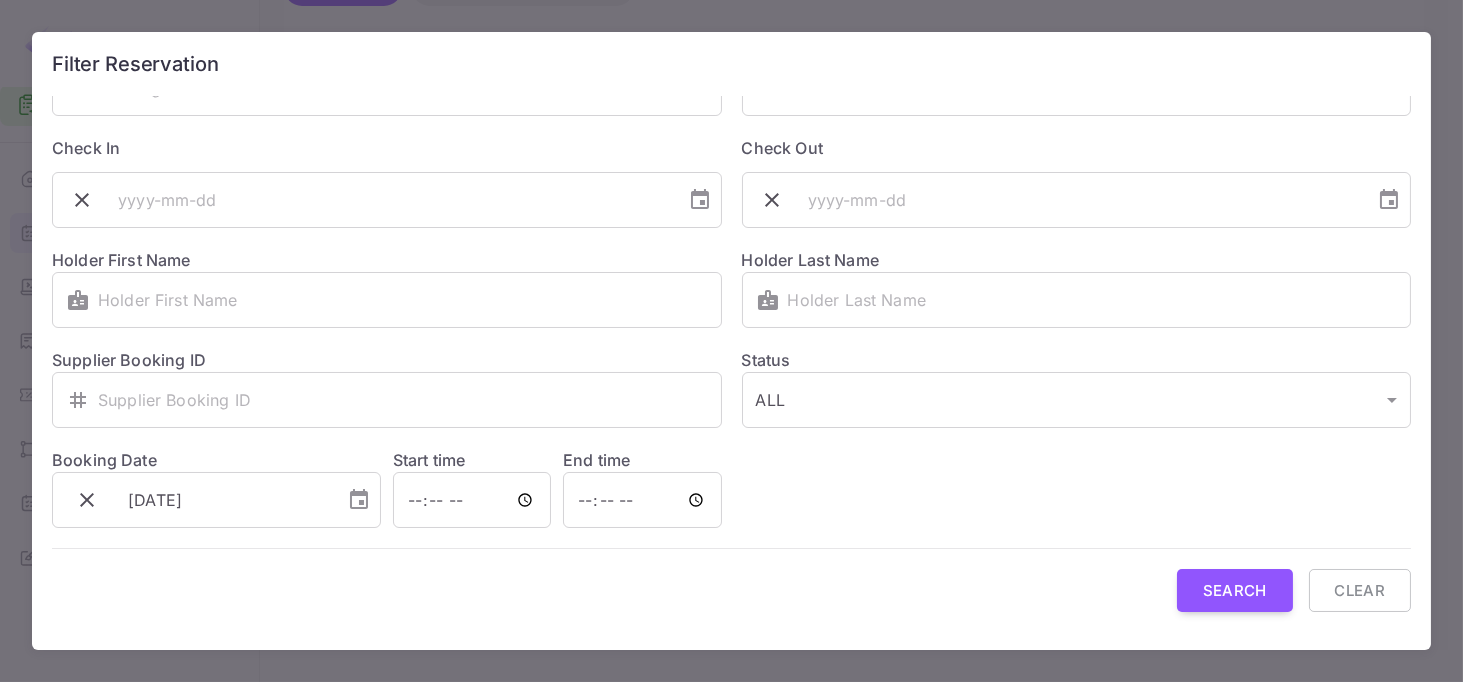 type on "[DATE]" 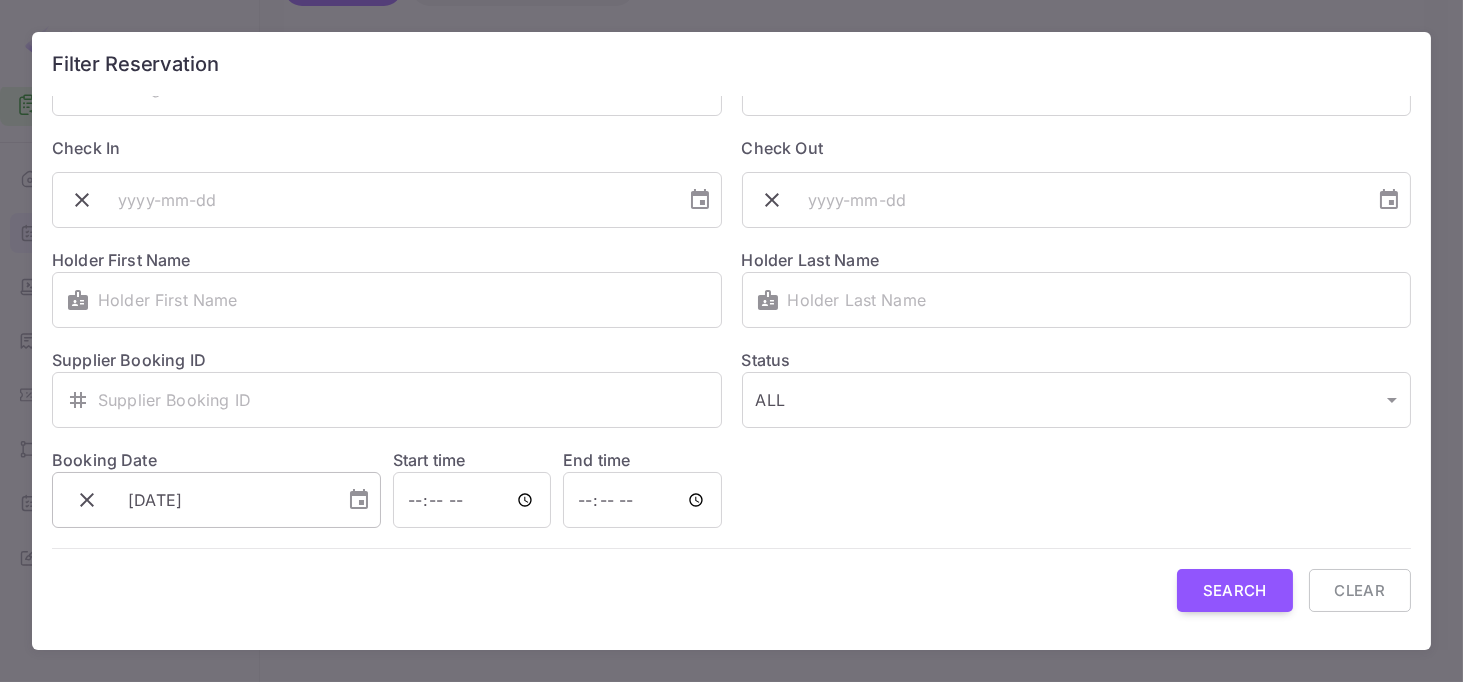 click on "[DATE]" at bounding box center [229, 500] 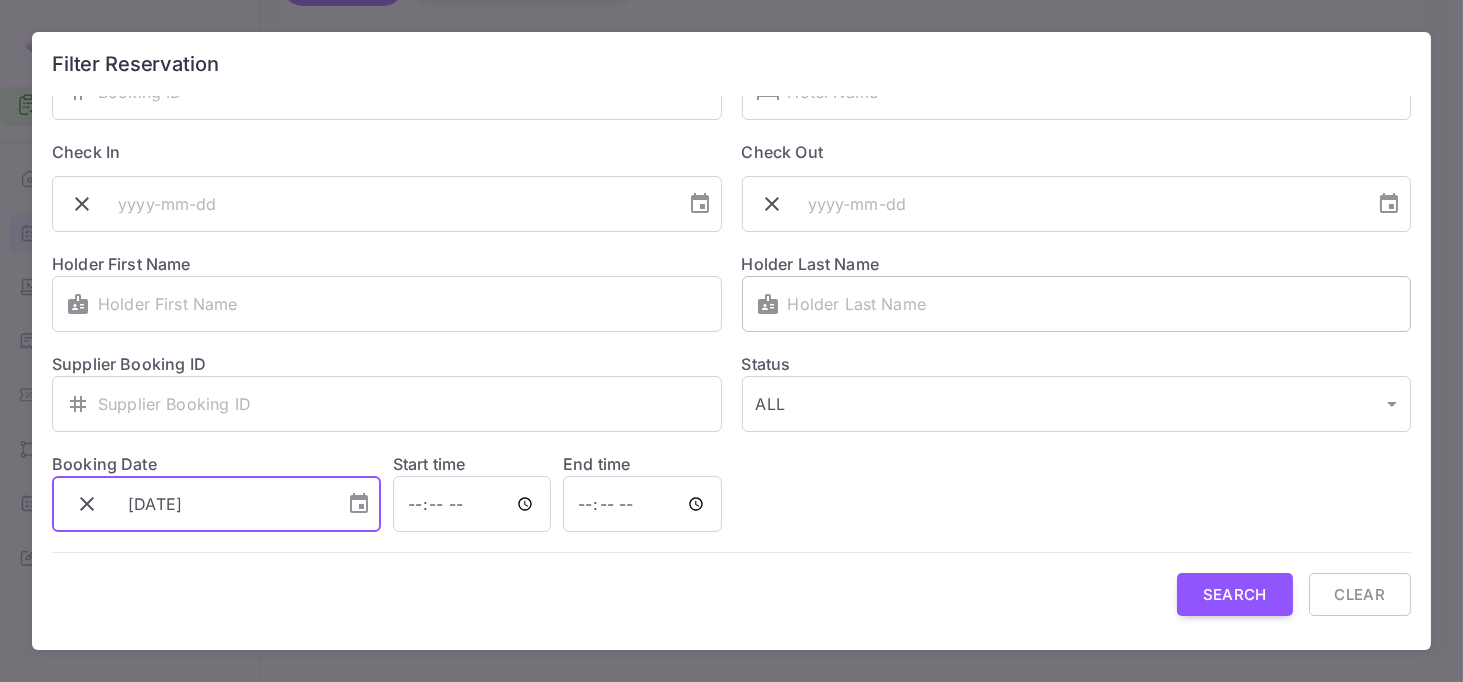 scroll, scrollTop: 120, scrollLeft: 0, axis: vertical 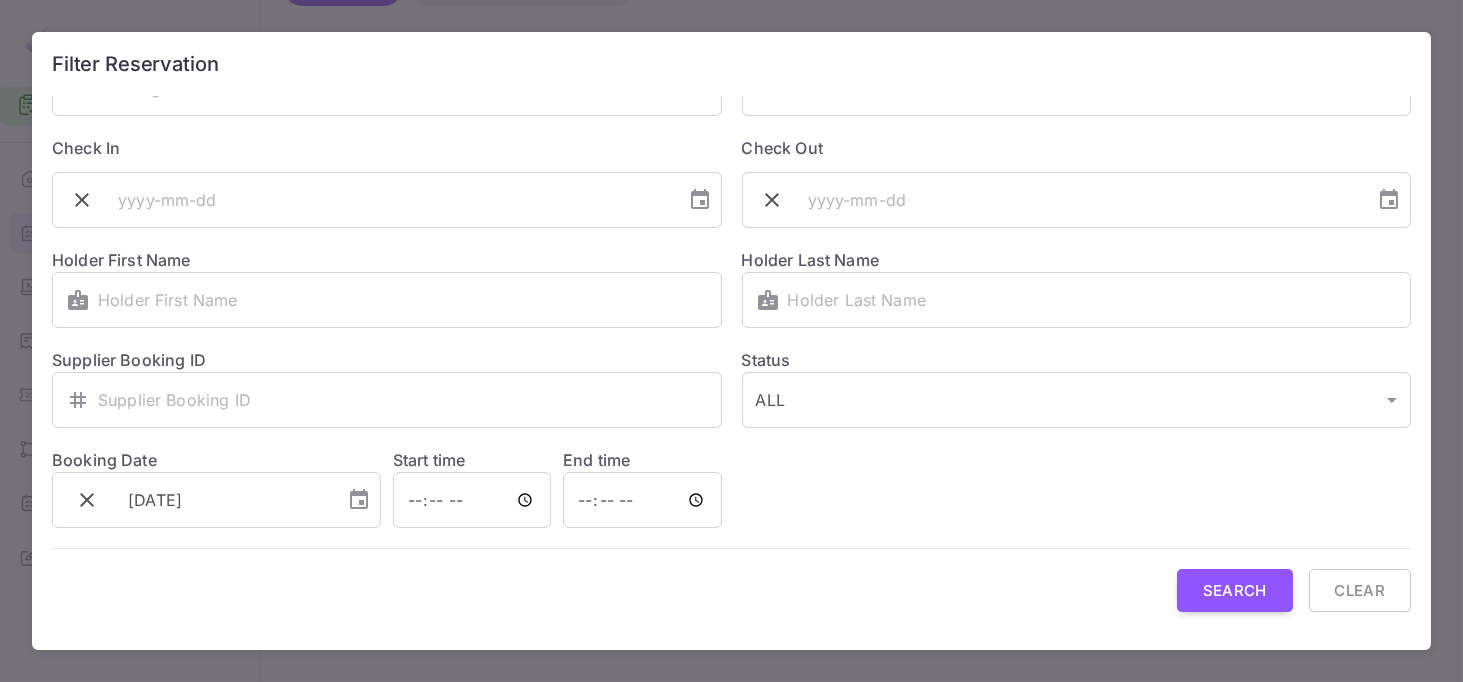 click on "Filter Reservation Search Reservation Booking ID ​ ​ Hotel Name ​ ​ Check In ​ Check Out ​ Holder First Name ​ ​ Holder Last Name ​ ​ Supplier Booking ID ​ ​ Status ALL ALL ​ Booking Date 2025-04-29 ​ Start time ​ End time ​ Search Clear" at bounding box center (731, 341) 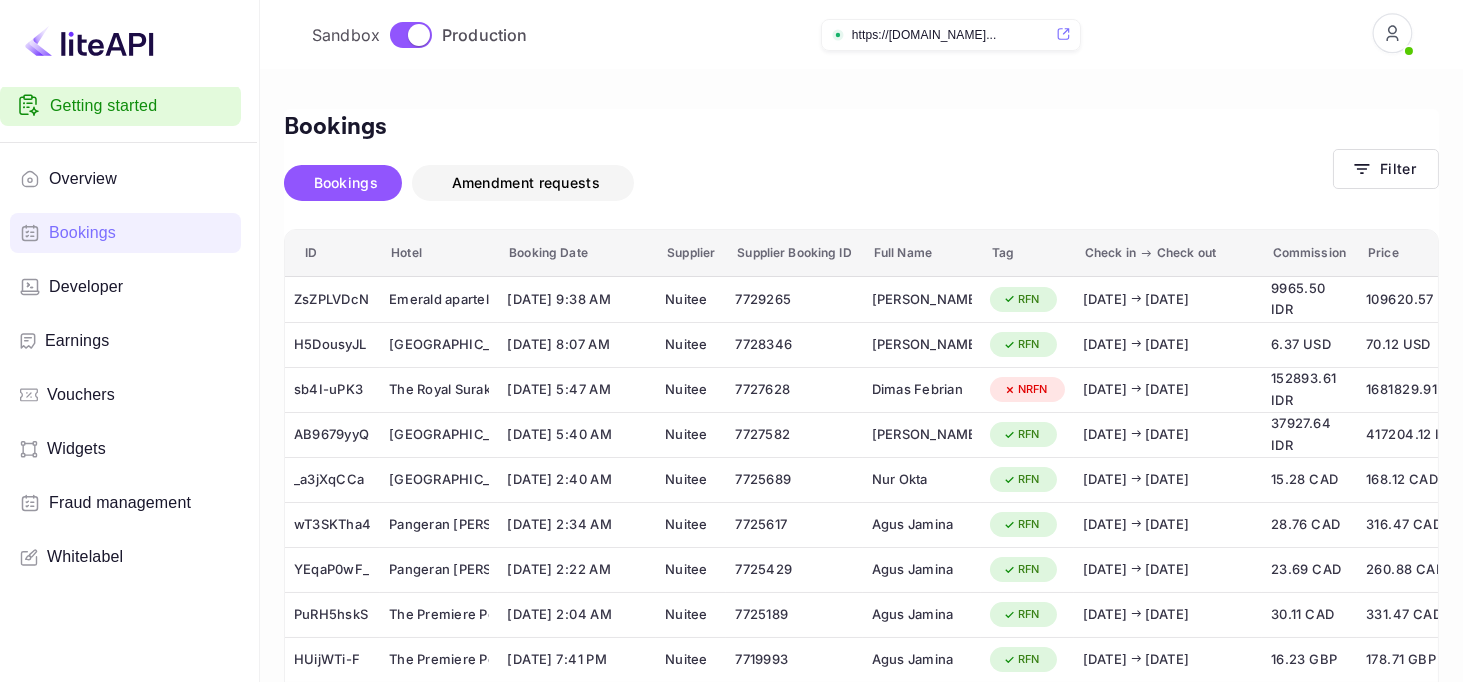 click on "Amendment requests" at bounding box center (526, 182) 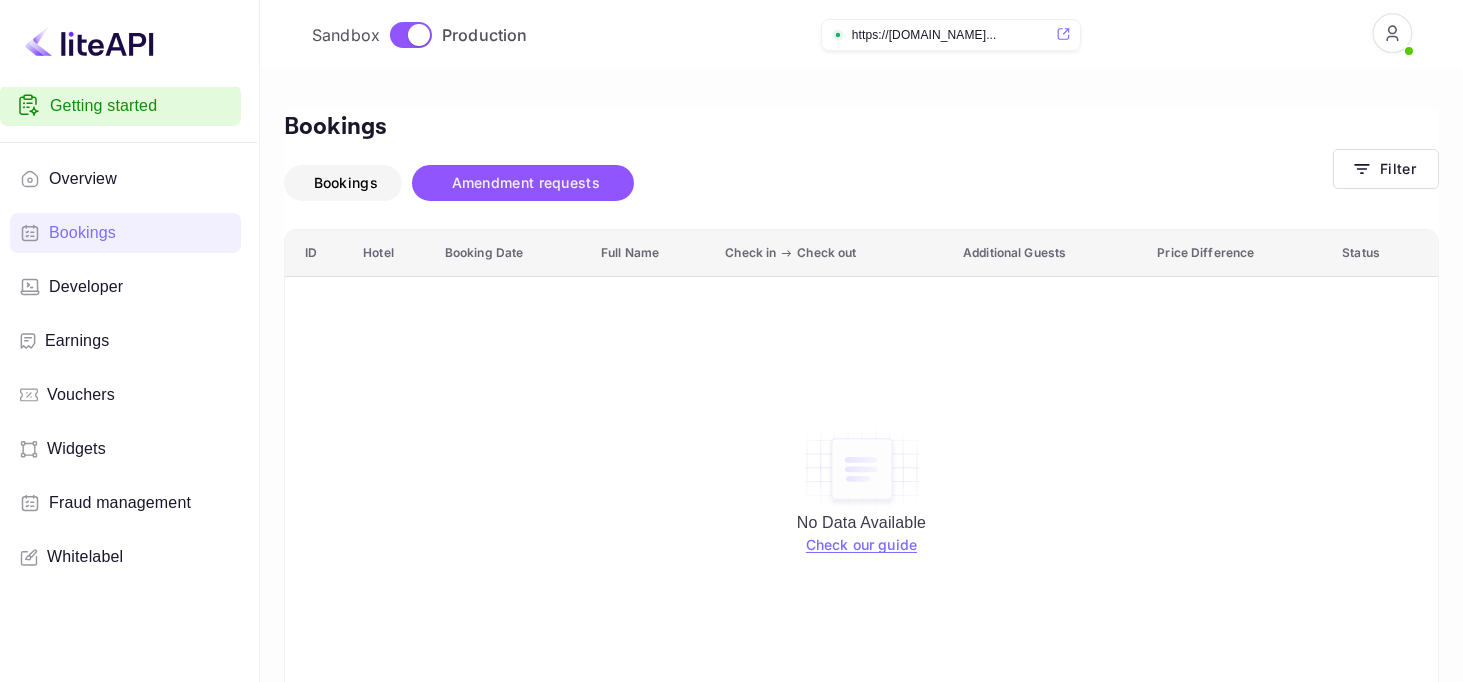 click on "Bookings" at bounding box center [343, 183] 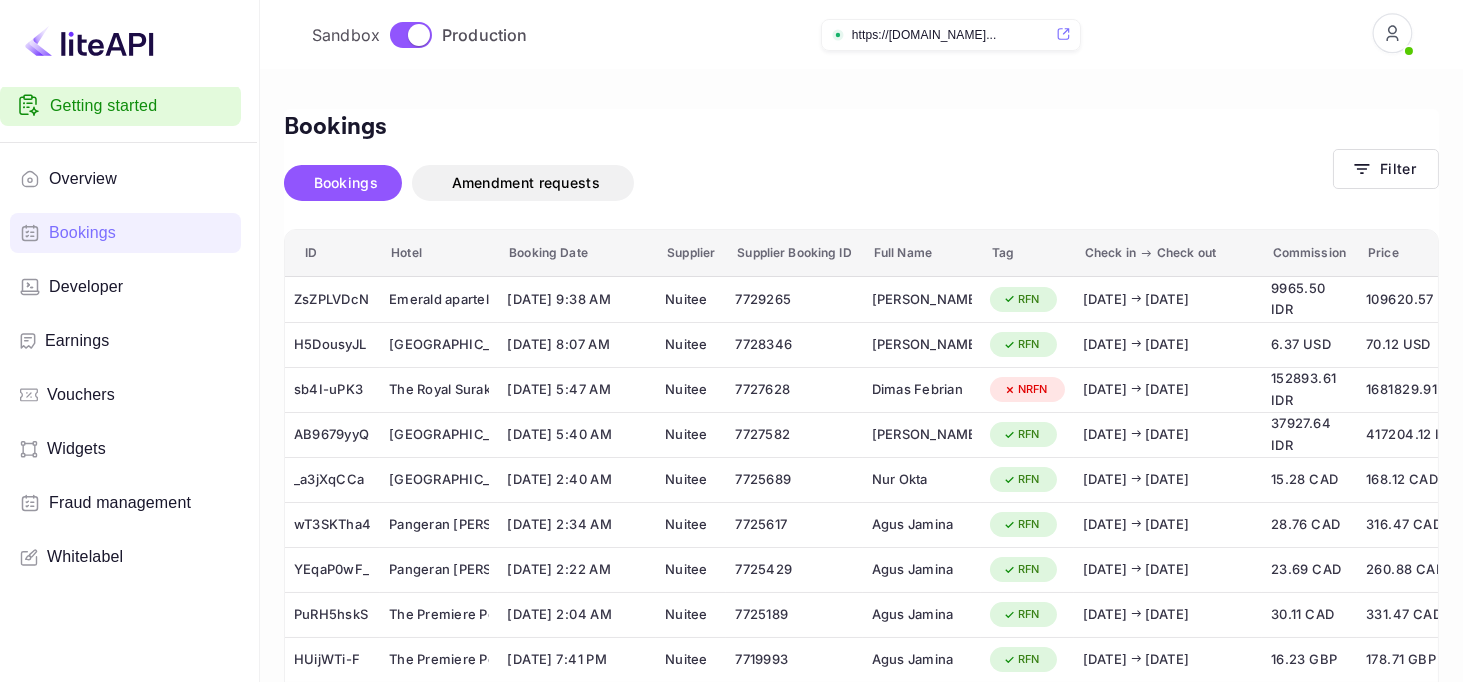click on "Whitelabel" at bounding box center [85, 557] 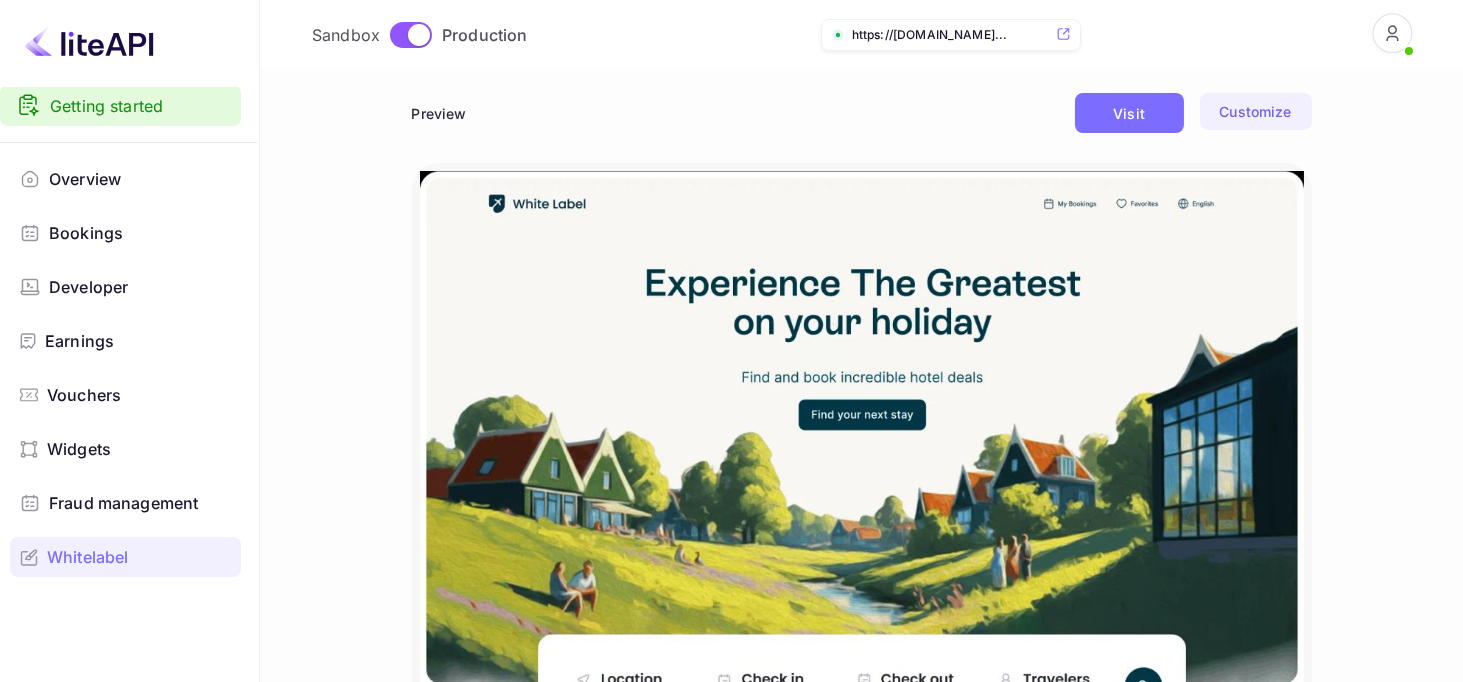 click on "Customize" at bounding box center [1255, 111] 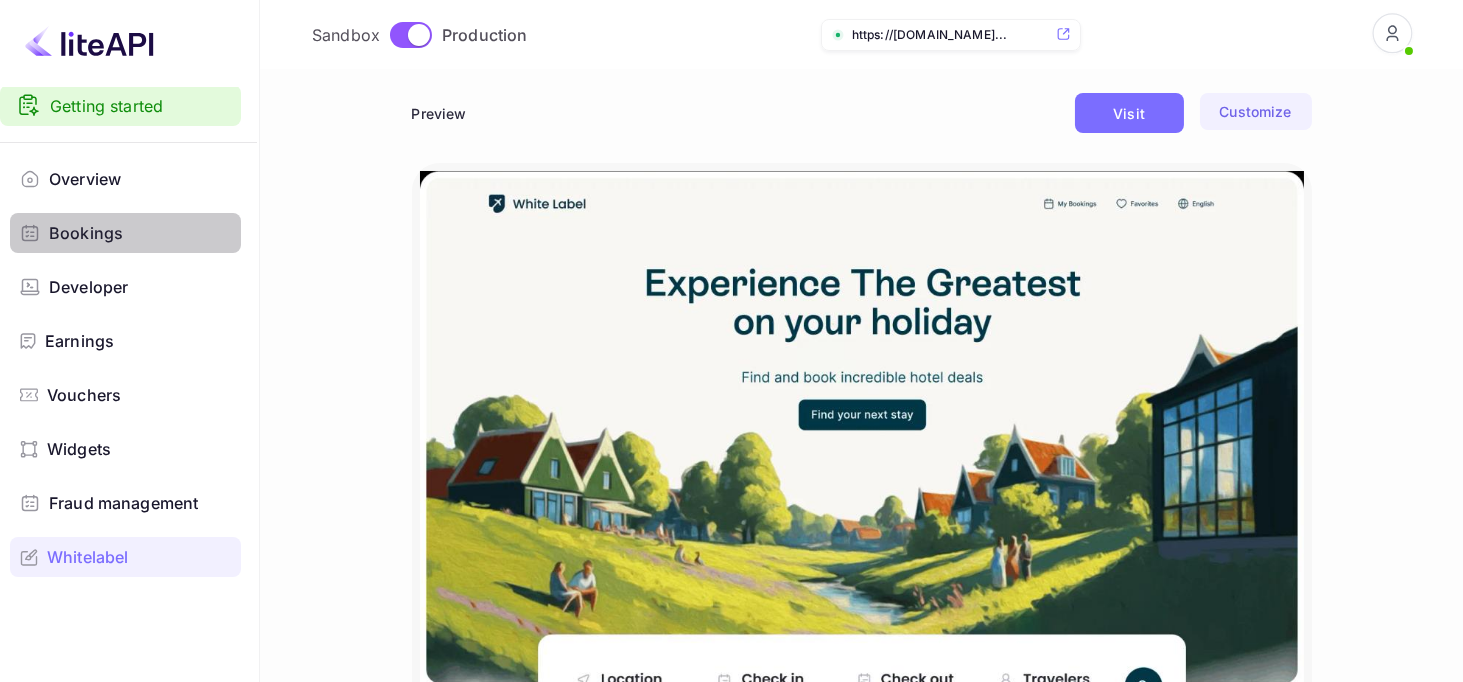 click on "Bookings" at bounding box center [86, 233] 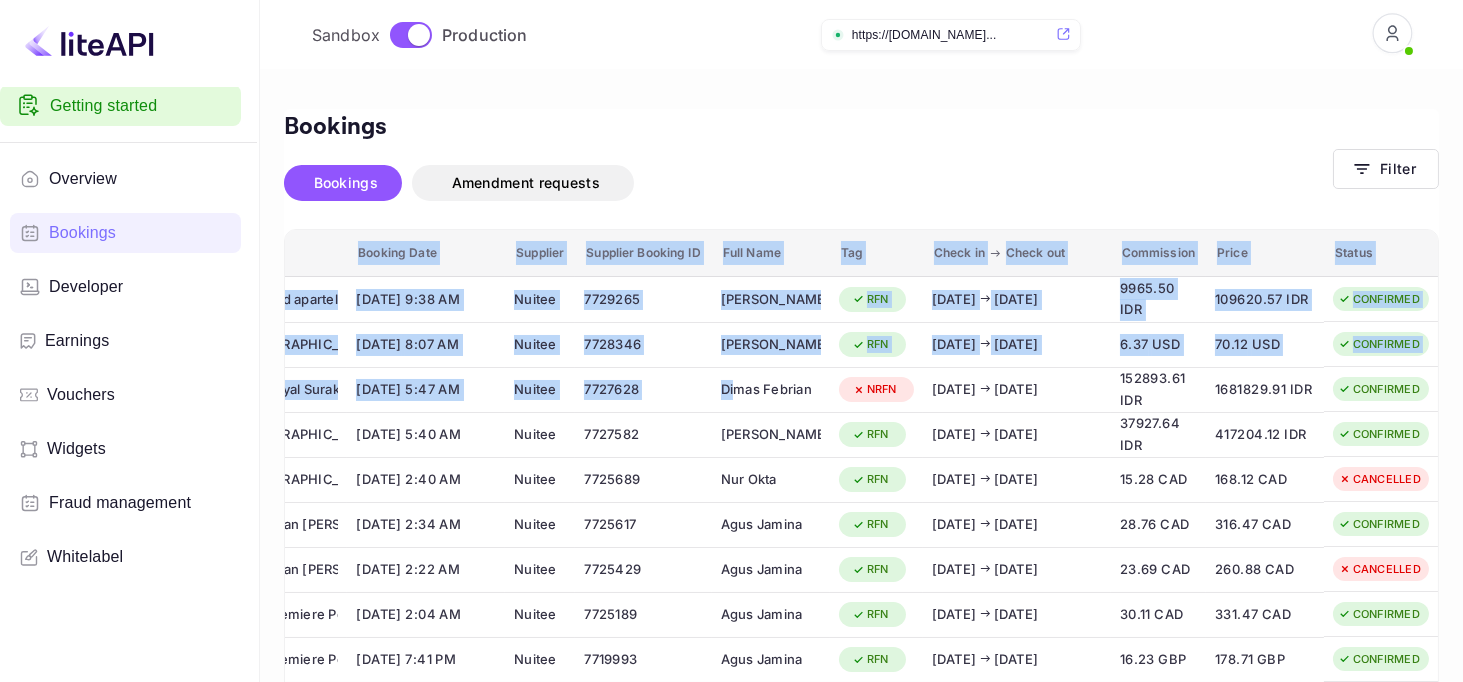scroll, scrollTop: 0, scrollLeft: 180, axis: horizontal 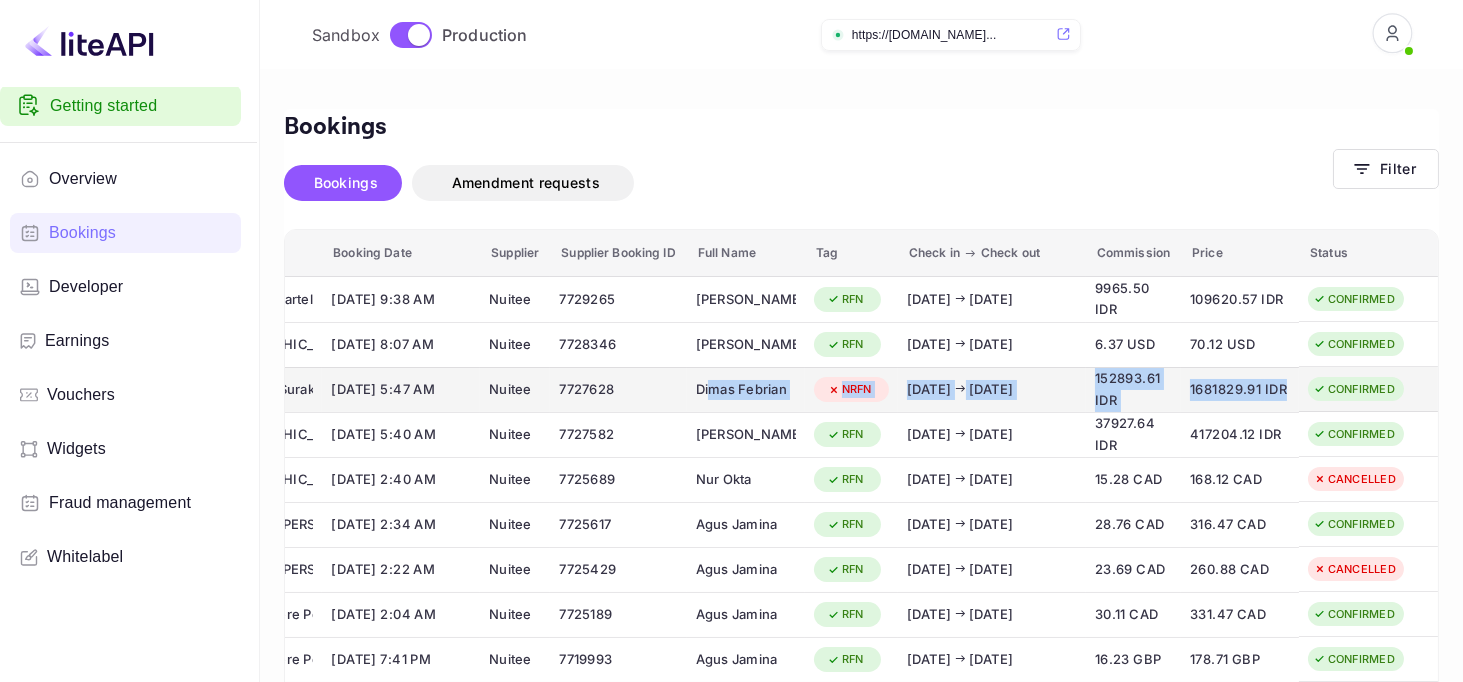 drag, startPoint x: 893, startPoint y: 391, endPoint x: 1419, endPoint y: 393, distance: 526.0038 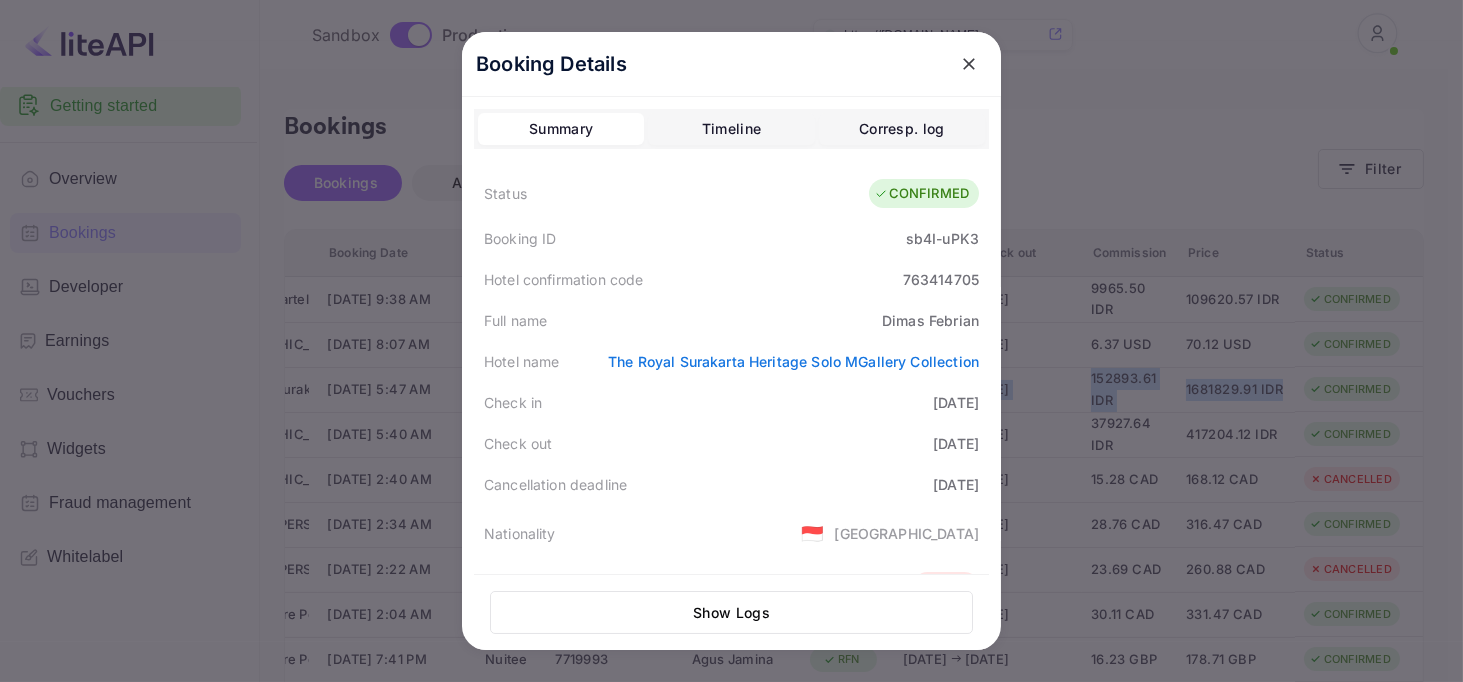 click 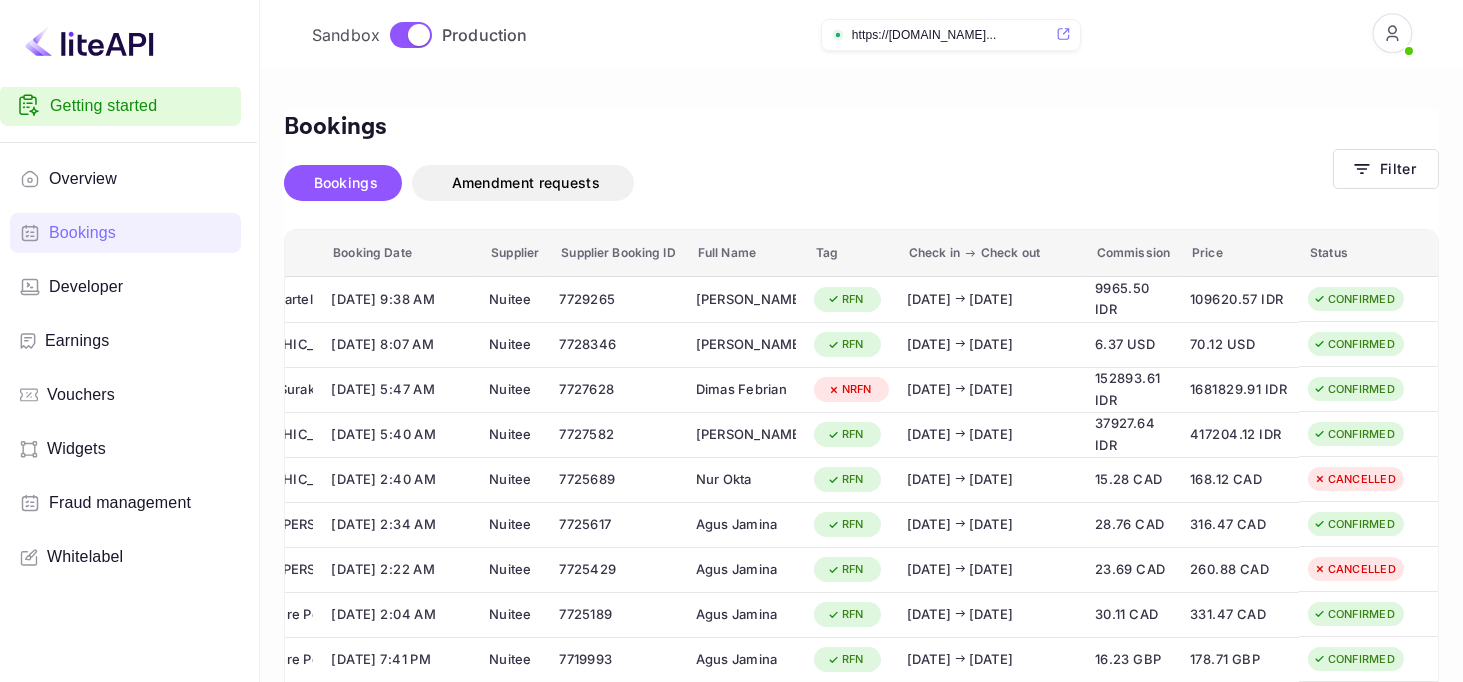 click on "Bookings Amendment requests" at bounding box center [808, 189] 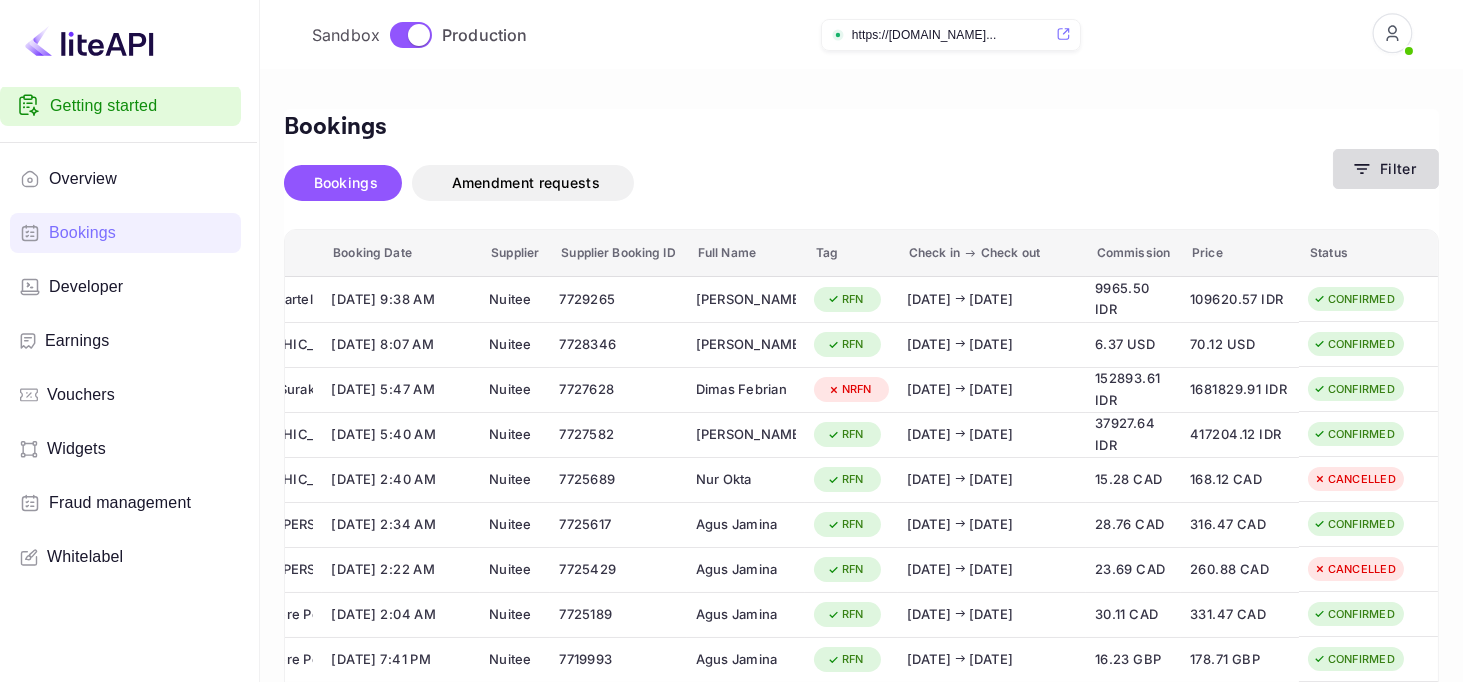 click on "Filter" at bounding box center [1386, 169] 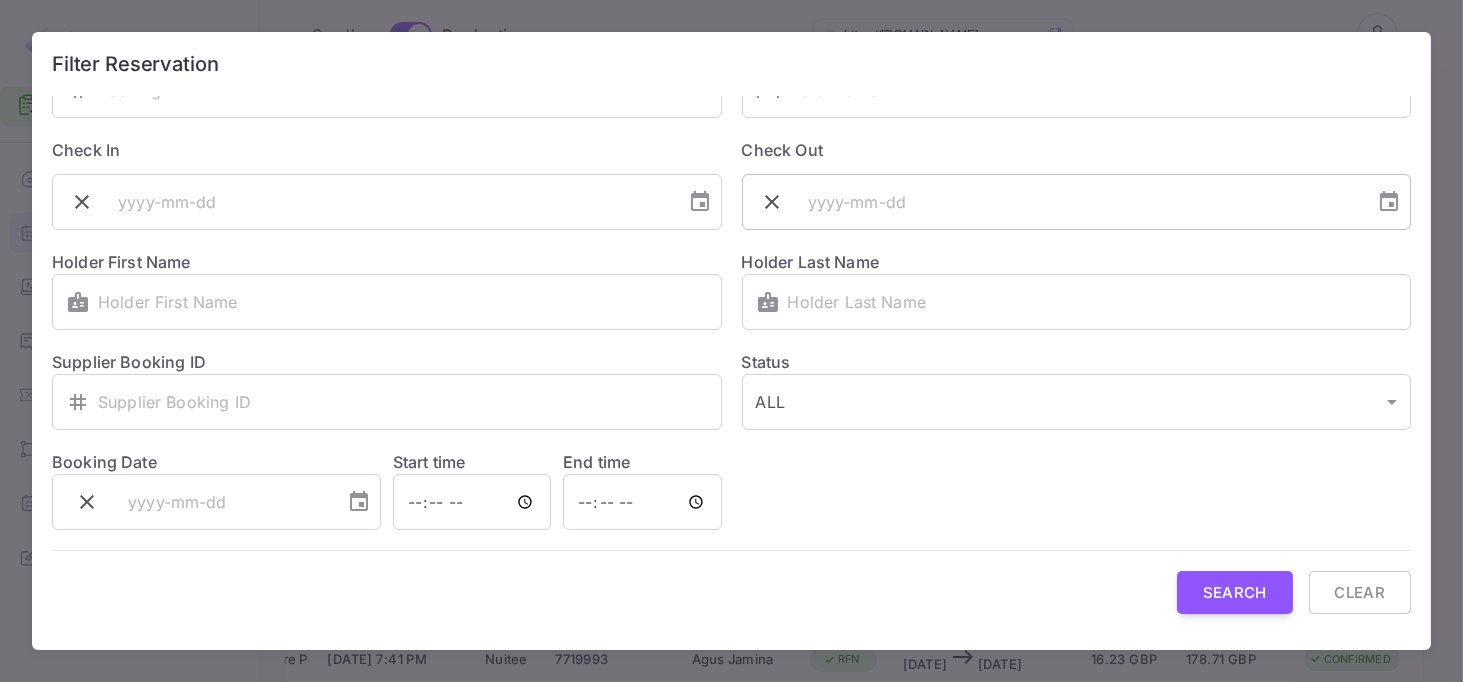 scroll, scrollTop: 120, scrollLeft: 0, axis: vertical 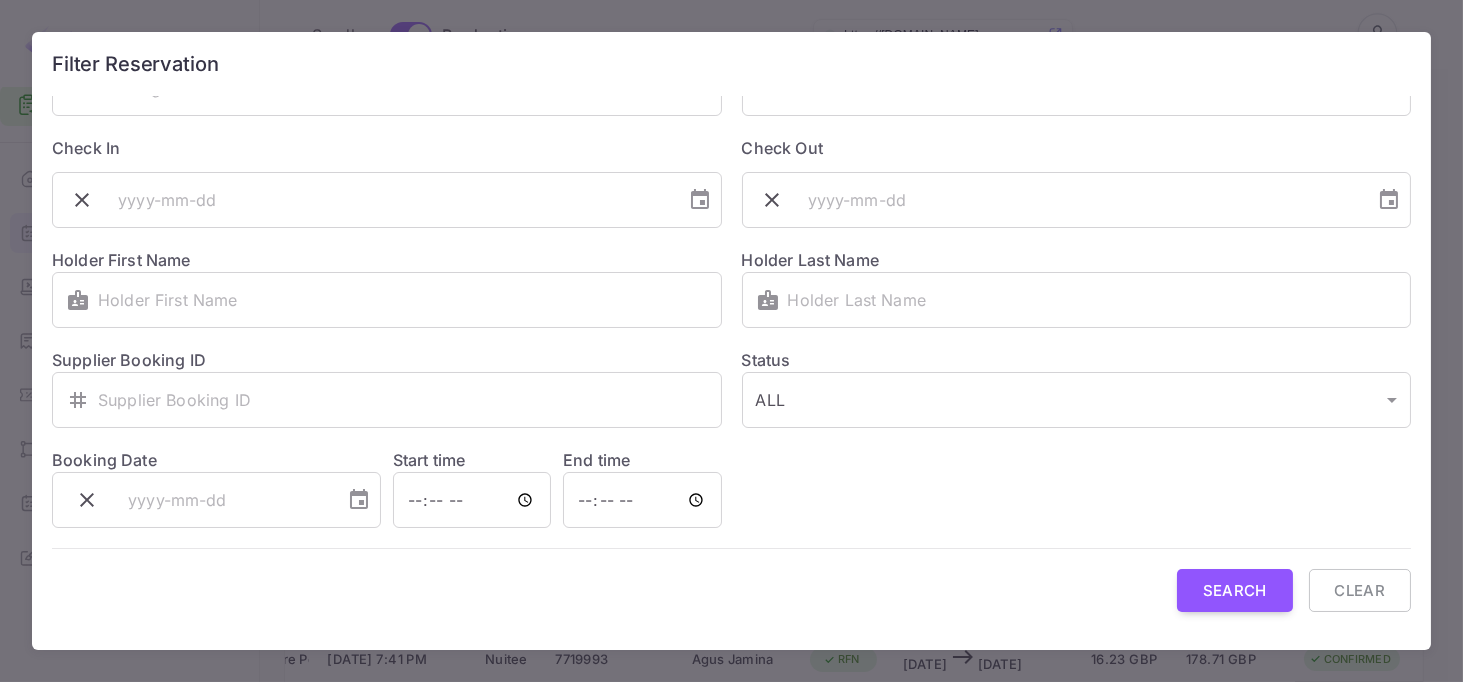 click on "Filter Reservation Search Reservation Booking ID ​ ​ Hotel Name ​ ​ Check In ​ Check Out ​ Holder First Name ​ ​ Holder Last Name ​ ​ Supplier Booking ID ​ ​ Status ALL ALL ​ Booking Date ​ Start time ​ End time ​ Search Clear" at bounding box center (731, 341) 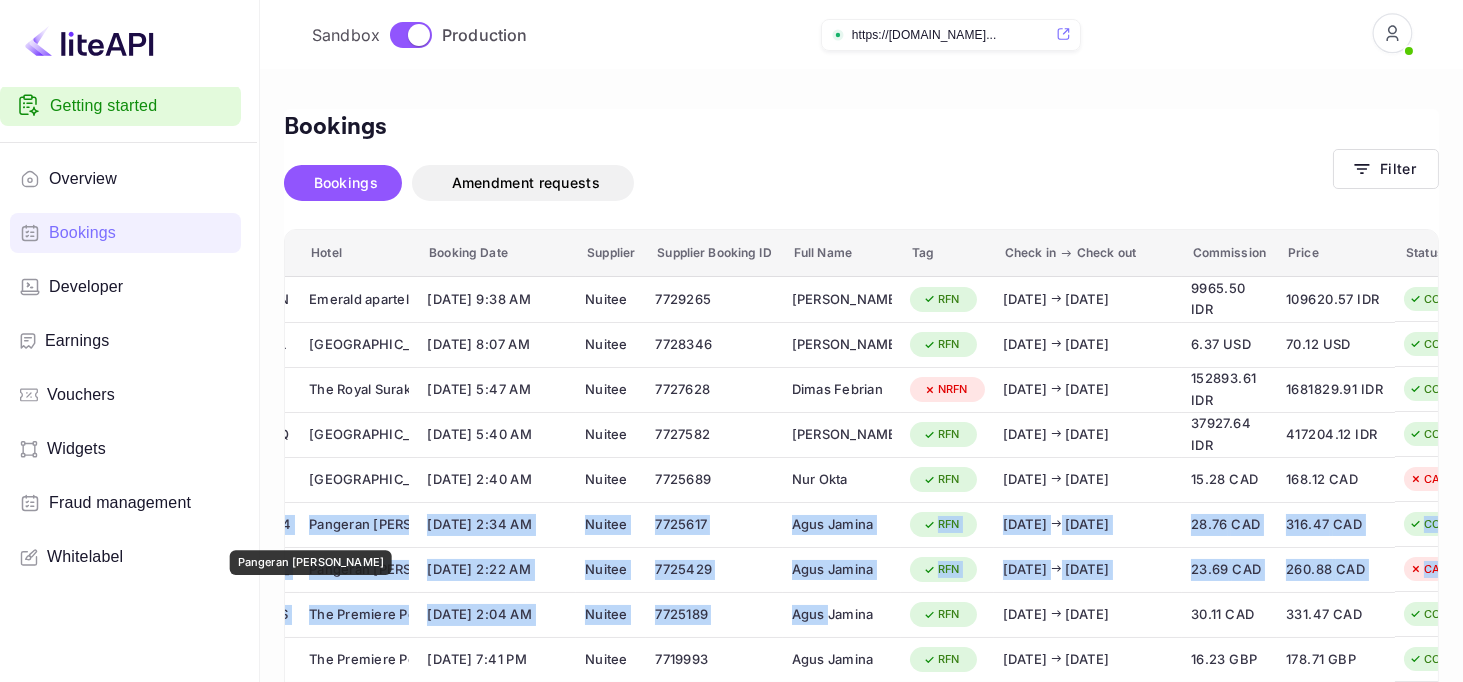 scroll, scrollTop: 0, scrollLeft: 0, axis: both 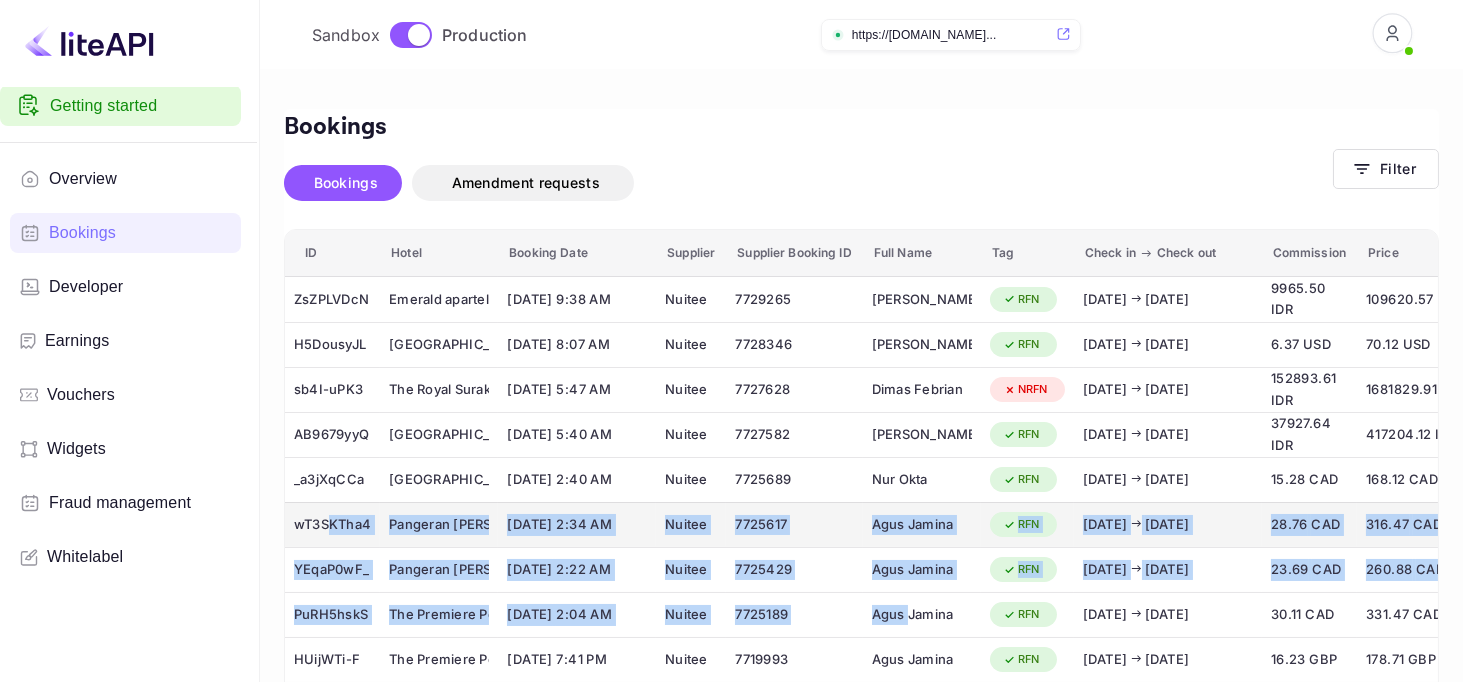 drag, startPoint x: 731, startPoint y: 598, endPoint x: 328, endPoint y: 542, distance: 406.87222 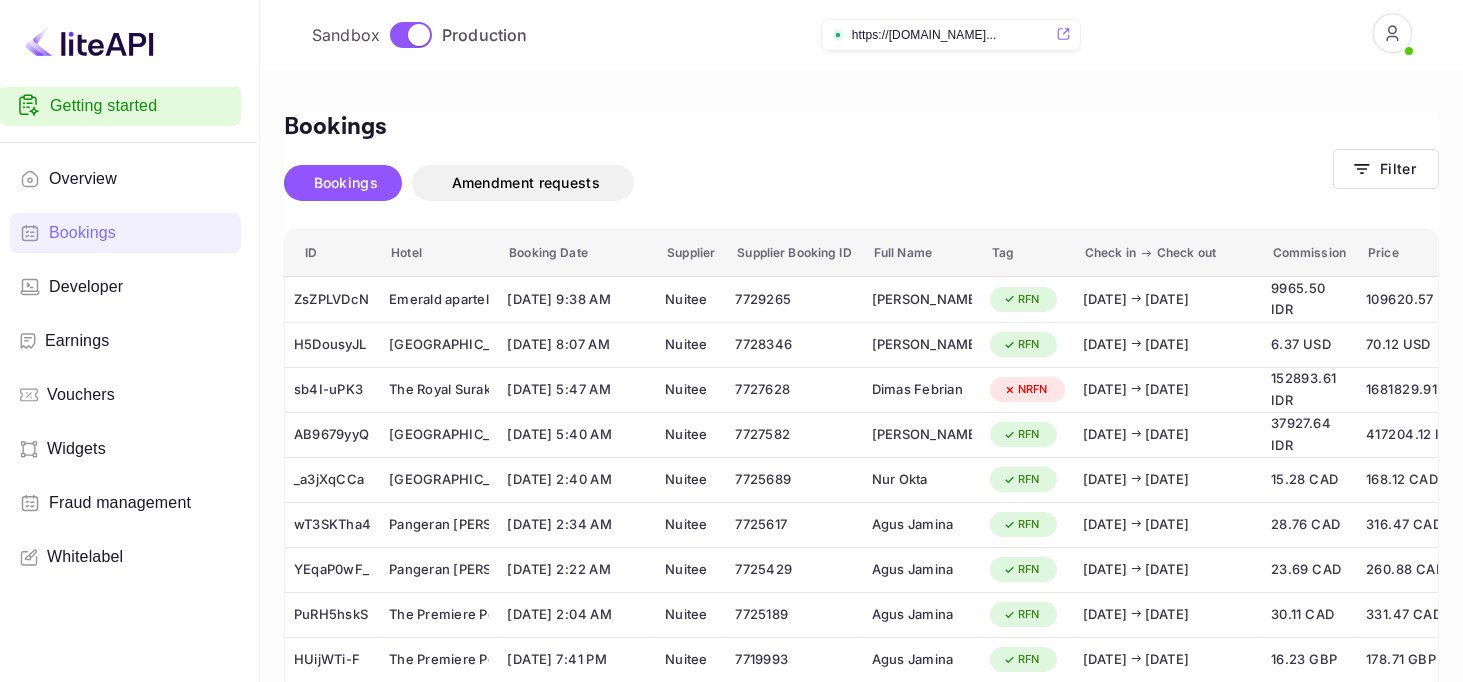 click on "Bookings Bookings Amendment requests" at bounding box center (808, 161) 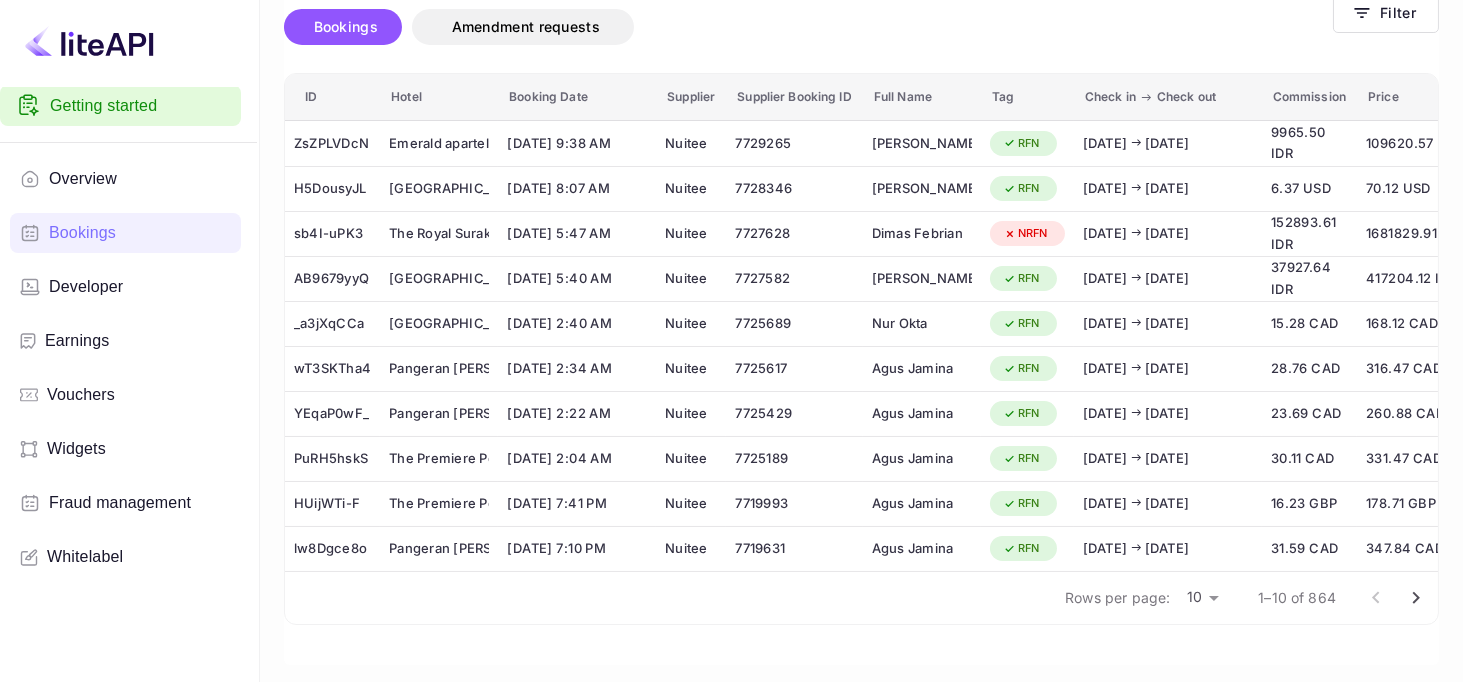 scroll, scrollTop: 200, scrollLeft: 0, axis: vertical 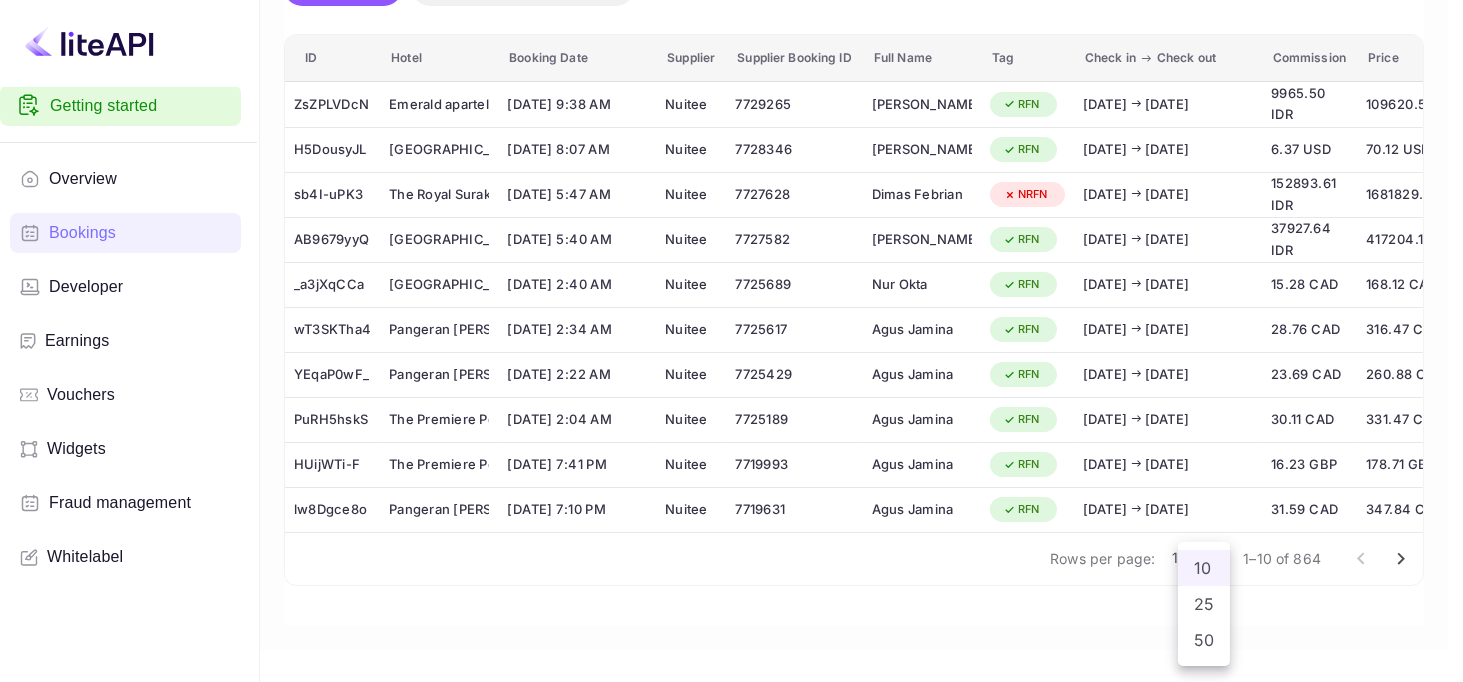 click on "Getting started Overview Bookings Developer Earnings Vouchers Widgets Fraud management Whitelabel   Now you can check your travel website directly from the link. Check your website Sandbox Production https:// [DOMAIN_NAME] ...       Bookings Bookings Amendment requests Filter ID Hotel Booking Date Supplier Supplier Booking ID Full Name Tag Check in   Check out Commission Price Status ZsZPLVDcN Emerald apartel by Rm   [DATE]   9:38 AM Nuitee 7729265 [PERSON_NAME]   RFN [DATE]     [DATE] 9965.50   IDR 109620.57   IDR   CONFIRMED H5DousyJL [GEOGRAPHIC_DATA] & Resto   [DATE]   8:07 AM Nuitee 7728346 [PERSON_NAME]   RFN [DATE]     [DATE] 6.37   USD 70.12   USD   CONFIRMED sb4I-uPK3 The Royal Surakarta Heritage Solo MGallery Collection   [DATE]   5:47 AM Nuitee 7727628 Dimas Febrian   NRFN [DATE]     [DATE] 152893.61   IDR 1681829.91   IDR   CONFIRMED AB9679yyQ [GEOGRAPHIC_DATA] Hotel [GEOGRAPHIC_DATA]   [DATE]   5:40 AM Nuitee 7727582 [PERSON_NAME]   RFN" at bounding box center (731, 243) 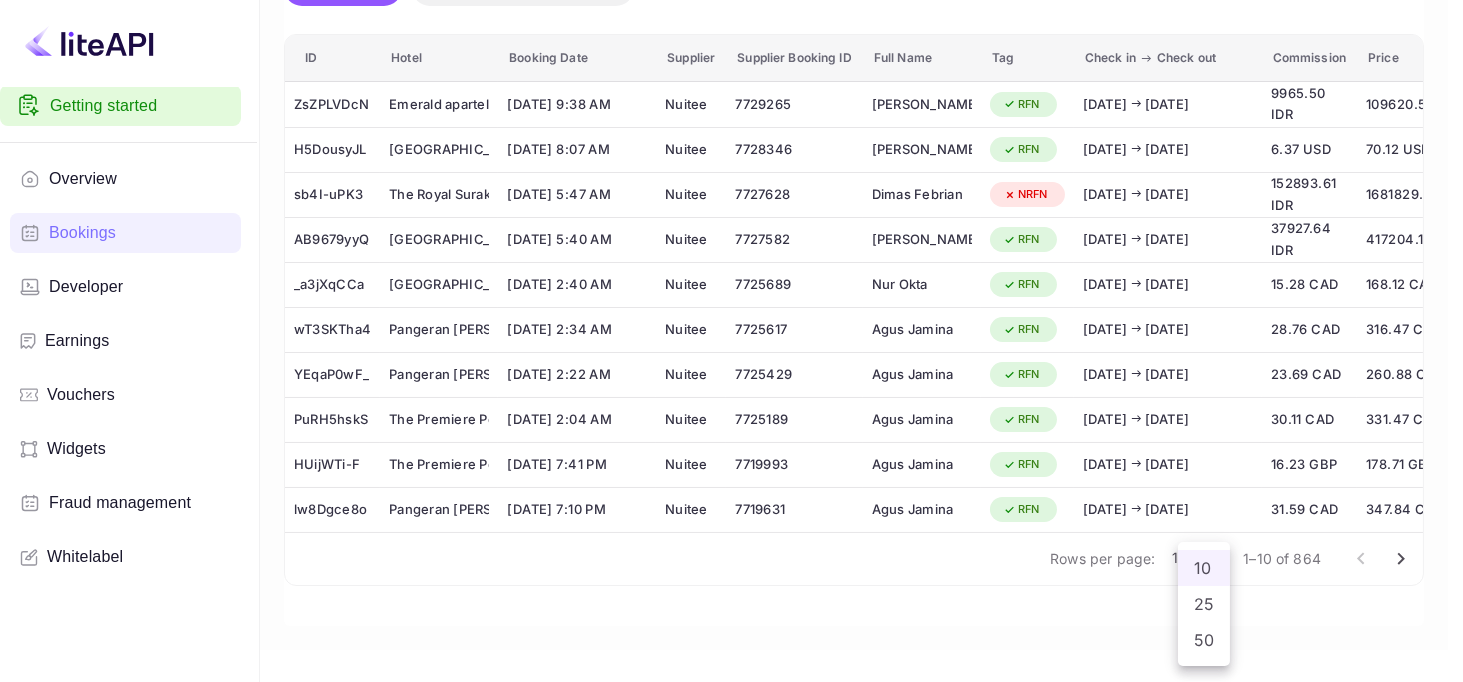 click on "50" at bounding box center (1204, 640) 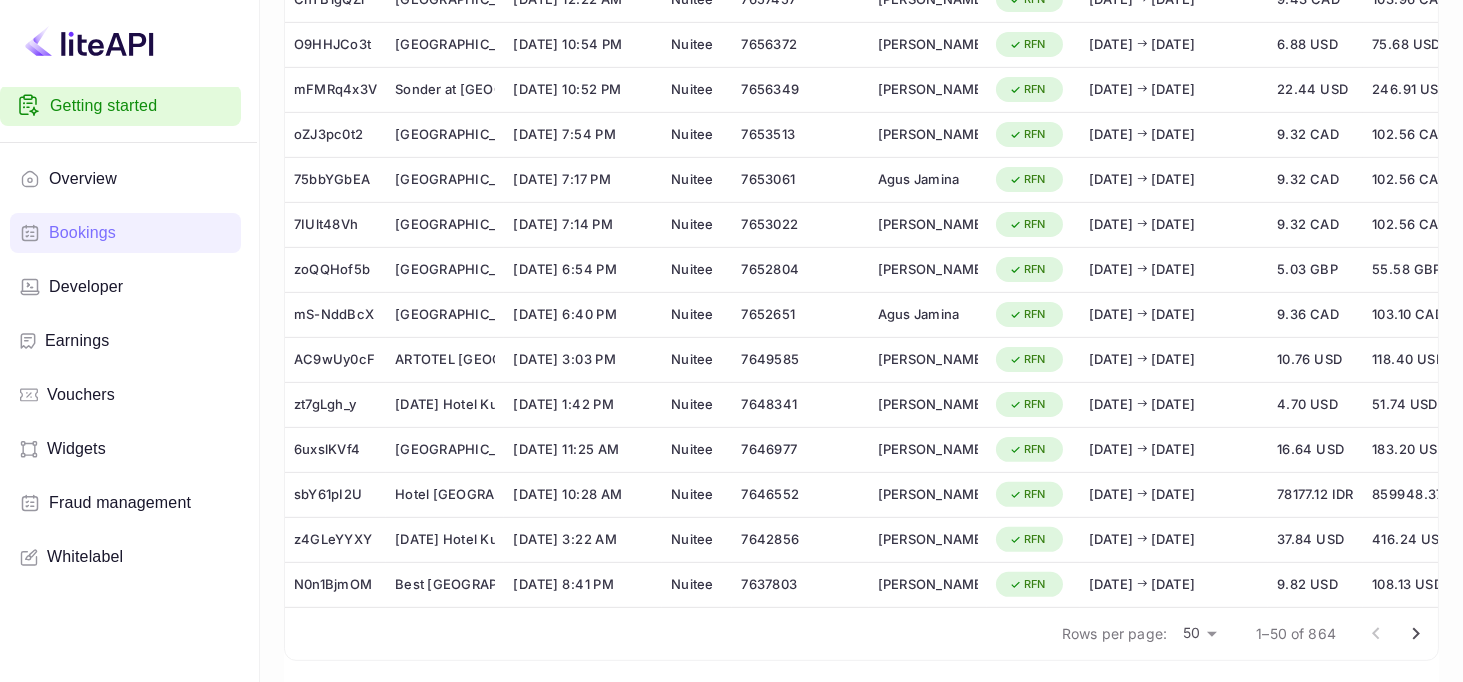 scroll, scrollTop: 1996, scrollLeft: 0, axis: vertical 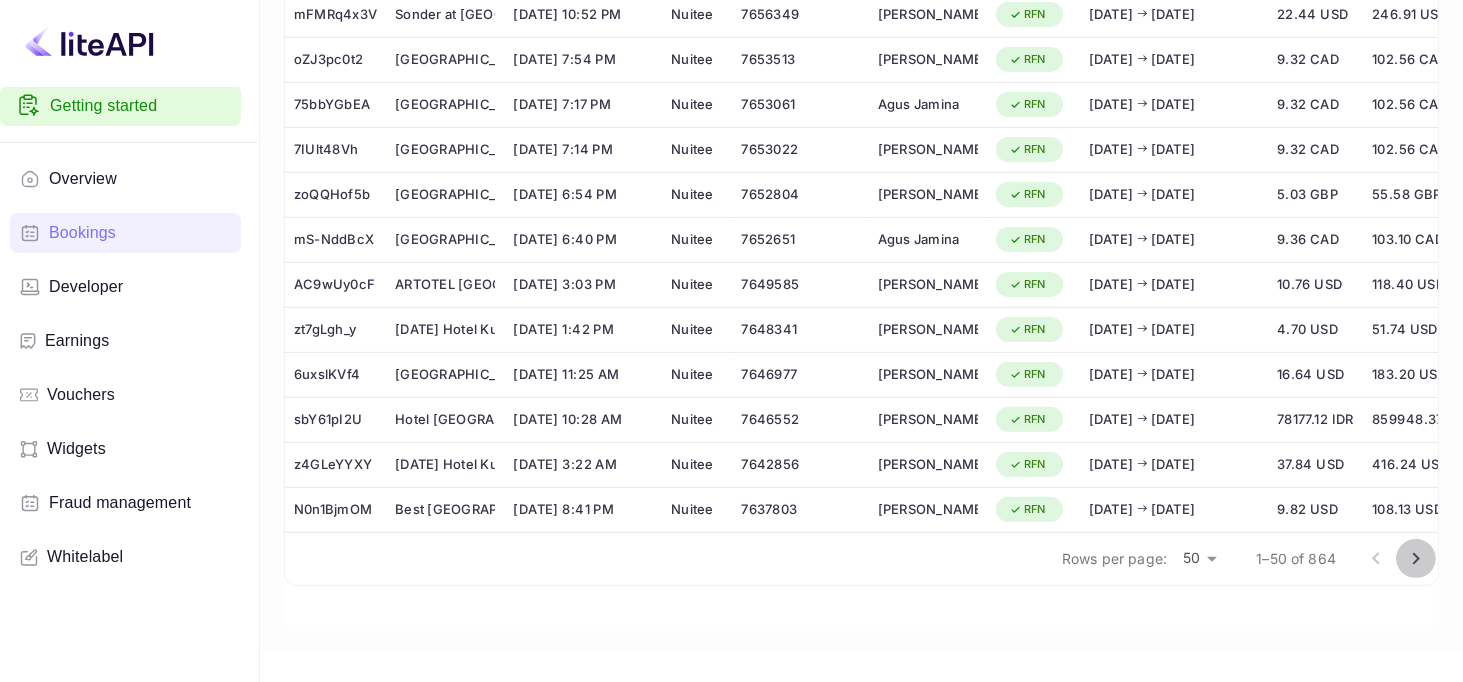 click 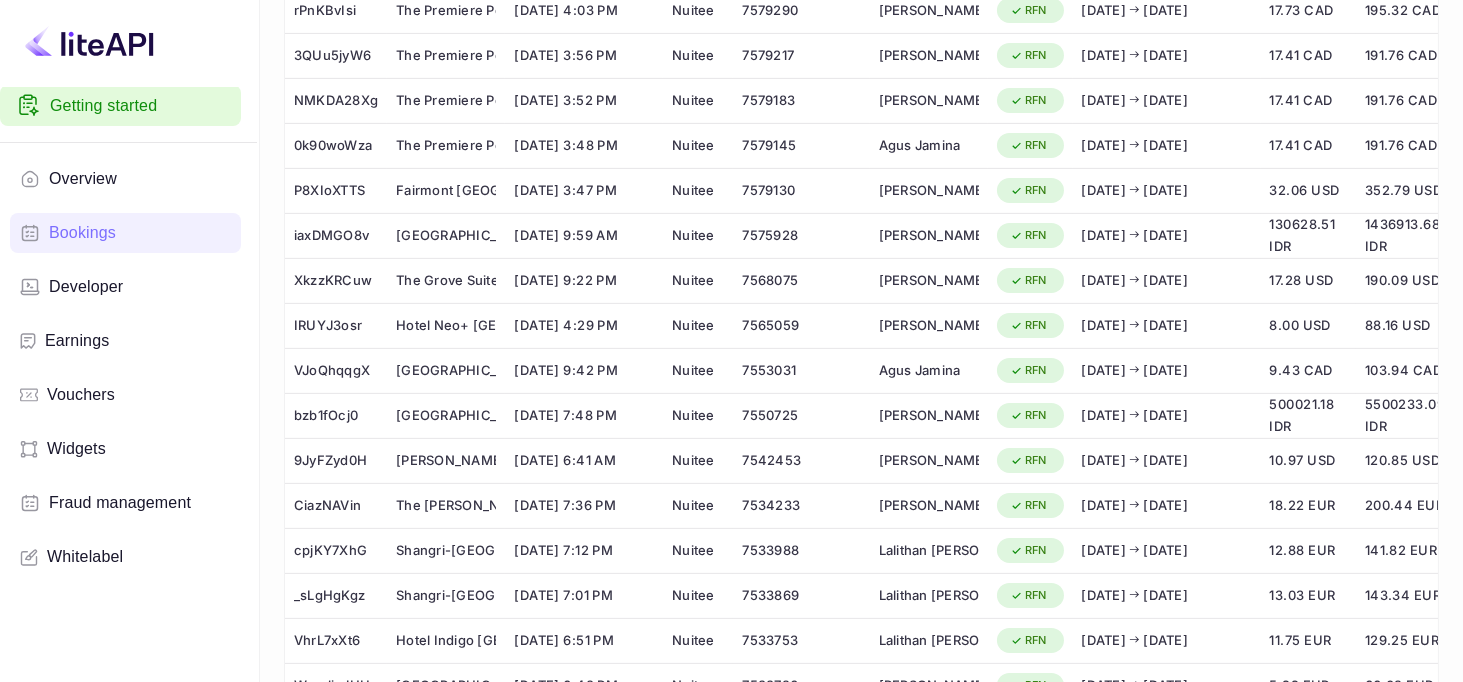 scroll, scrollTop: 1996, scrollLeft: 0, axis: vertical 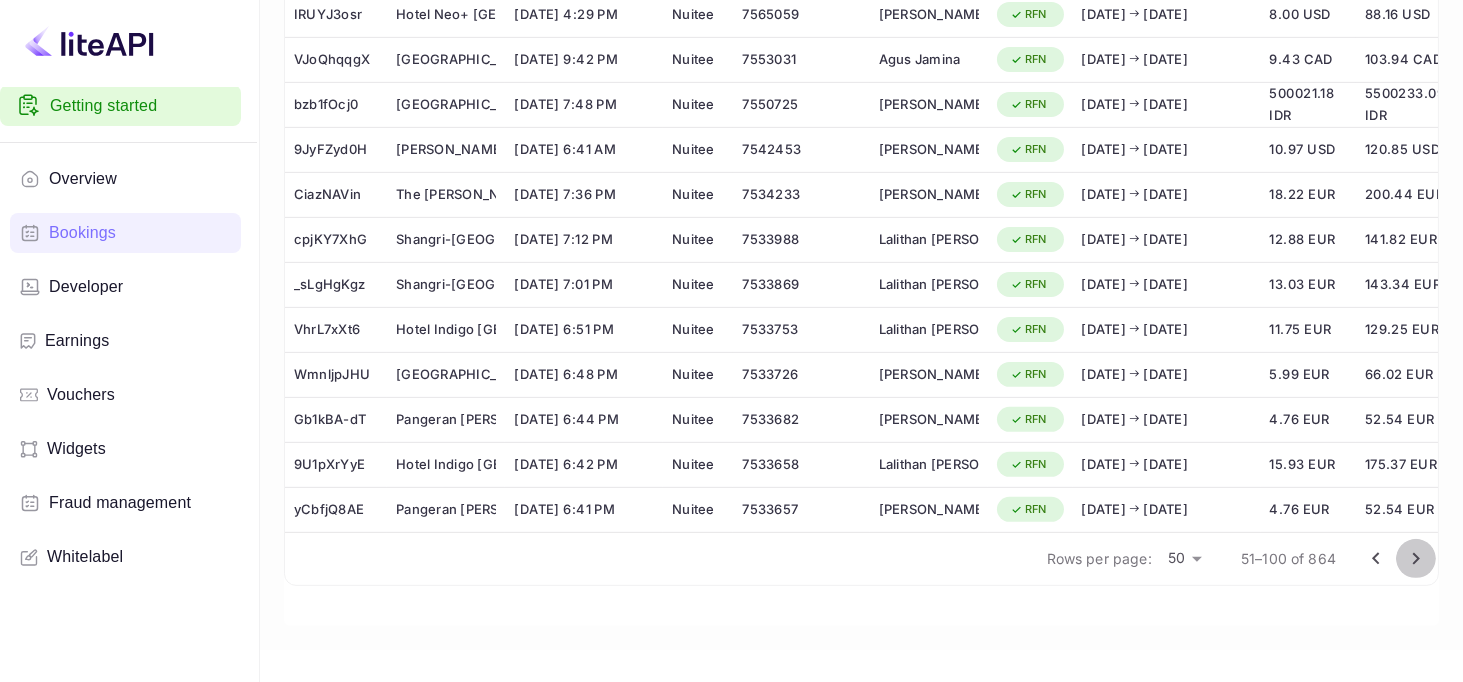 click 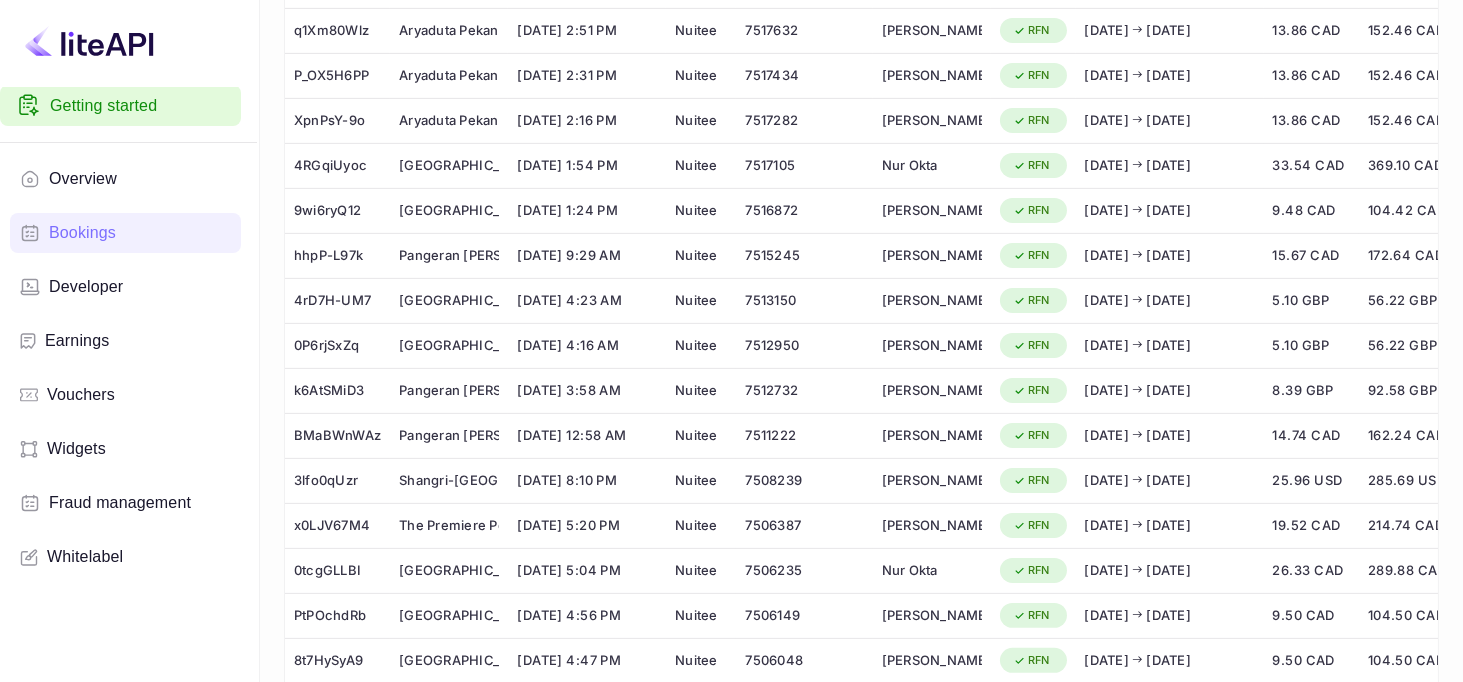 scroll, scrollTop: 1996, scrollLeft: 0, axis: vertical 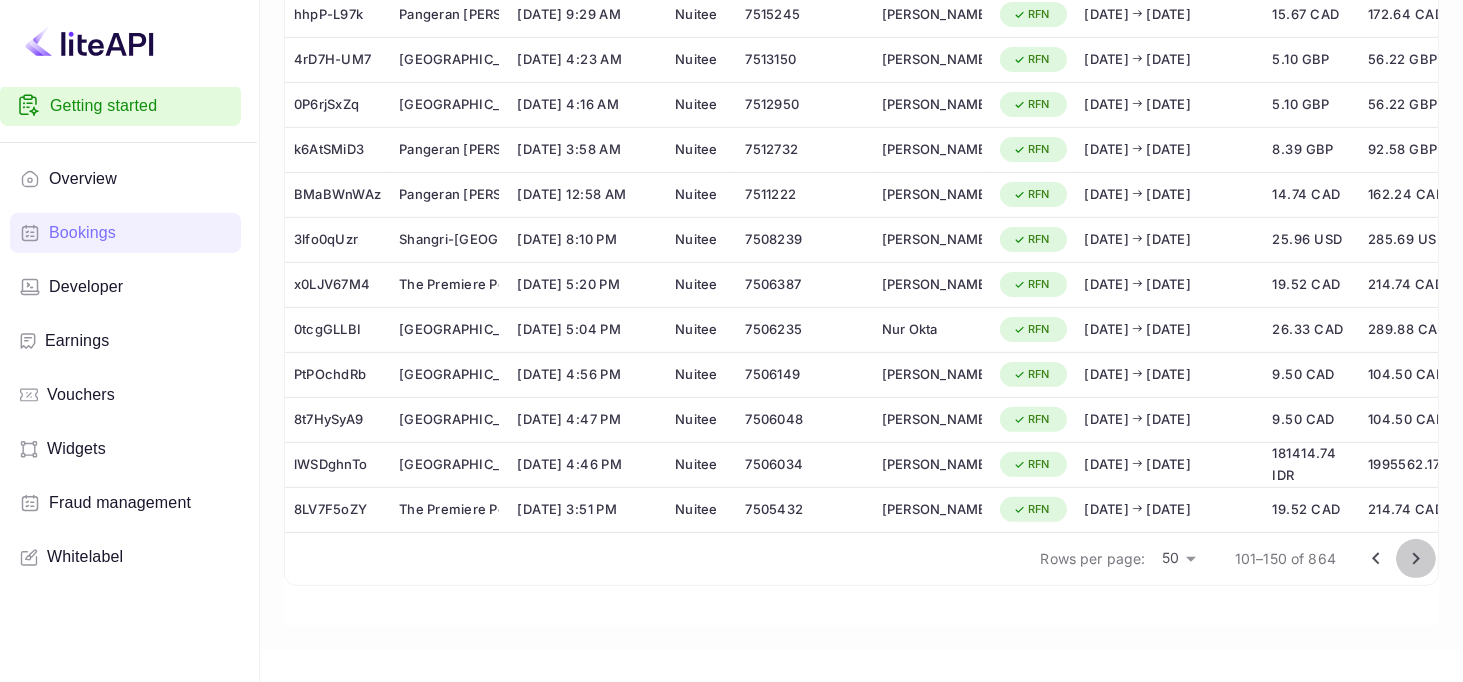 click 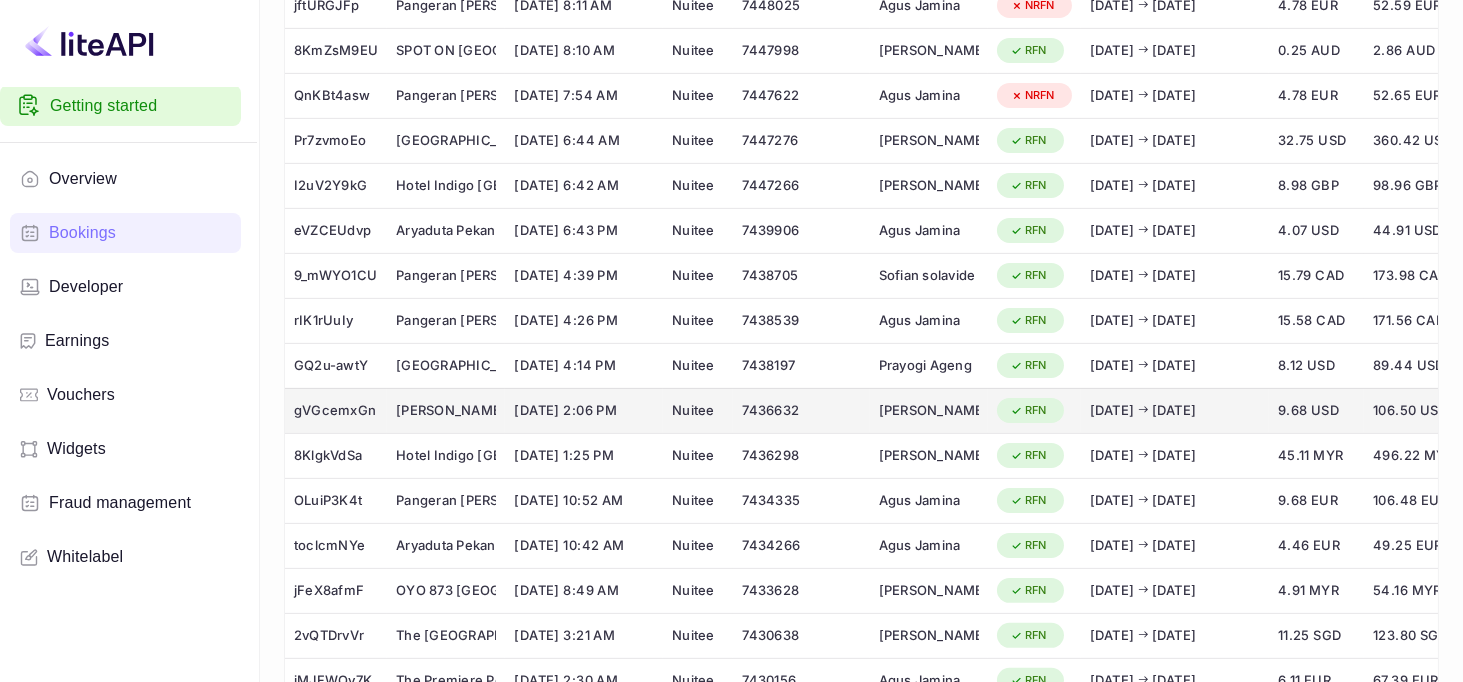scroll, scrollTop: 1396, scrollLeft: 0, axis: vertical 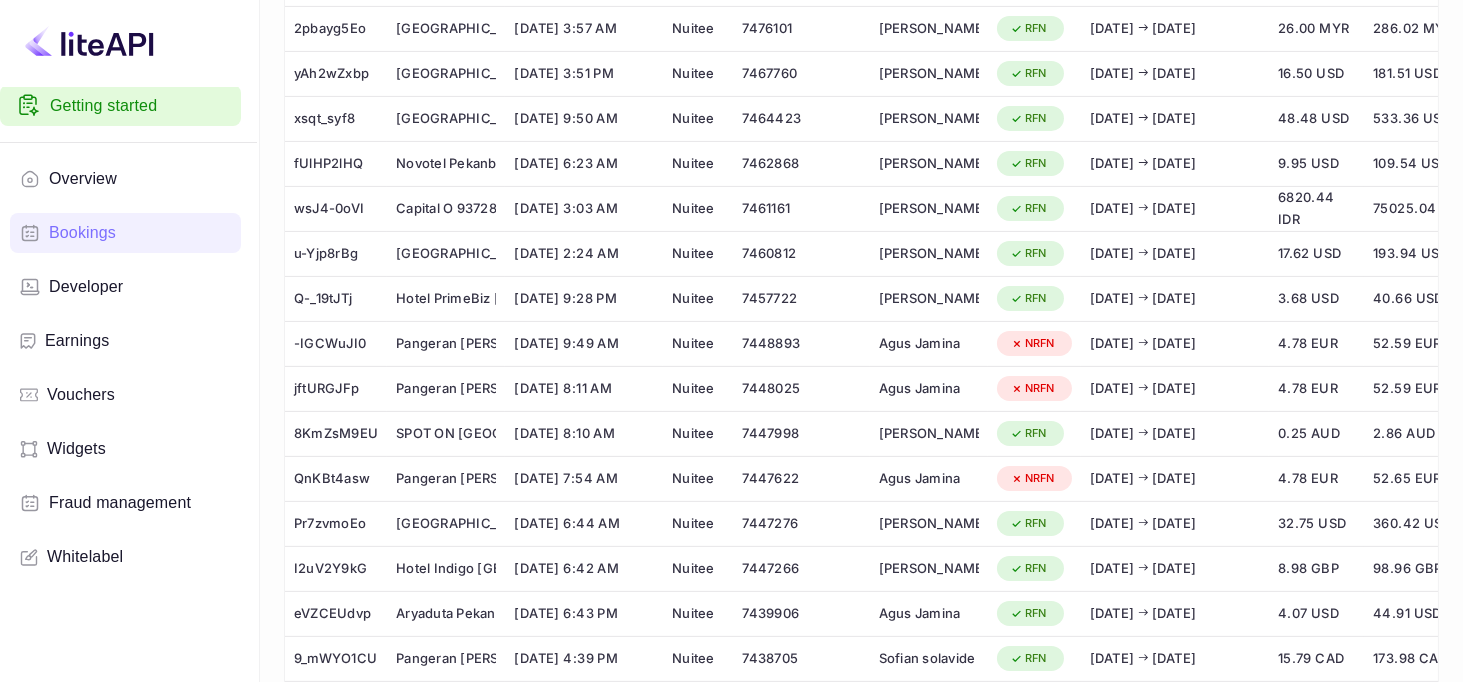 drag, startPoint x: 1263, startPoint y: 541, endPoint x: 1459, endPoint y: 542, distance: 196.00255 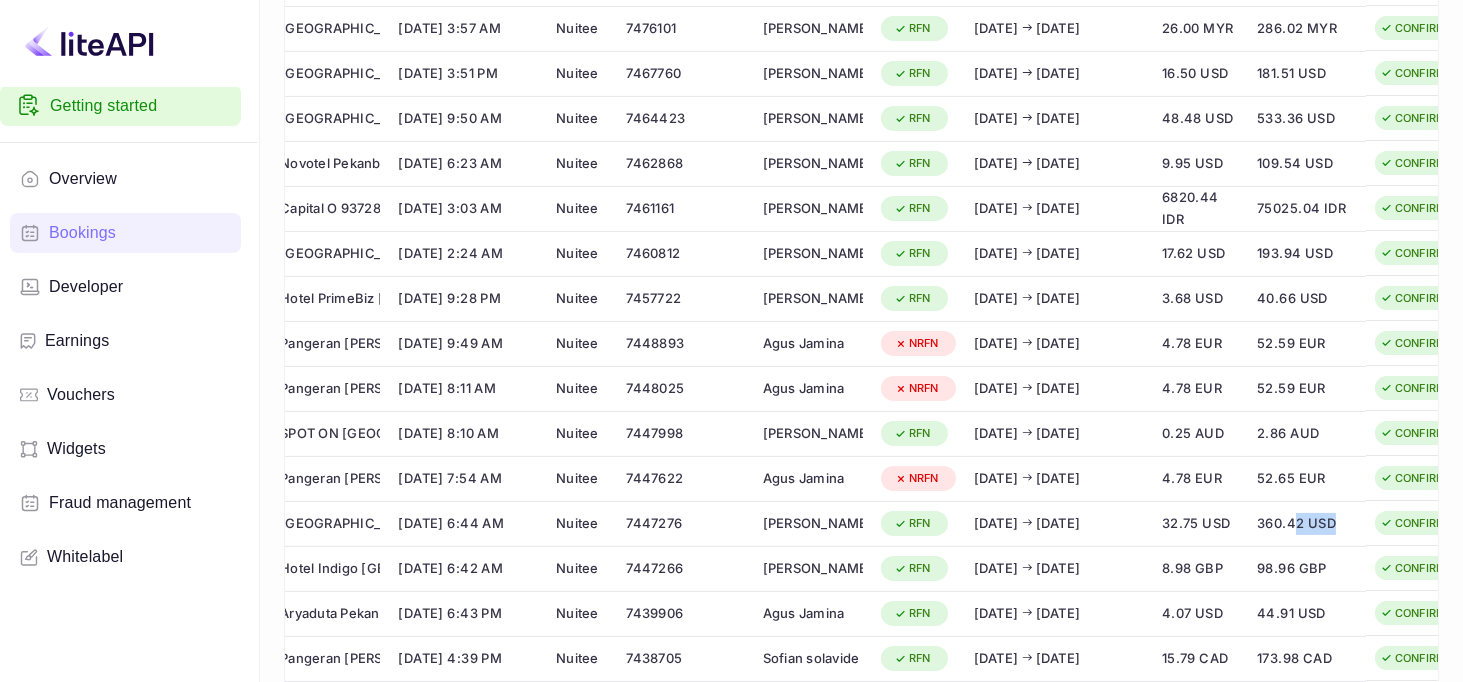 scroll, scrollTop: 0, scrollLeft: 185, axis: horizontal 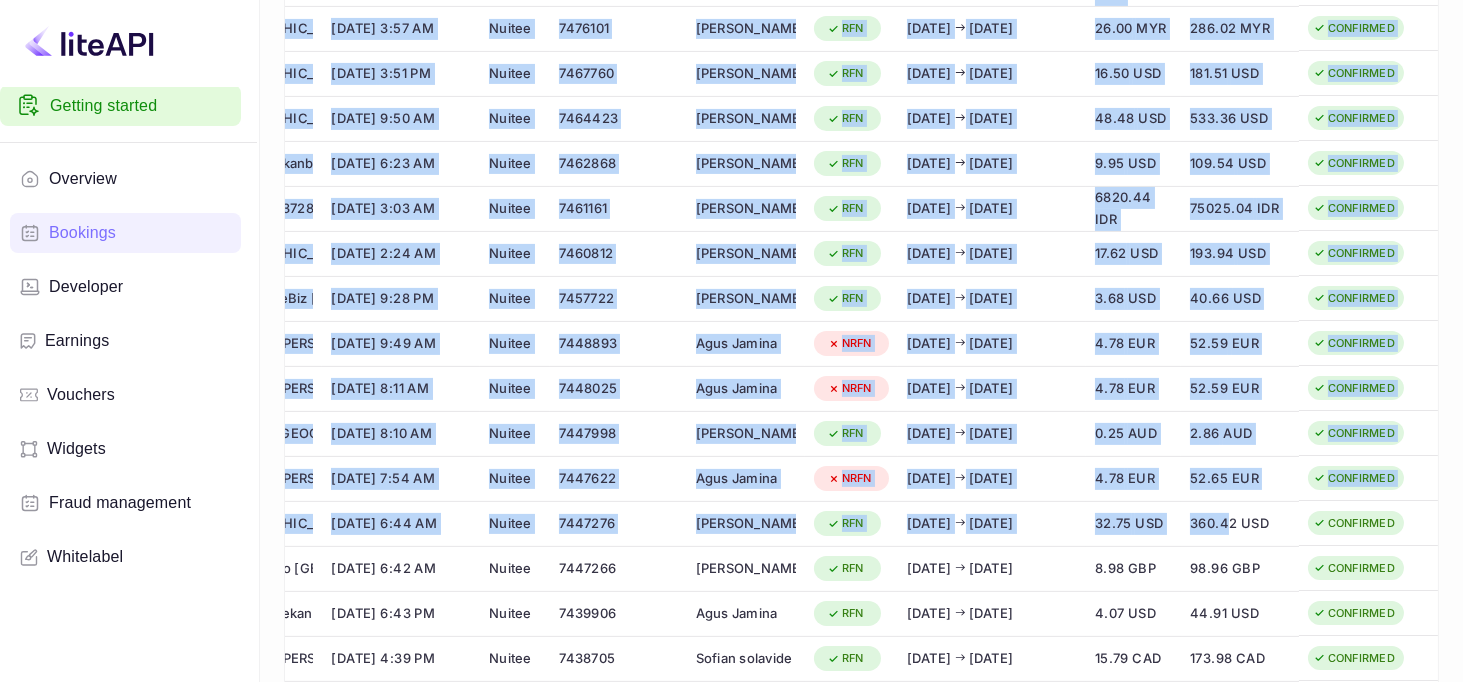 drag, startPoint x: 1411, startPoint y: 516, endPoint x: 1463, endPoint y: 514, distance: 52.03845 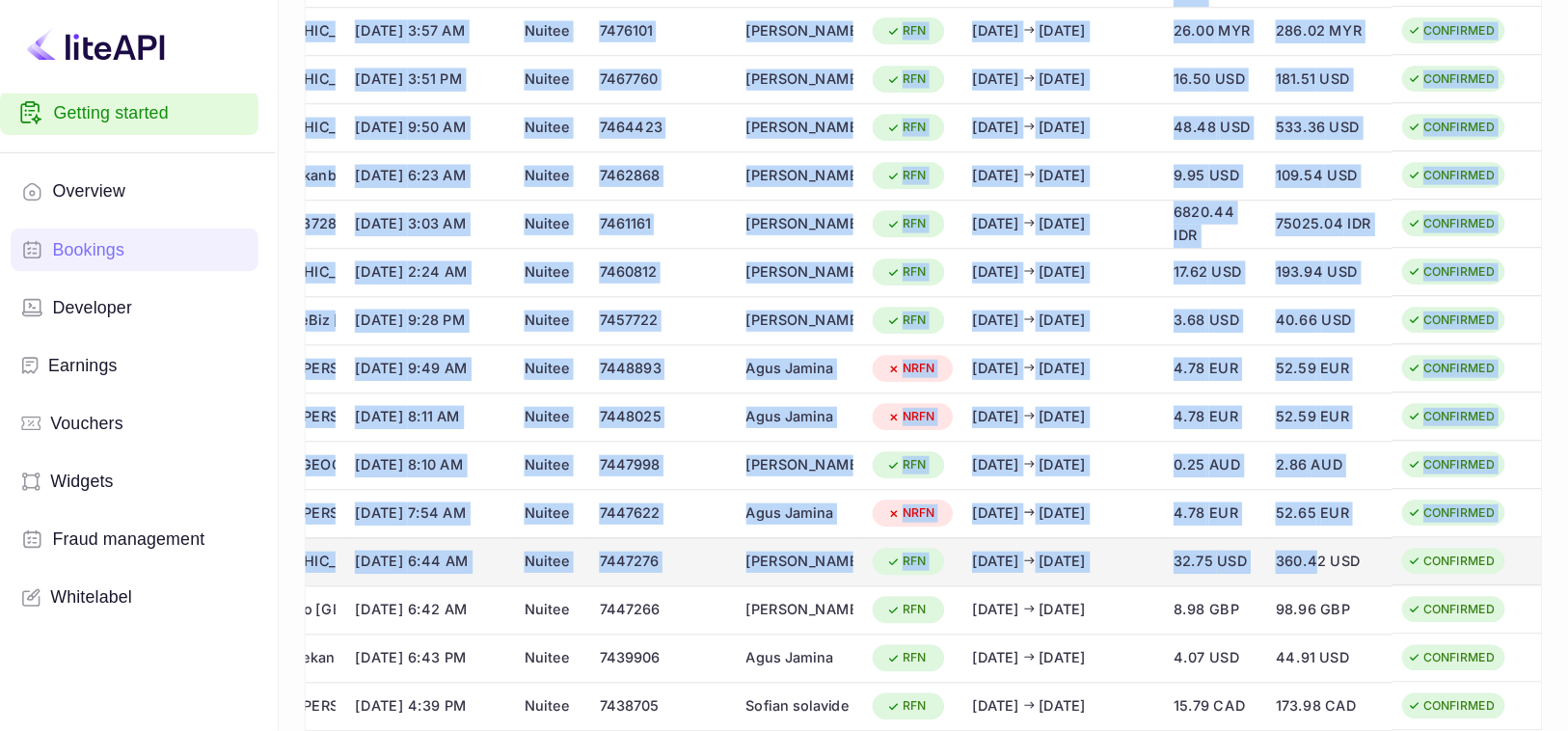 scroll, scrollTop: 1346, scrollLeft: 0, axis: vertical 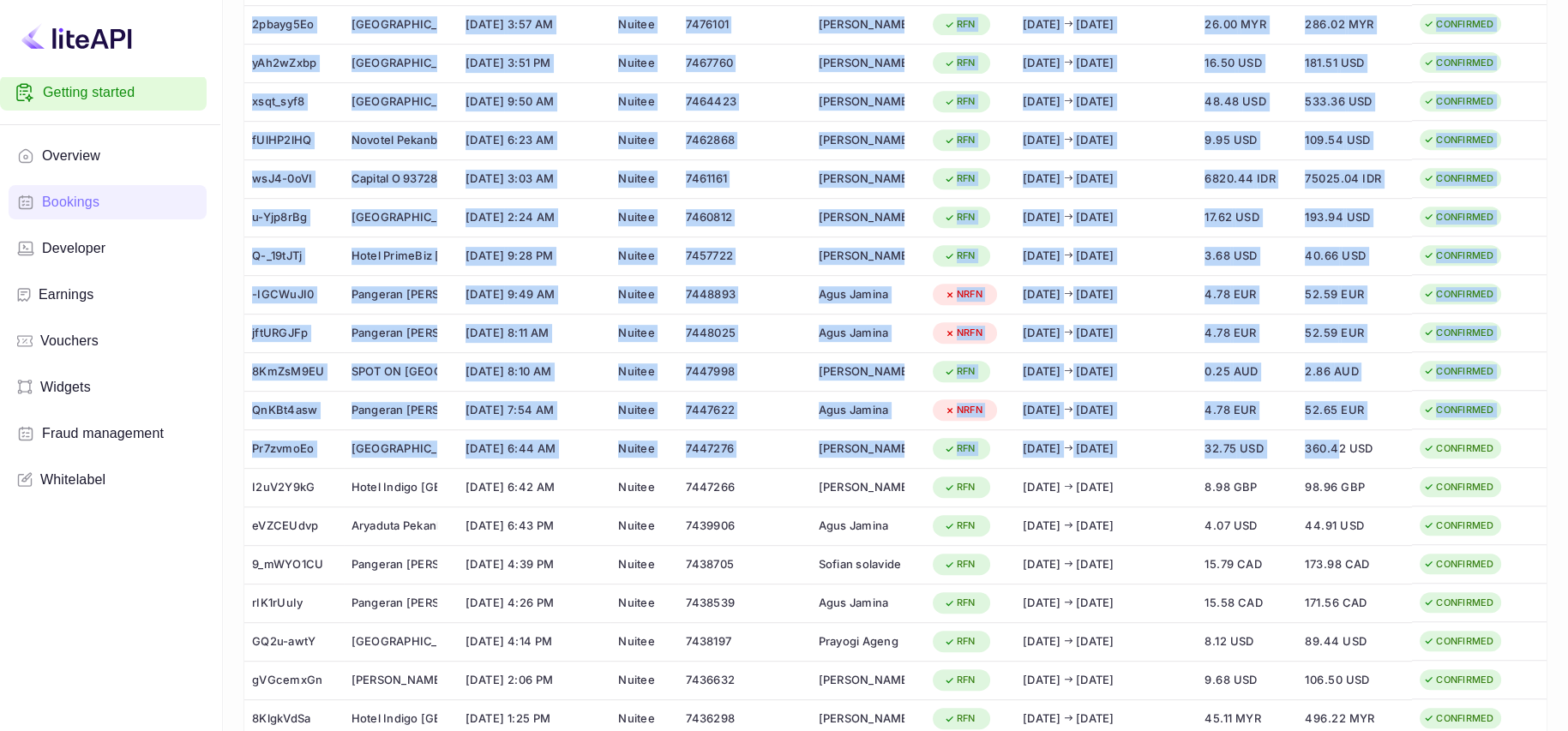 click on "Bookings Bookings Amendment requests Filter ID Hotel Booking Date Supplier Supplier Booking ID Full Name Tag Check in   Check out Commission Price Status ry7uQwXGa Pangeran Pekanbaru   2025-05-25   3:43 PM Nuitee 7505355 Desi Yuliani   RFN 2025/05/30     2025/05/31 14.74   CAD 162.24   CAD   CONFIRMED EHS9_vaNT The Premiere Pekanbaru   2025-05-25   3:37 PM Nuitee 7505308 Agus Jamina   RFN 2025/05/30     2025/05/31 19.52   CAD 214.74   CAD   CONFIRMED aKyyy4YQw Grand Mercure Malang Mirama   2025-05-25   1:42 PM Nuitee 7504446 LUTHFI TAMAMI   RFN 2025/05/27     2025/05/28 167131.41   IDR 1838445.69   IDR   CONFIRMED qUm9tUfK9 Adimulia Hotel Medan   2025-05-25   1:37 PM Nuitee 7504408 Christina Wakham   RFN 2025/05/28     2025/05/29 7.37   USD 81.22   USD   CONFIRMED LsMXdwJxL Pangeran Pekanbaru   2025-05-25   11:37 AM Nuitee 7503595 Agus Jamina   RFN 2025/05/30     2025/05/31 14.74   CAD 162.24   CAD   CONFIRMED EslkDRHnY PRIME PARK Hotel Pekanbaru   2025-05-25   9:31 AM Nuitee 7503102 Agus Jamina   RFN" at bounding box center (895, -33) 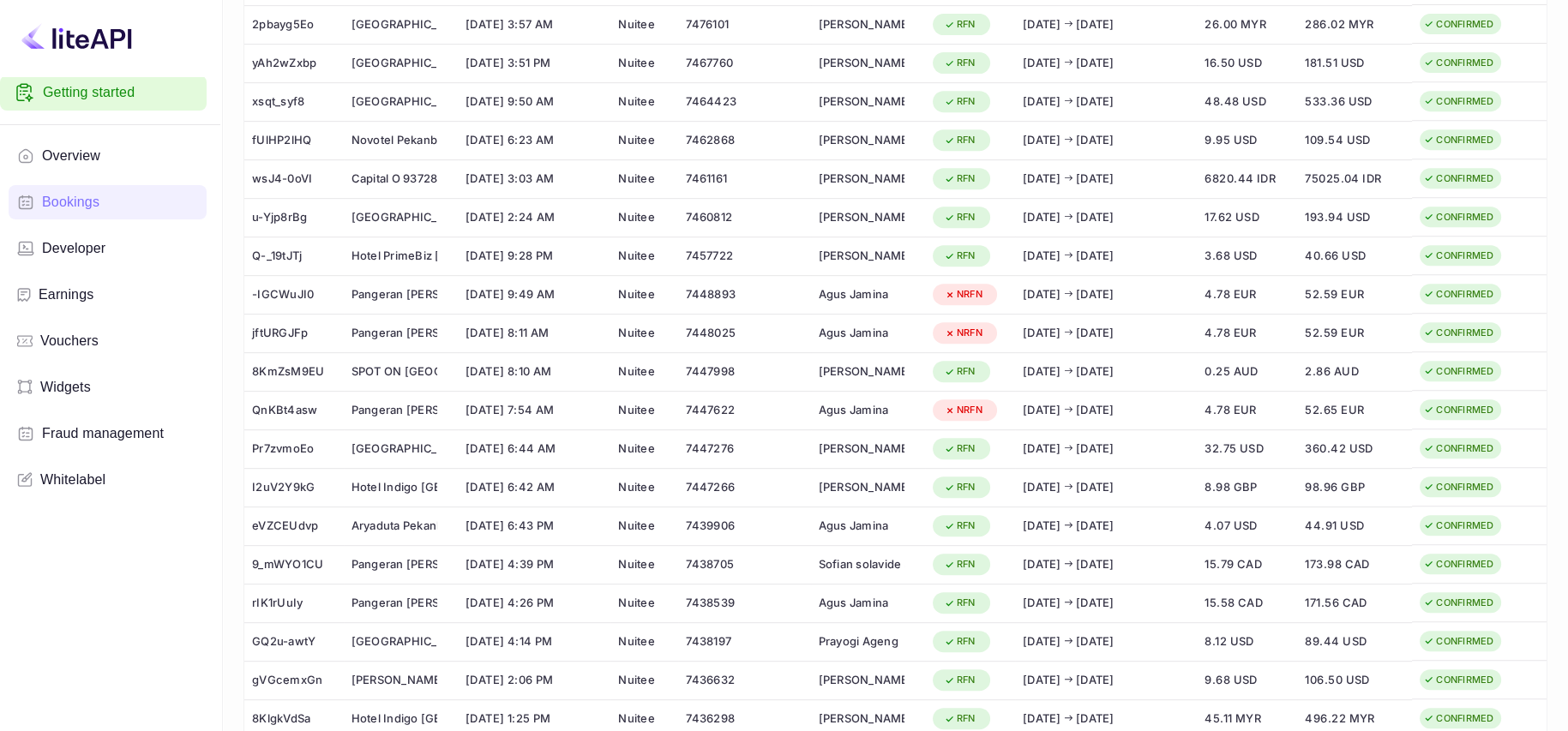 scroll, scrollTop: 1558, scrollLeft: 0, axis: vertical 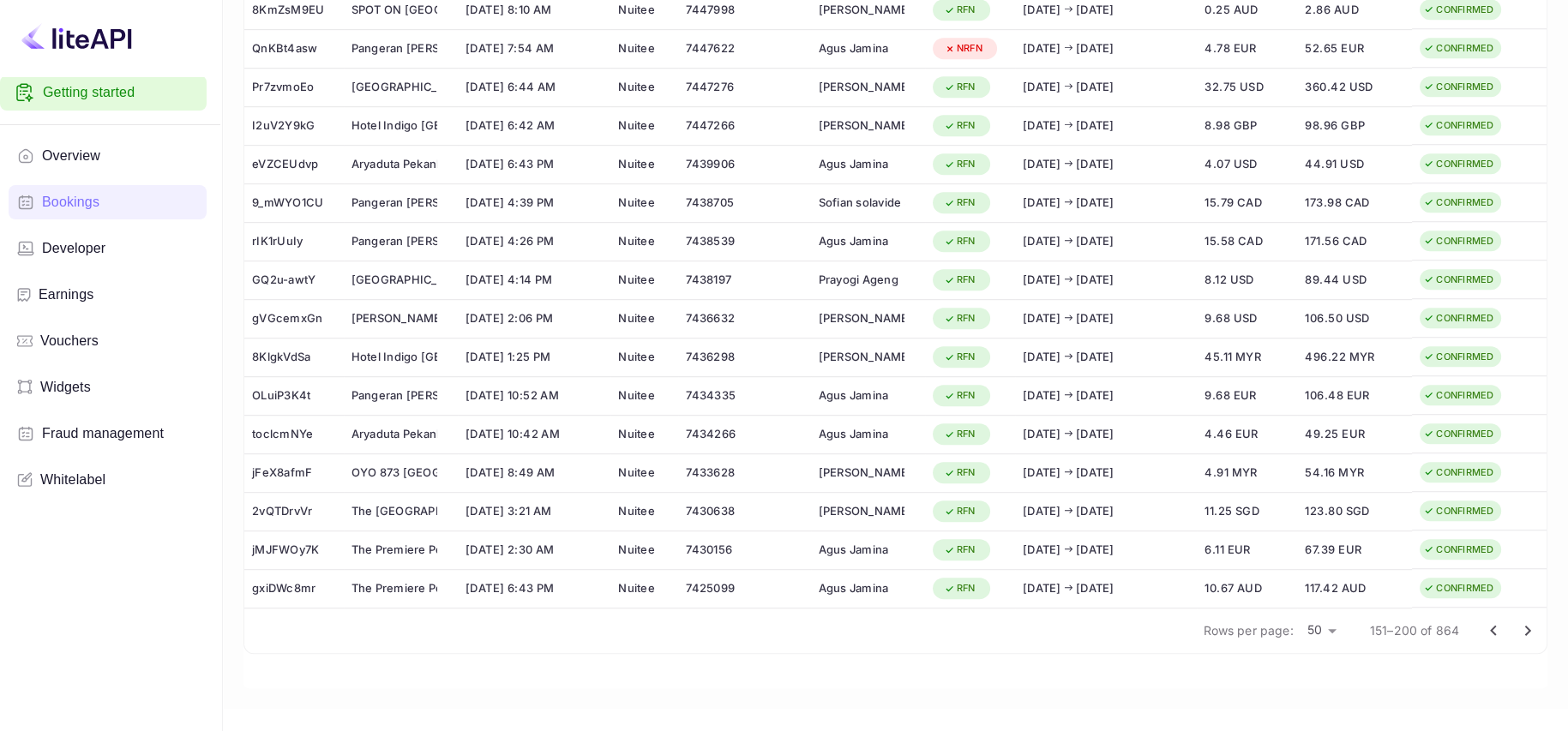 click 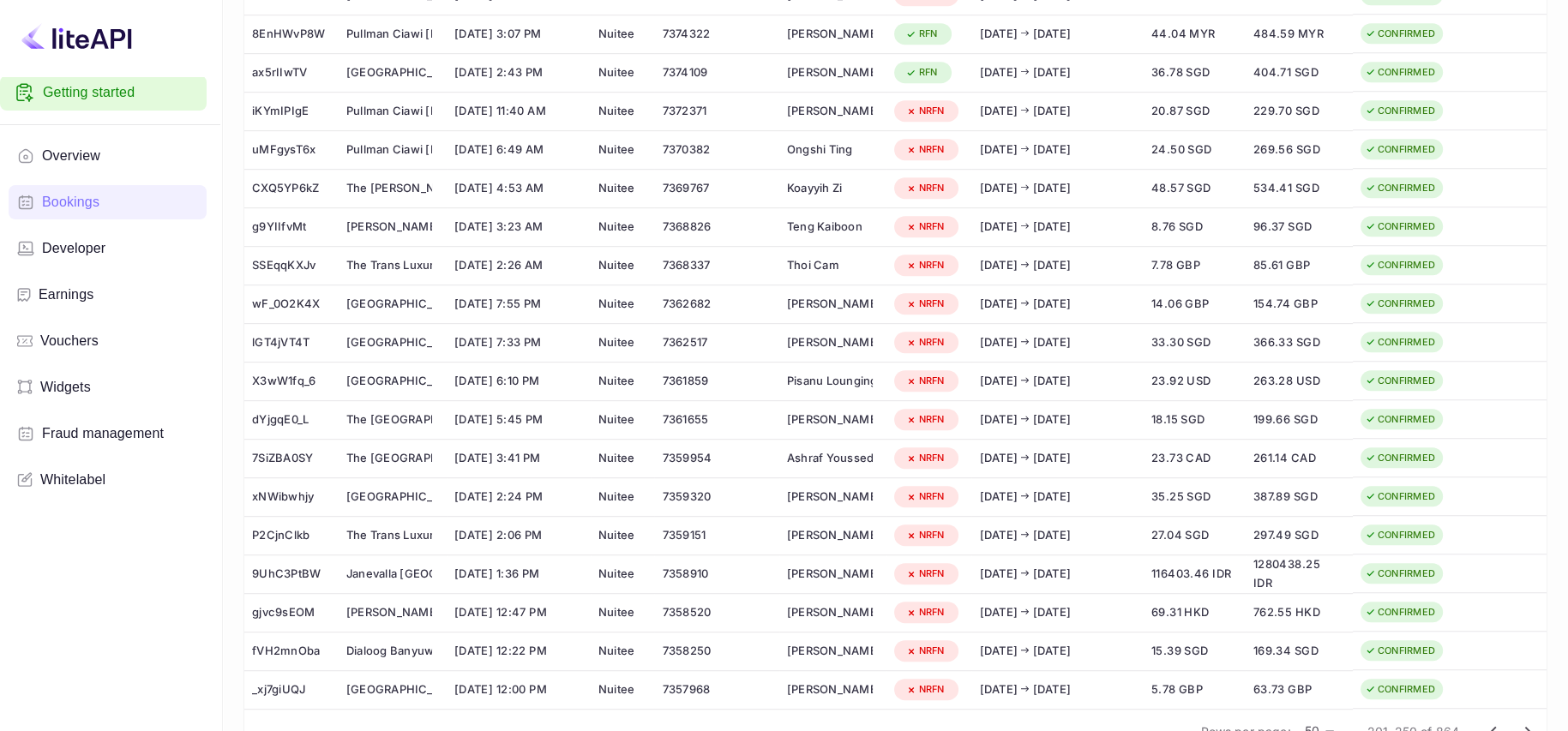 scroll, scrollTop: 1558, scrollLeft: 0, axis: vertical 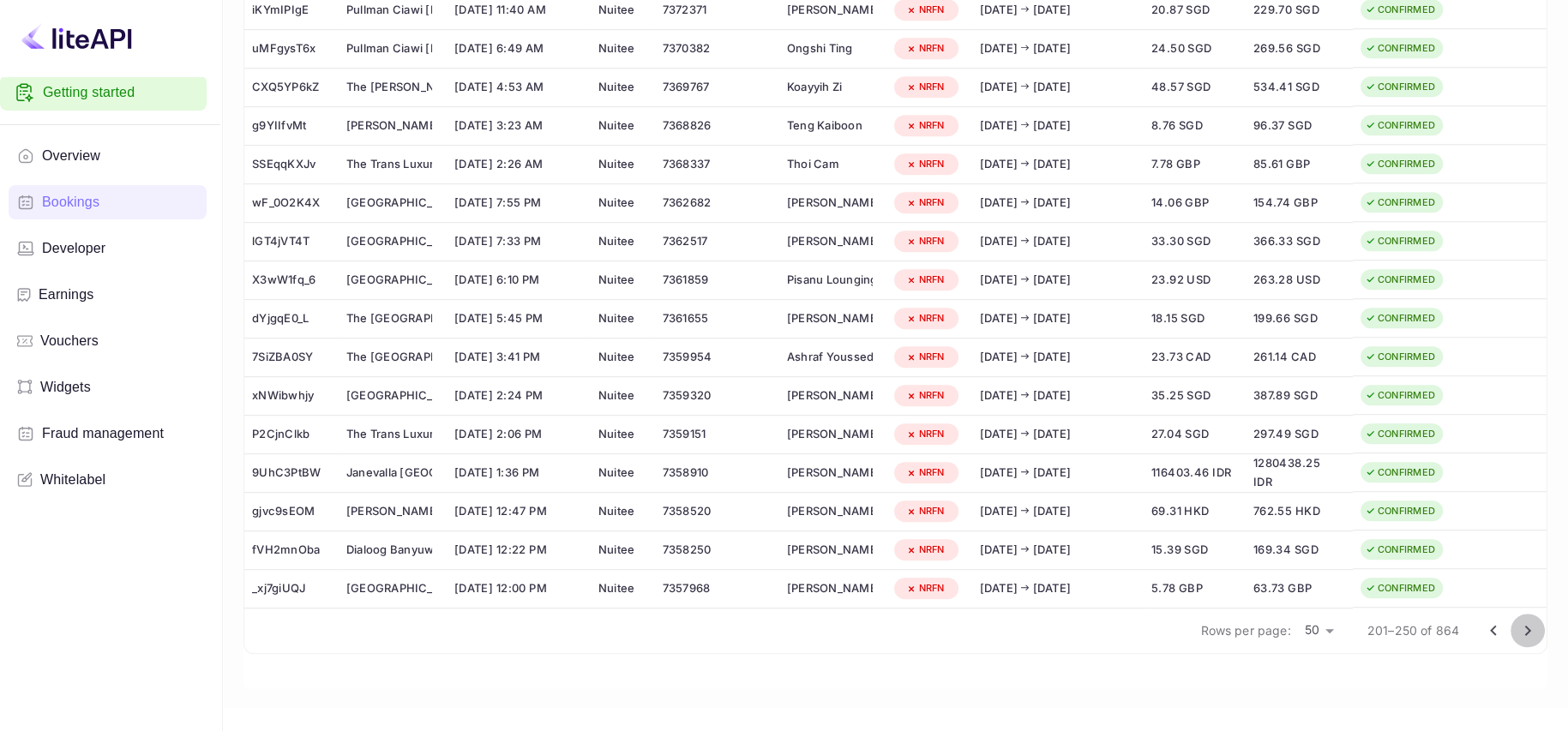 click 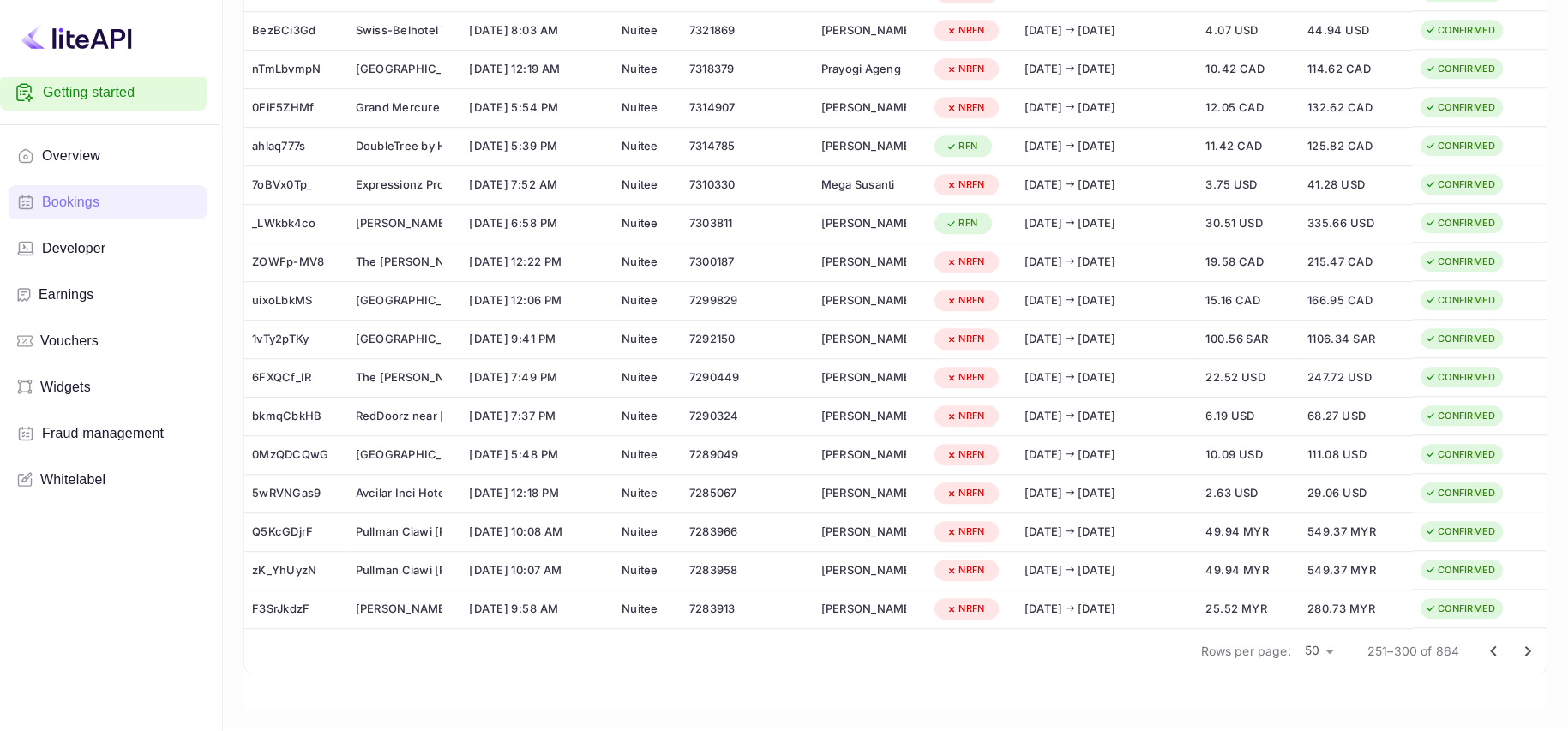 scroll, scrollTop: 1558, scrollLeft: 0, axis: vertical 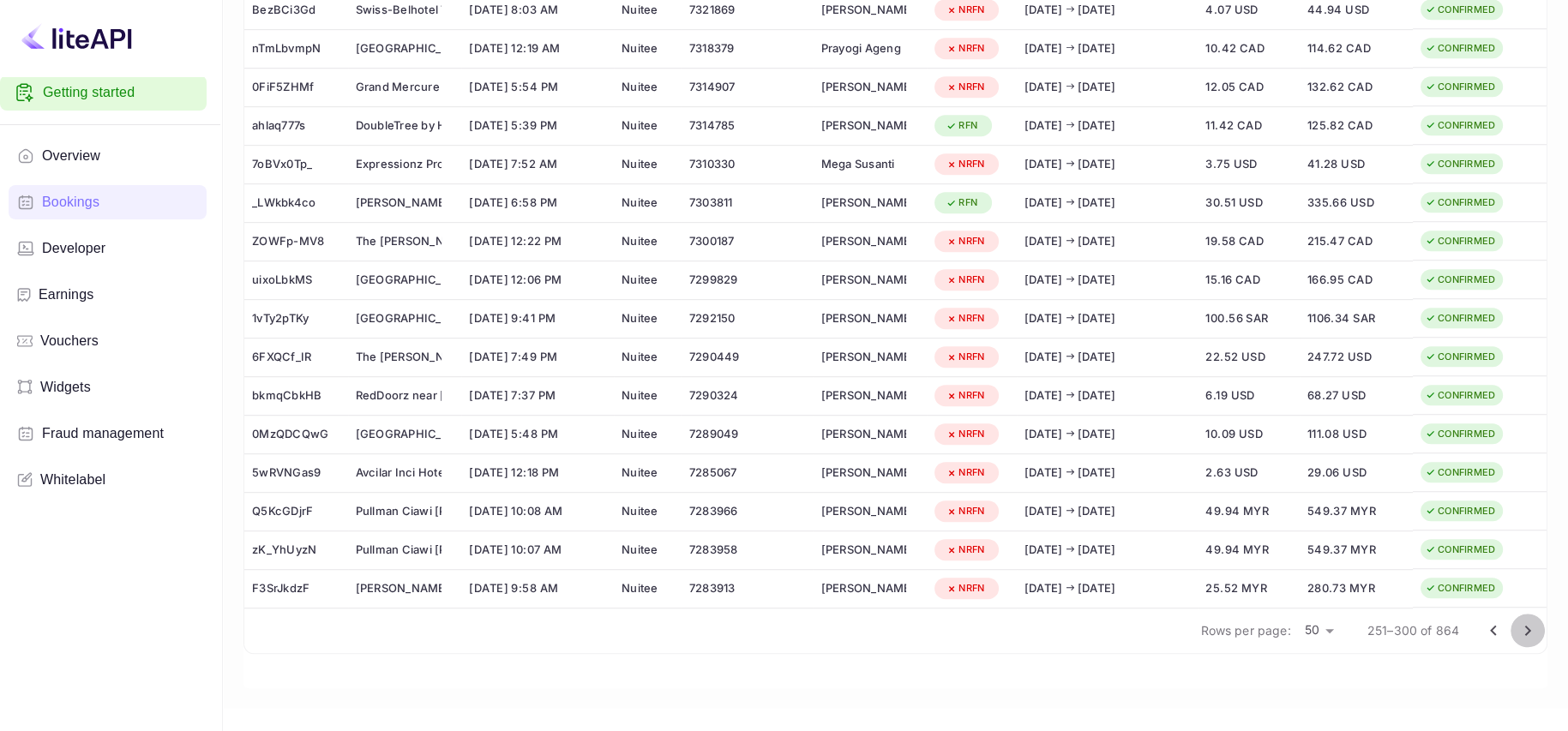 click 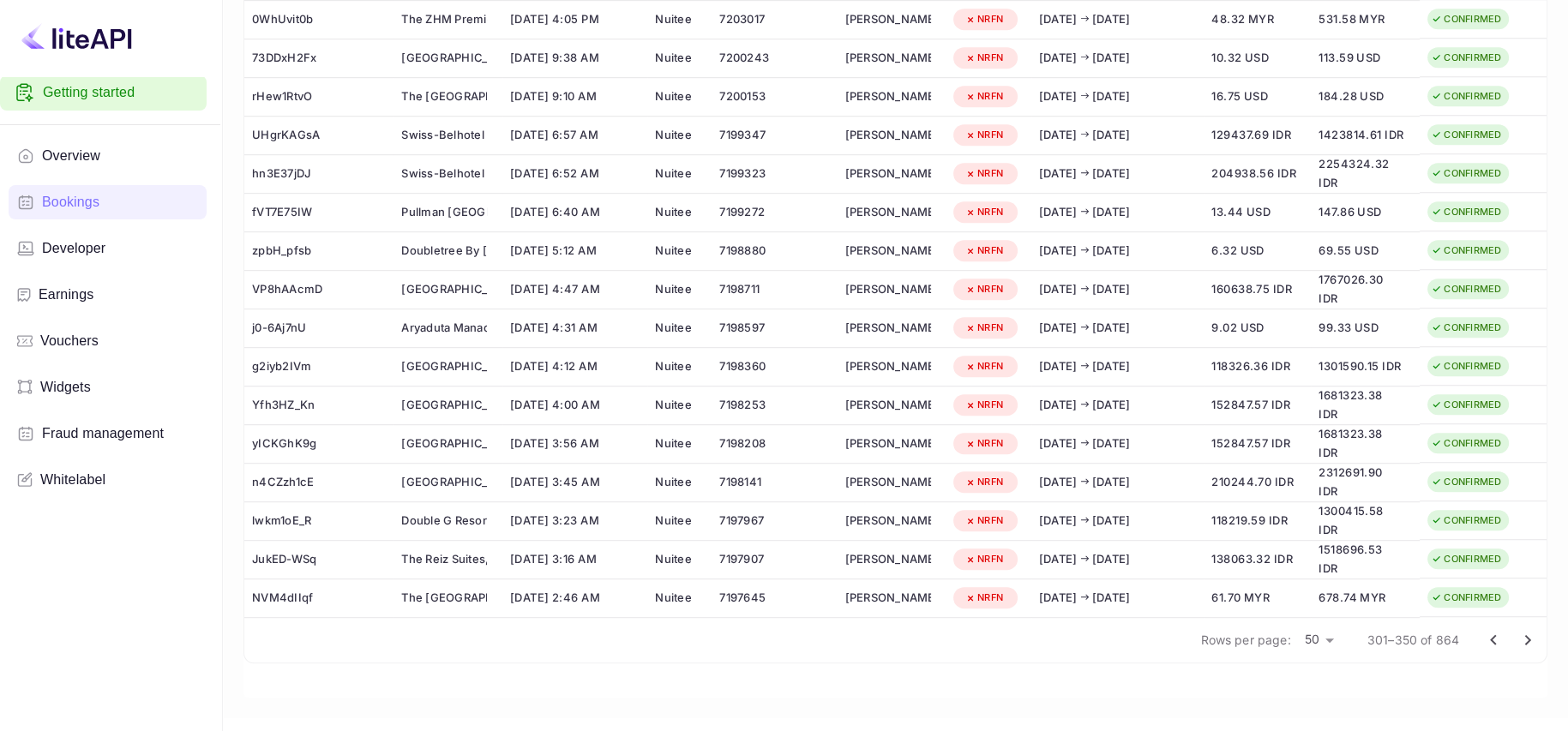scroll, scrollTop: 1558, scrollLeft: 0, axis: vertical 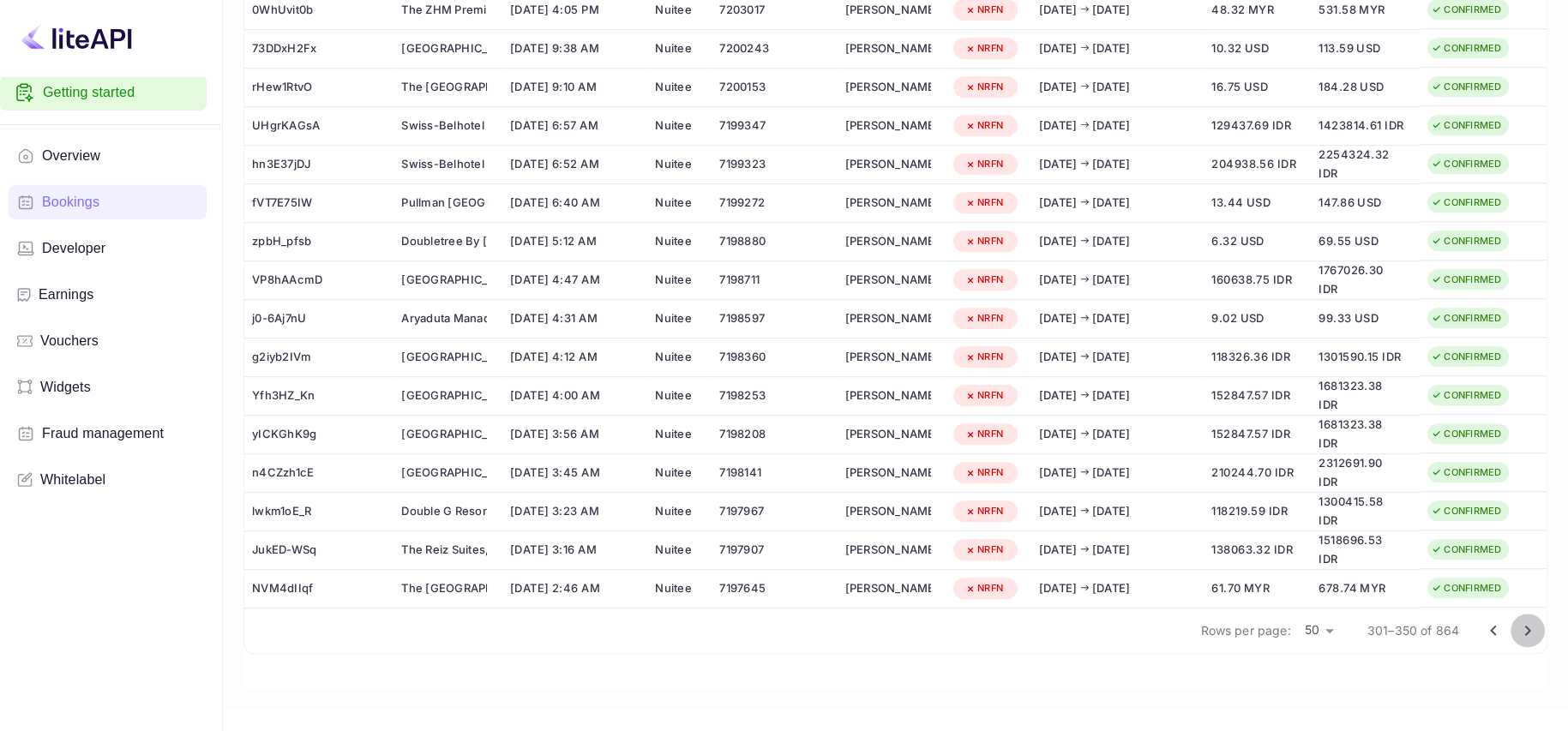 click 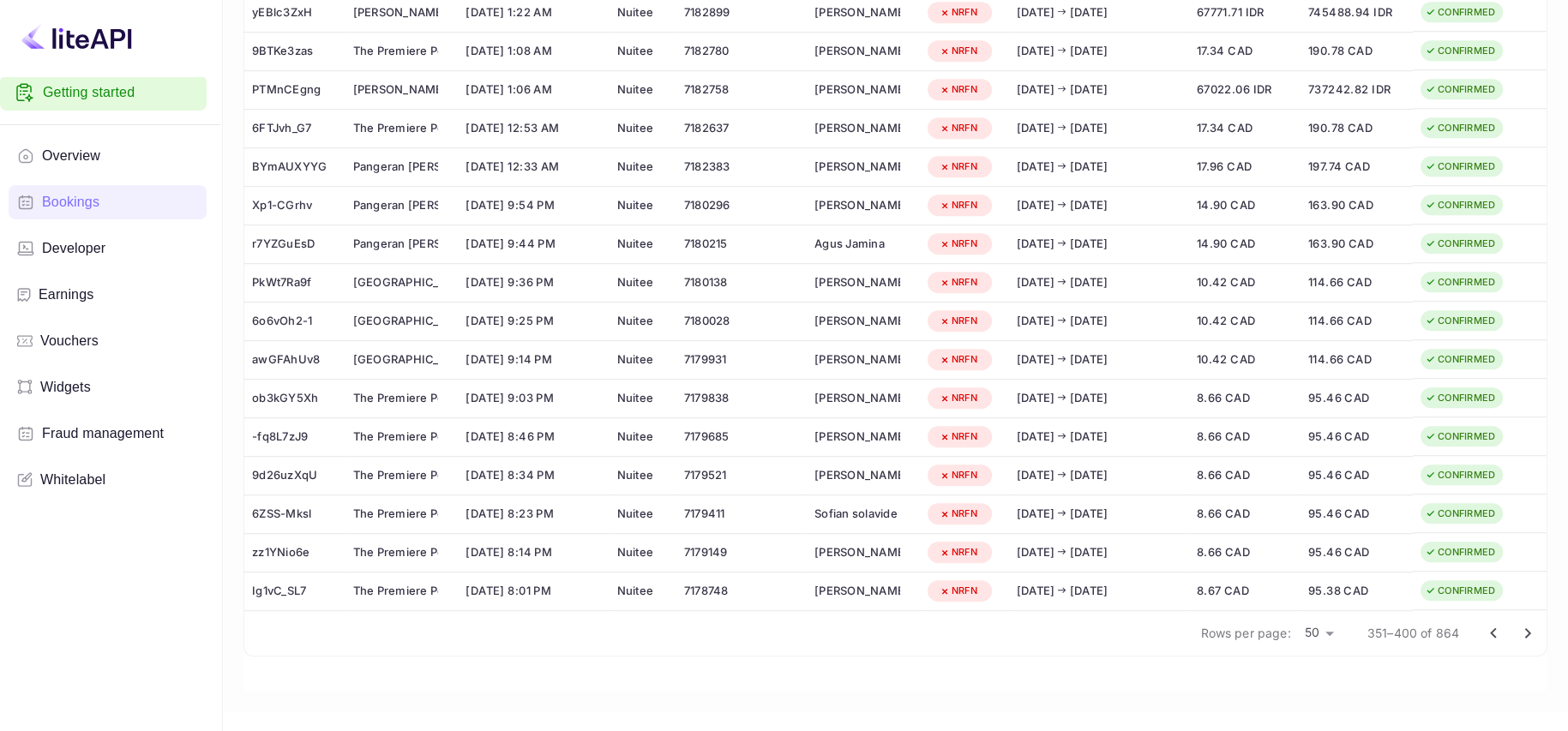 scroll, scrollTop: 1558, scrollLeft: 0, axis: vertical 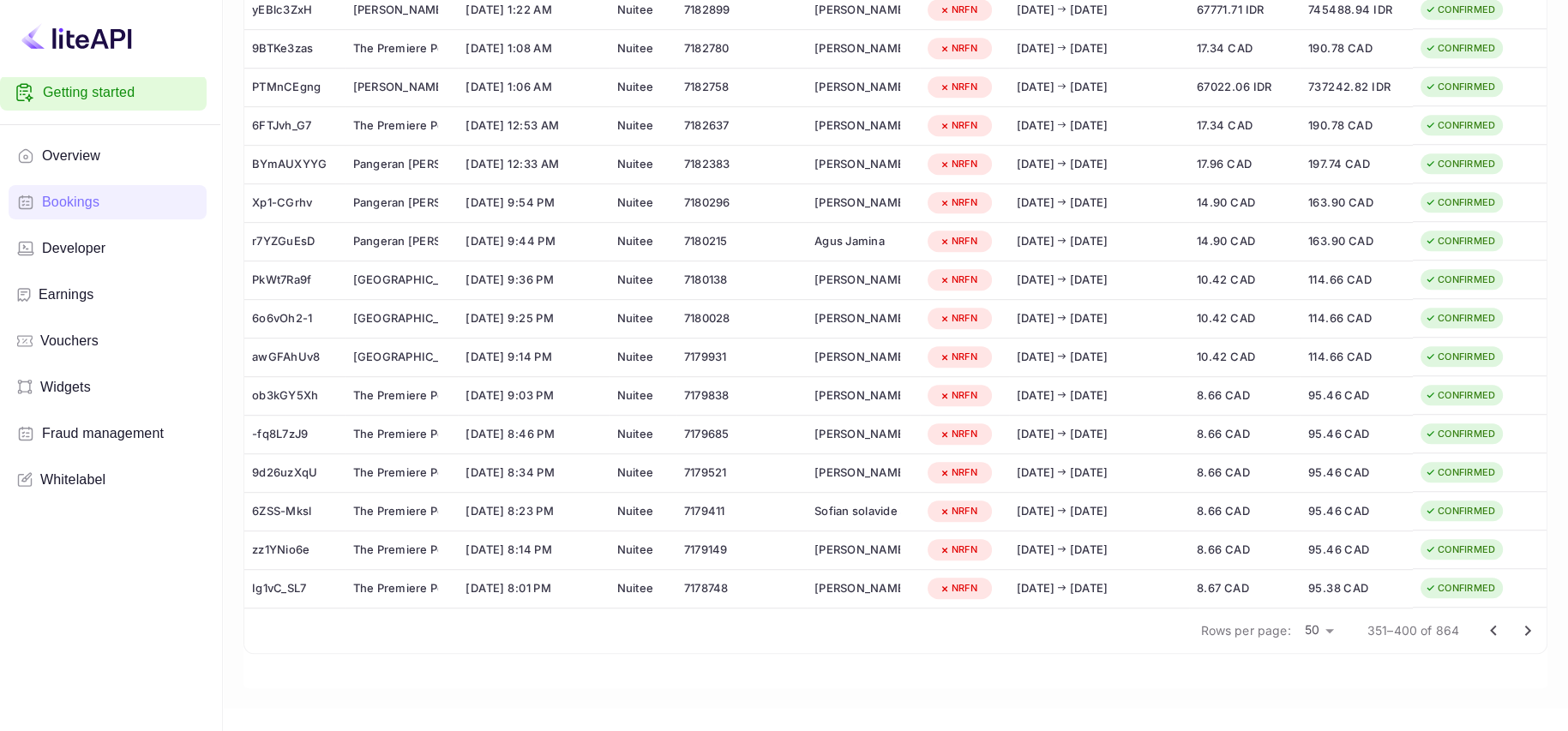 click 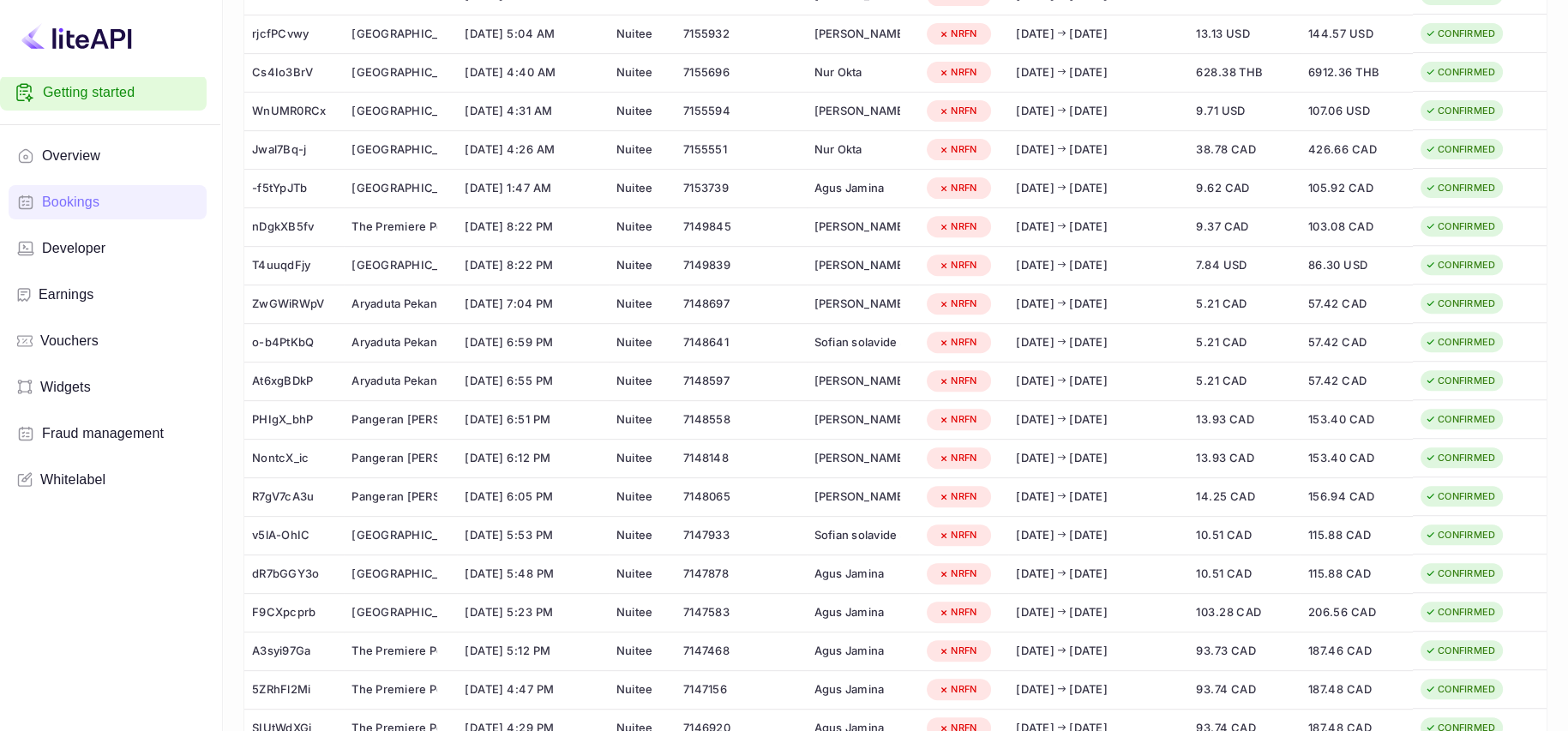 scroll, scrollTop: 1558, scrollLeft: 0, axis: vertical 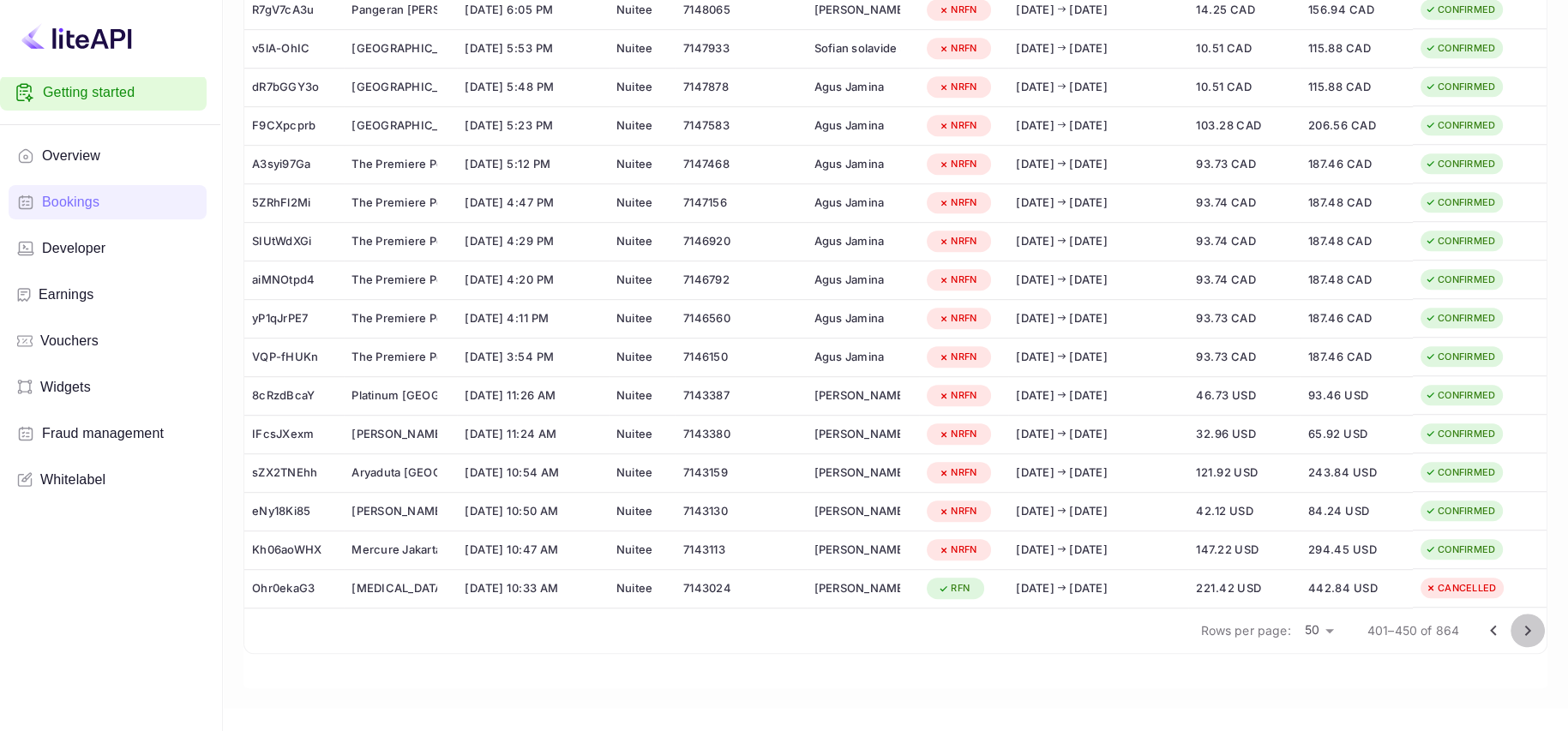 click 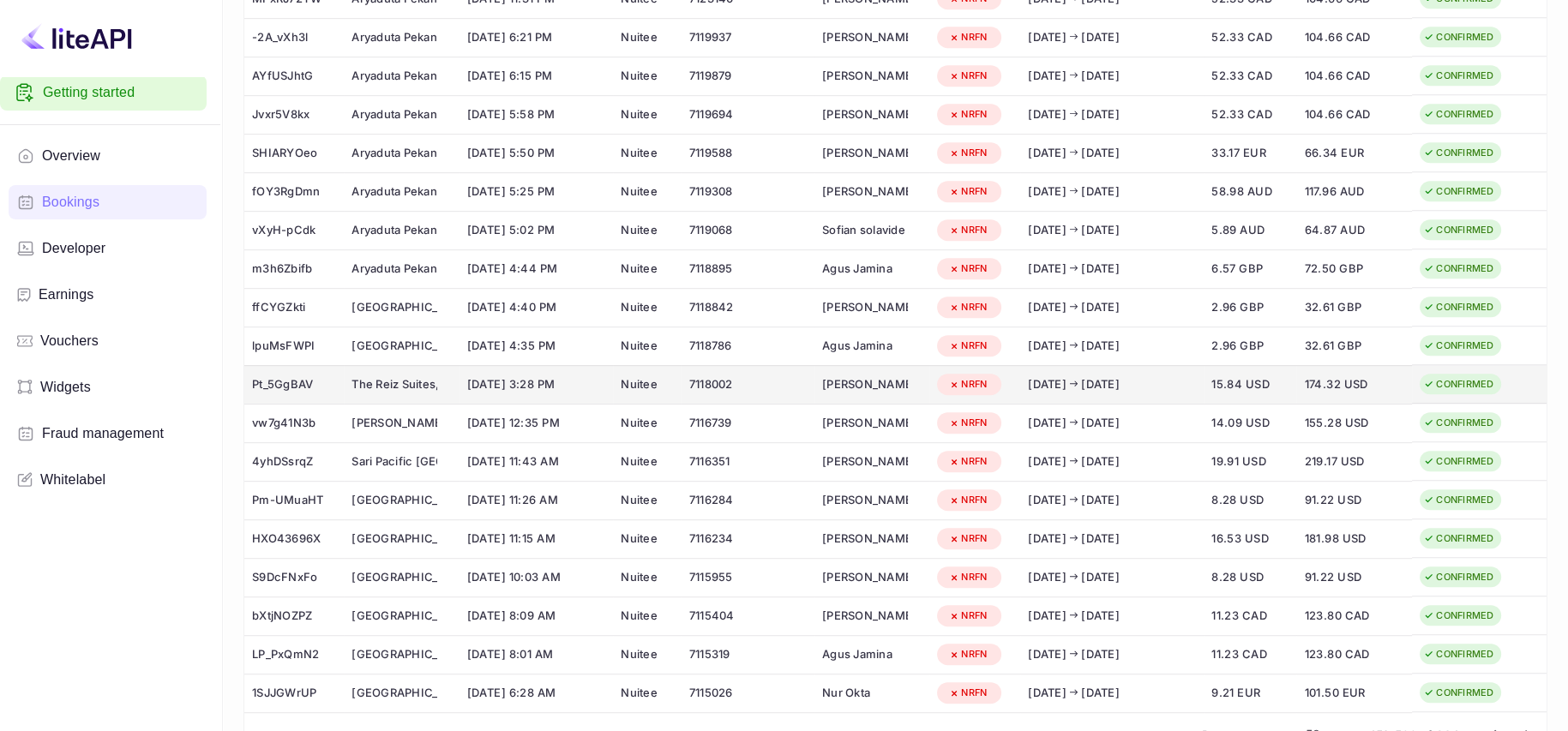 scroll, scrollTop: 1558, scrollLeft: 0, axis: vertical 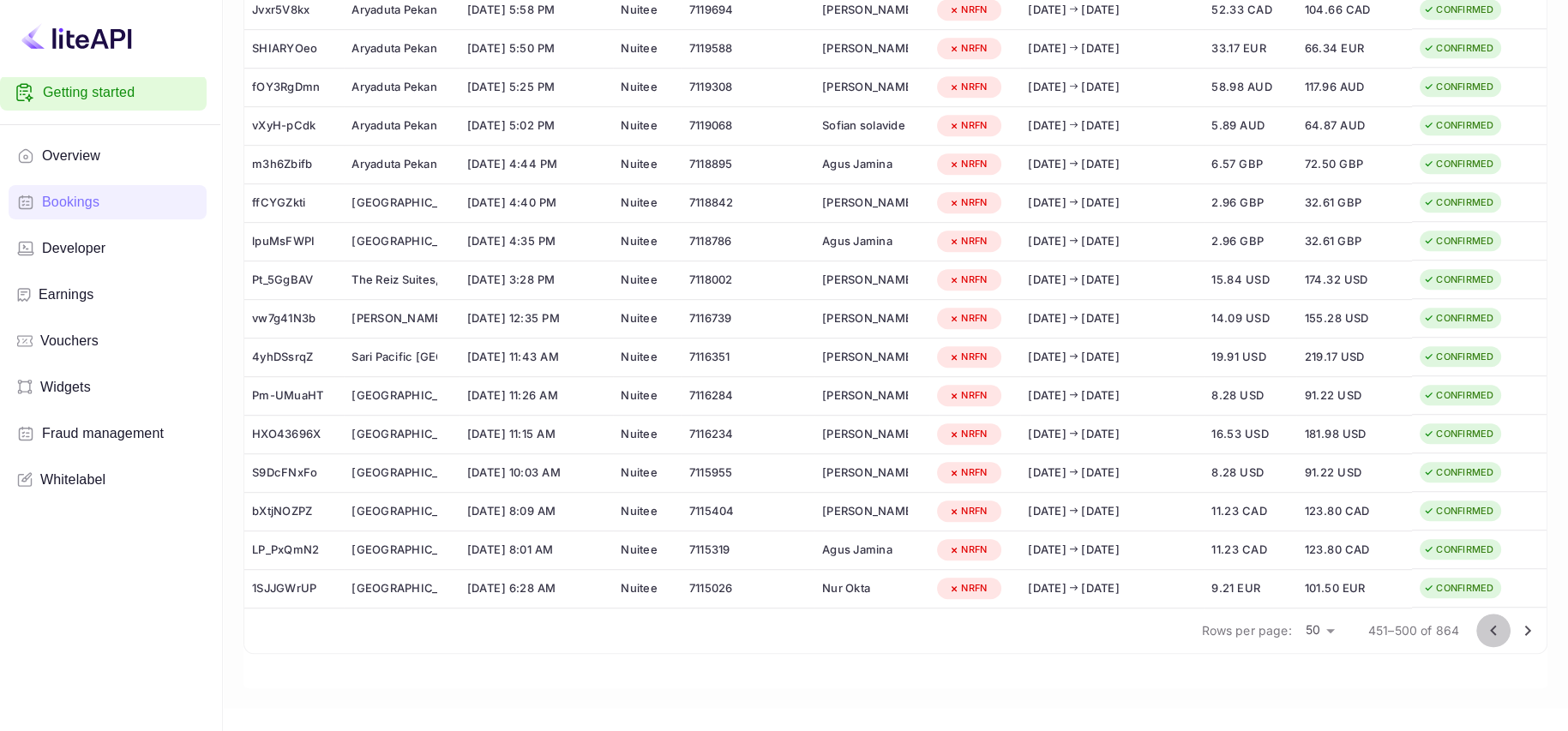 click 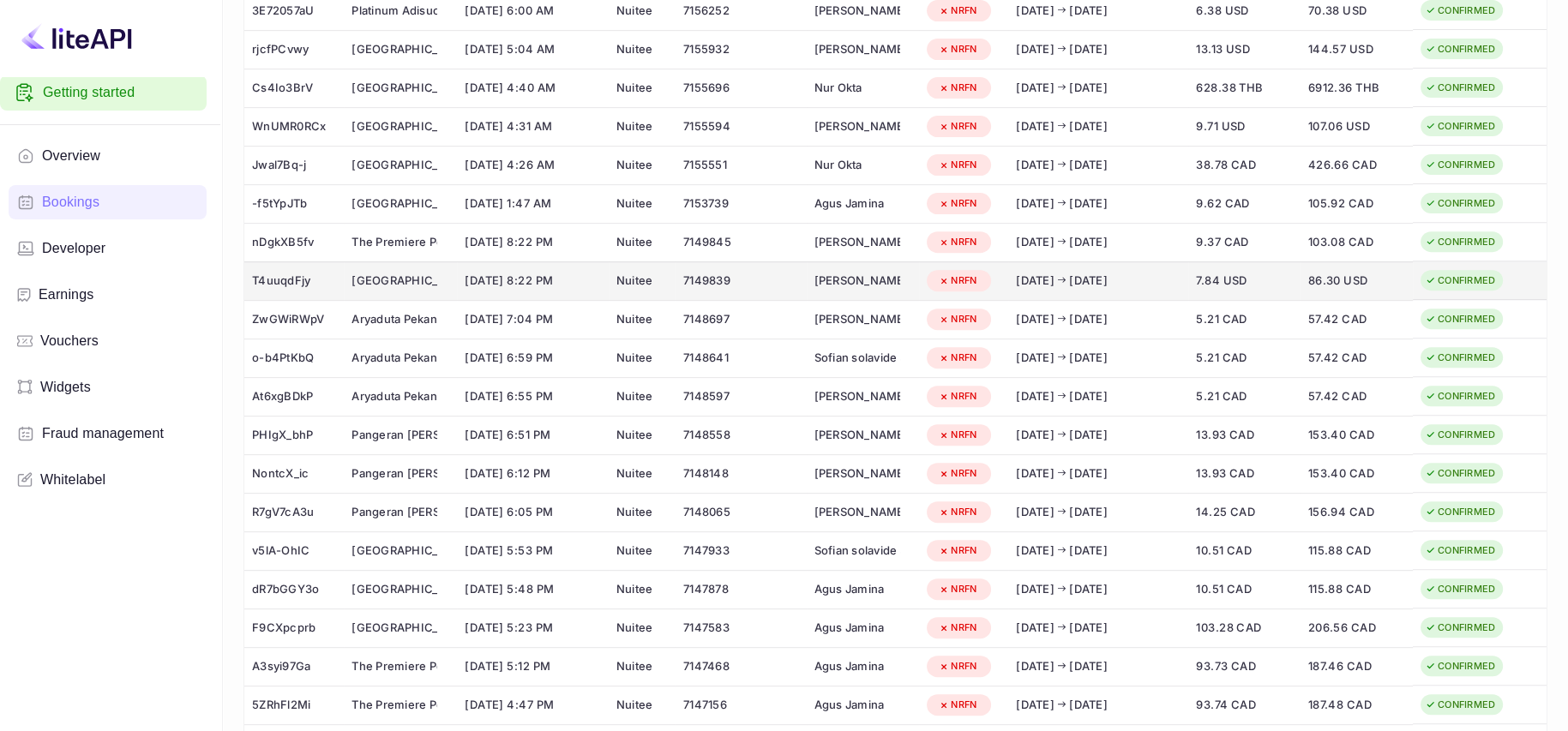 scroll, scrollTop: 1558, scrollLeft: 0, axis: vertical 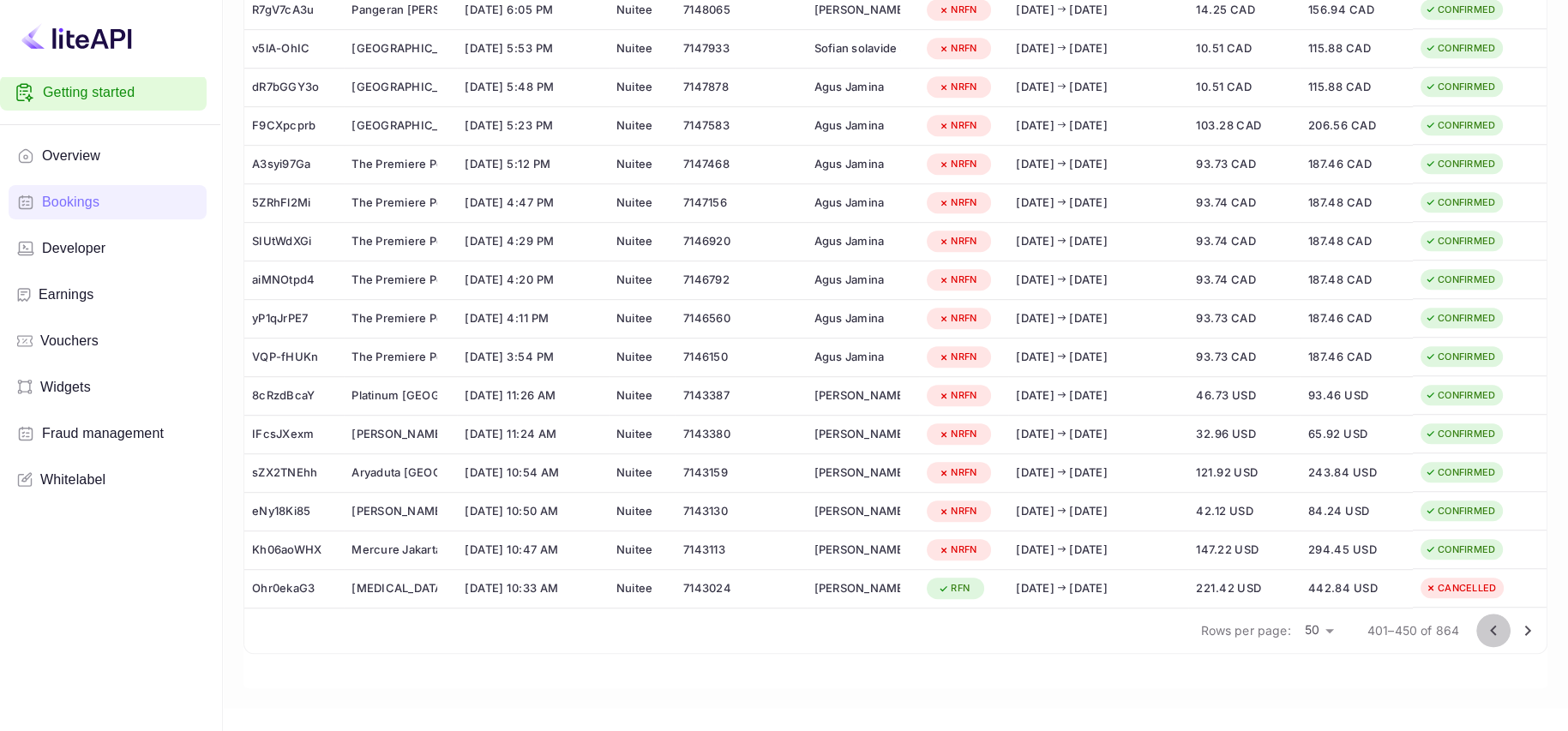 click at bounding box center [1493, 631] 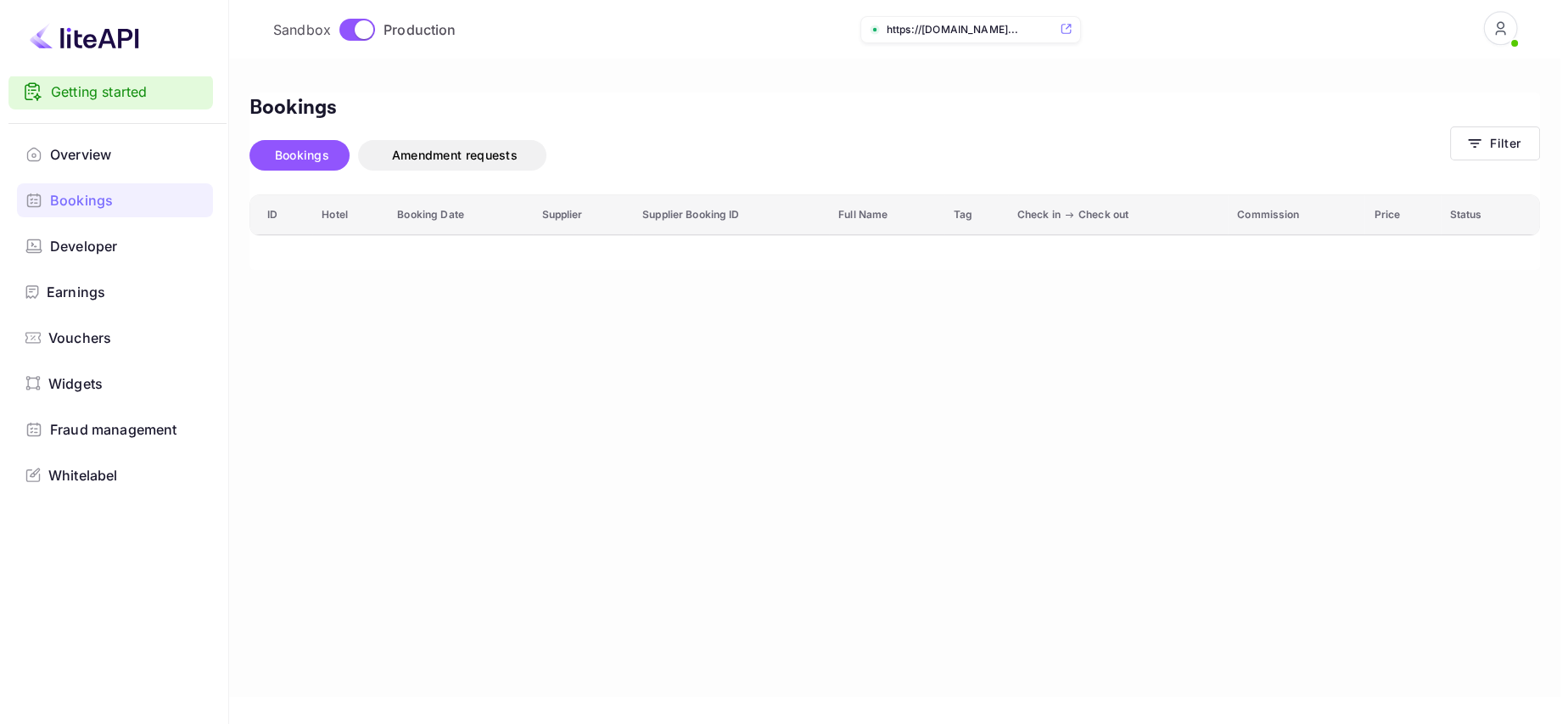 scroll, scrollTop: 0, scrollLeft: 0, axis: both 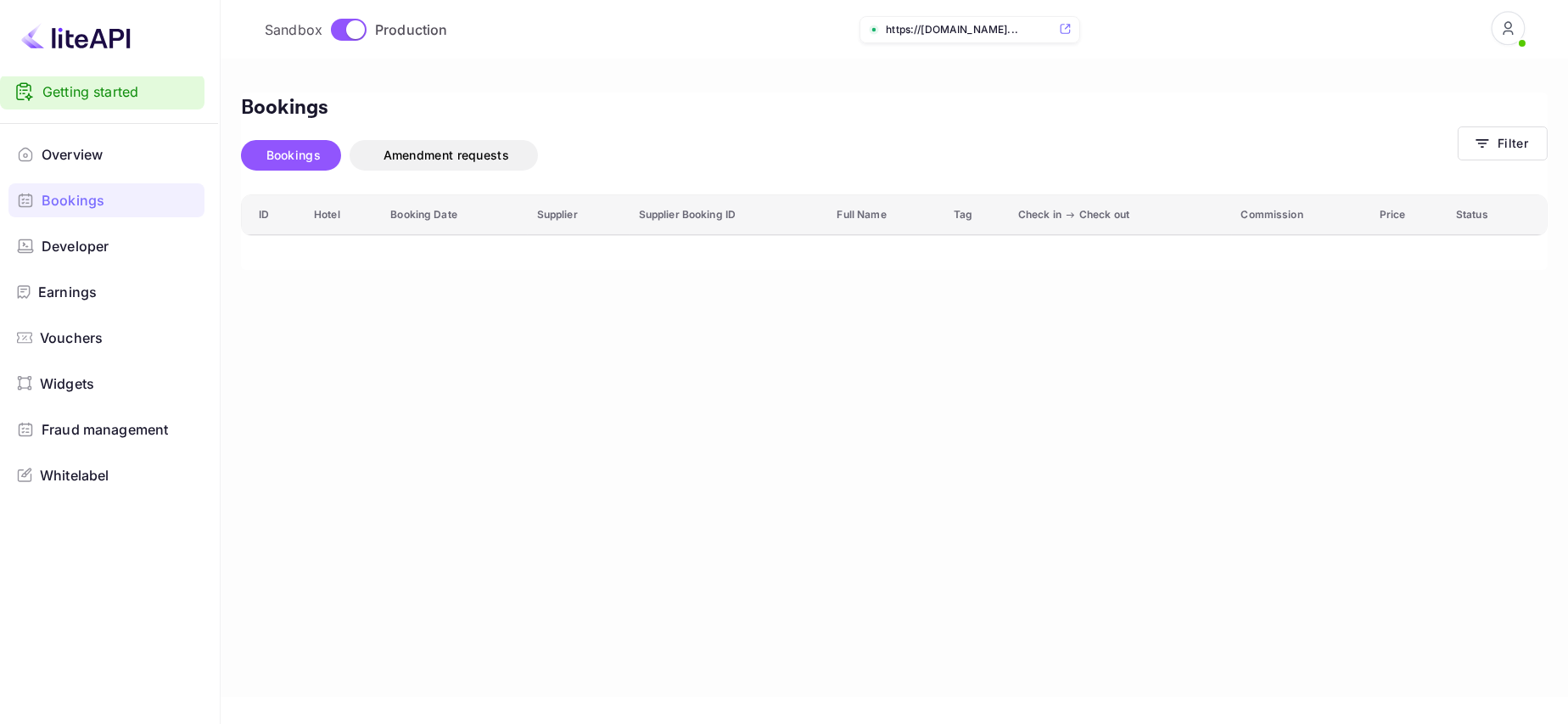 click on "Bookings Amendment requests" at bounding box center [849, 155] 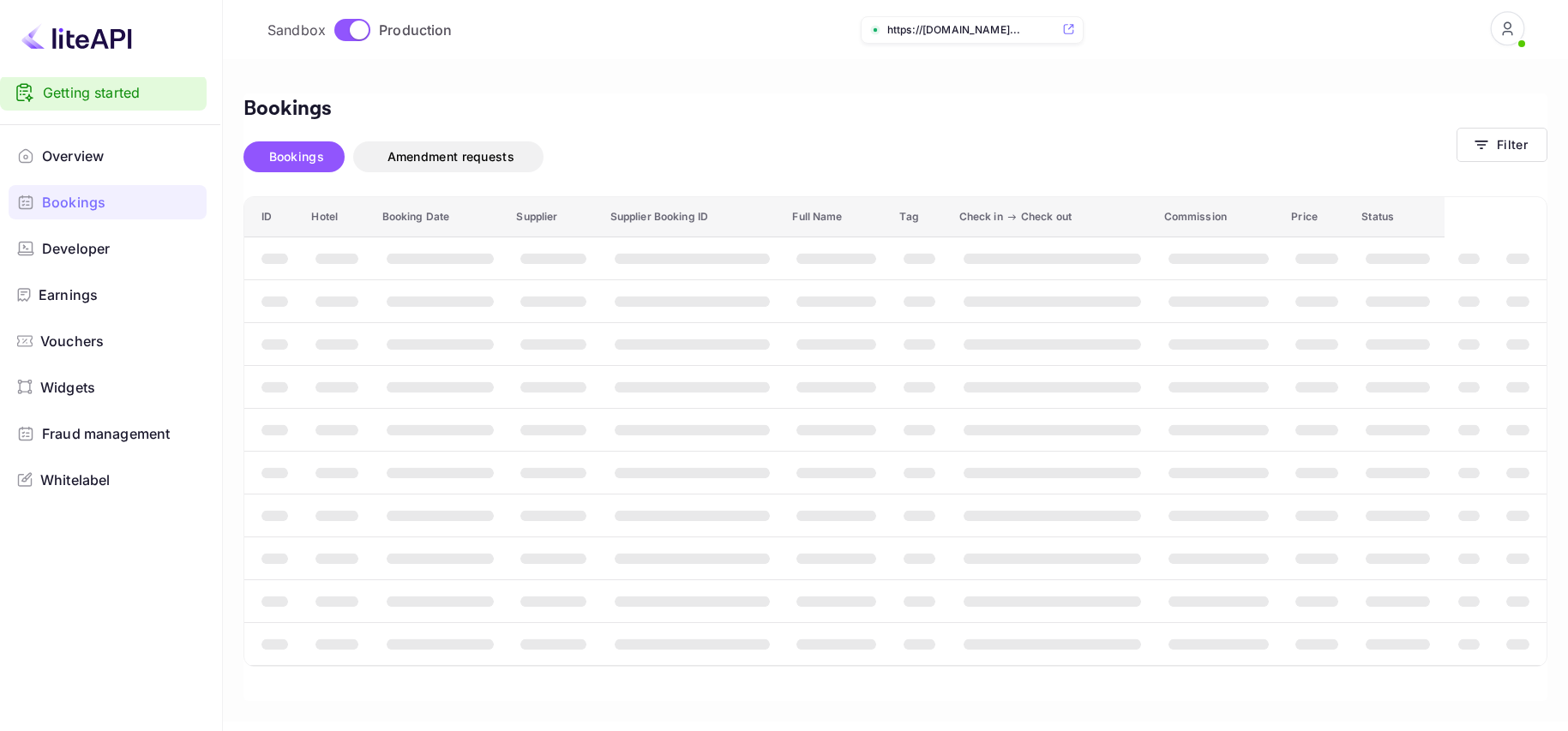 scroll, scrollTop: 0, scrollLeft: 0, axis: both 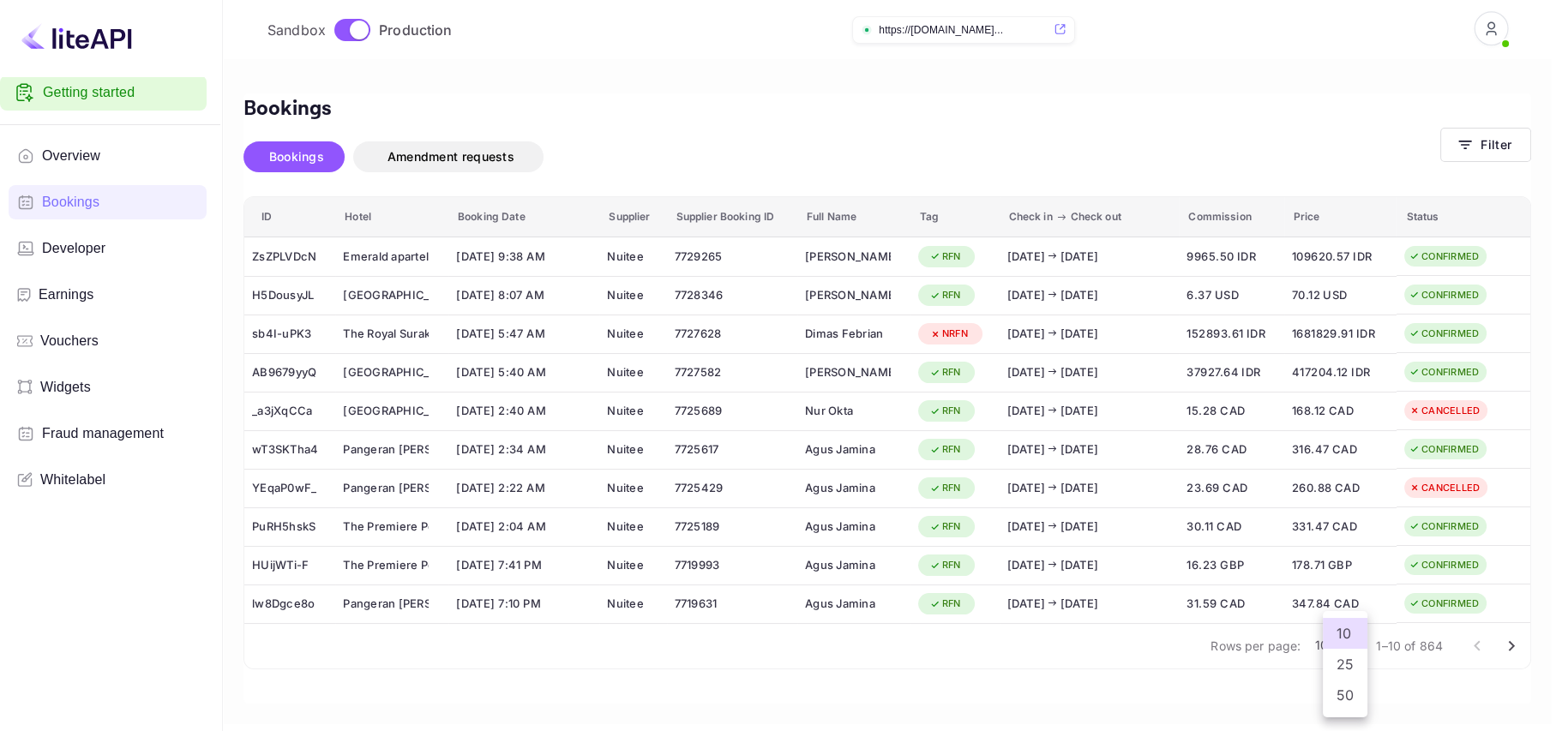 click on "Getting started Overview Bookings Developer Earnings Vouchers Widgets Fraud management Whitelabel   Now you can check your travel website directly from the link. Check your website Sandbox Production https:// [DOMAIN_NAME] ...       Bookings Bookings Amendment requests Filter ID Hotel Booking Date Supplier Supplier Booking ID Full Name Tag Check in   Check out Commission Price Status ZsZPLVDcN Emerald apartel by Rm   [DATE]   9:38 AM Nuitee 7729265 [PERSON_NAME]   RFN [DATE]     [DATE] 9965.50   IDR 109620.57   IDR   CONFIRMED H5DousyJL [GEOGRAPHIC_DATA] & Resto   [DATE]   8:07 AM Nuitee 7728346 [PERSON_NAME]   RFN [DATE]     [DATE] 6.37   USD 70.12   USD   CONFIRMED sb4I-uPK3 The Royal Surakarta Heritage Solo MGallery Collection   [DATE]   5:47 AM Nuitee 7727628 Dimas Febrian   NRFN [DATE]     [DATE] 152893.61   IDR 1681829.91   IDR   CONFIRMED AB9679yyQ [GEOGRAPHIC_DATA] Hotel [GEOGRAPHIC_DATA]   [DATE]   5:40 AM Nuitee 7727582 [PERSON_NAME]   RFN" at bounding box center (784, 375) 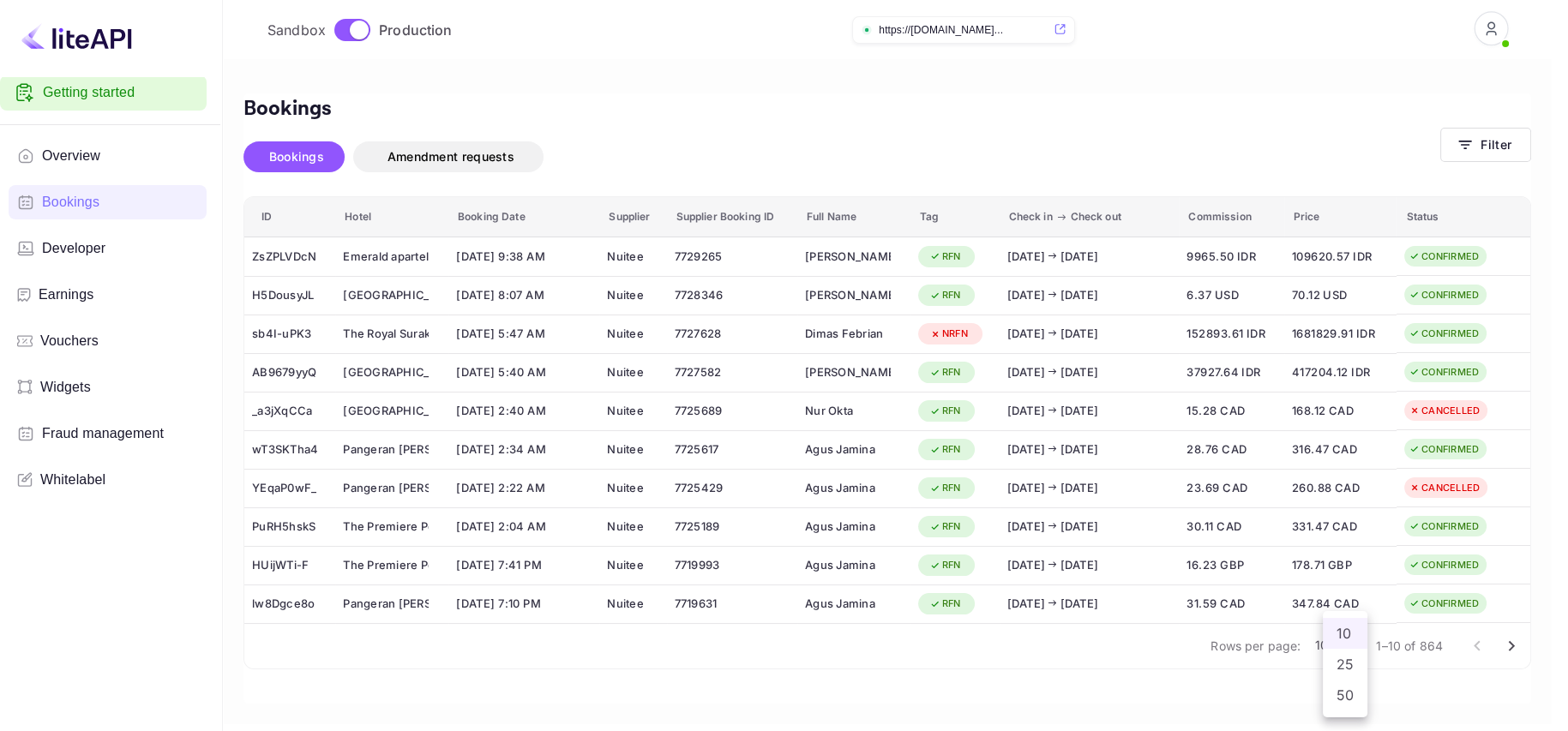 click at bounding box center (784, 365) 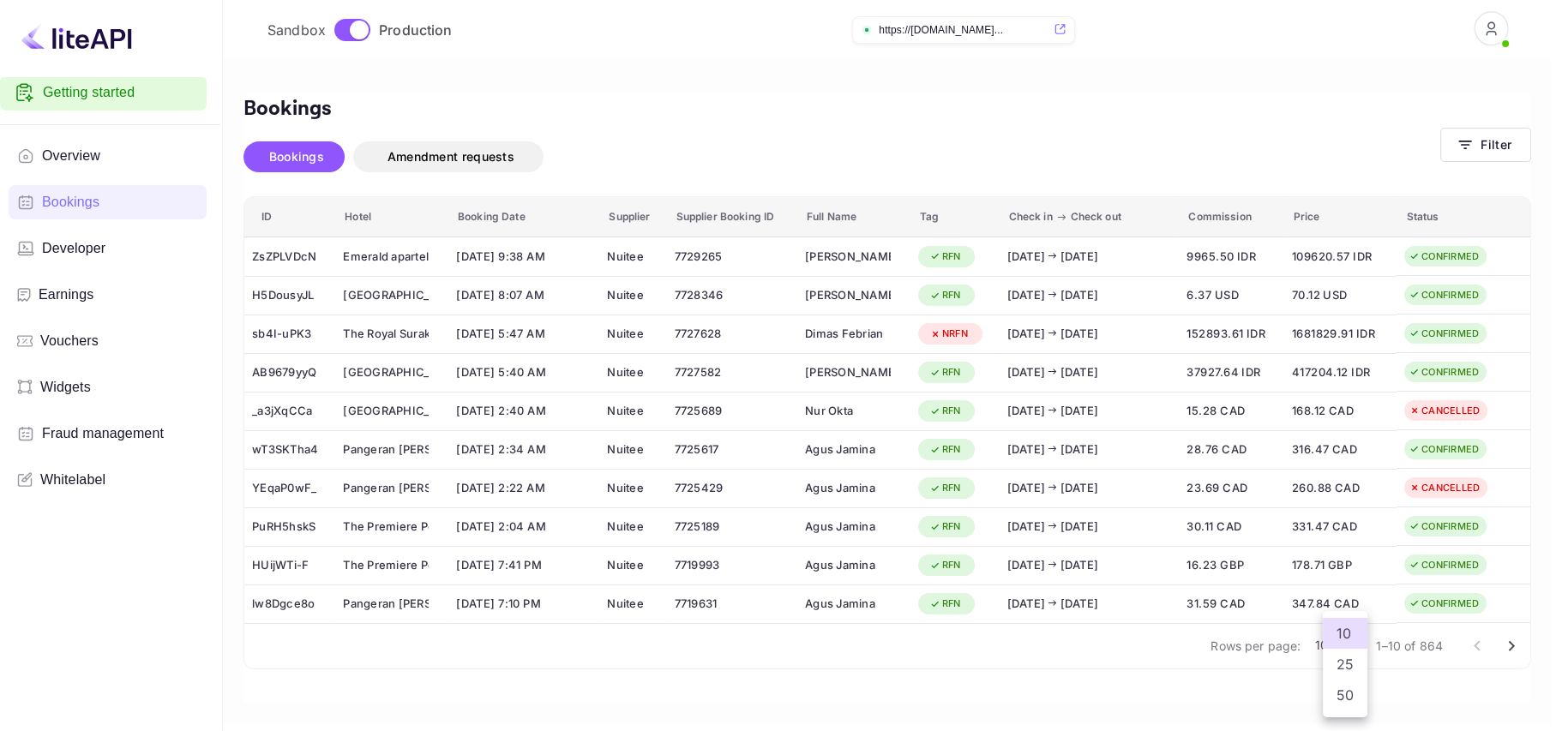 click on "Getting started Overview Bookings Developer Earnings Vouchers Widgets Fraud management Whitelabel   Now you can check your travel website directly from the link. Check your website Sandbox Production https:// [DOMAIN_NAME] ...       Bookings Bookings Amendment requests Filter ID Hotel Booking Date Supplier Supplier Booking ID Full Name Tag Check in   Check out Commission Price Status ZsZPLVDcN Emerald apartel by Rm   [DATE]   9:38 AM Nuitee 7729265 [PERSON_NAME]   RFN [DATE]     [DATE] 9965.50   IDR 109620.57   IDR   CONFIRMED H5DousyJL [GEOGRAPHIC_DATA] & Resto   [DATE]   8:07 AM Nuitee 7728346 [PERSON_NAME]   RFN [DATE]     [DATE] 6.37   USD 70.12   USD   CONFIRMED sb4I-uPK3 The Royal Surakarta Heritage Solo MGallery Collection   [DATE]   5:47 AM Nuitee 7727628 Dimas Febrian   NRFN [DATE]     [DATE] 152893.61   IDR 1681829.91   IDR   CONFIRMED AB9679yyQ [GEOGRAPHIC_DATA] Hotel [GEOGRAPHIC_DATA]   [DATE]   5:40 AM Nuitee 7727582 [PERSON_NAME]   RFN" at bounding box center (784, 375) 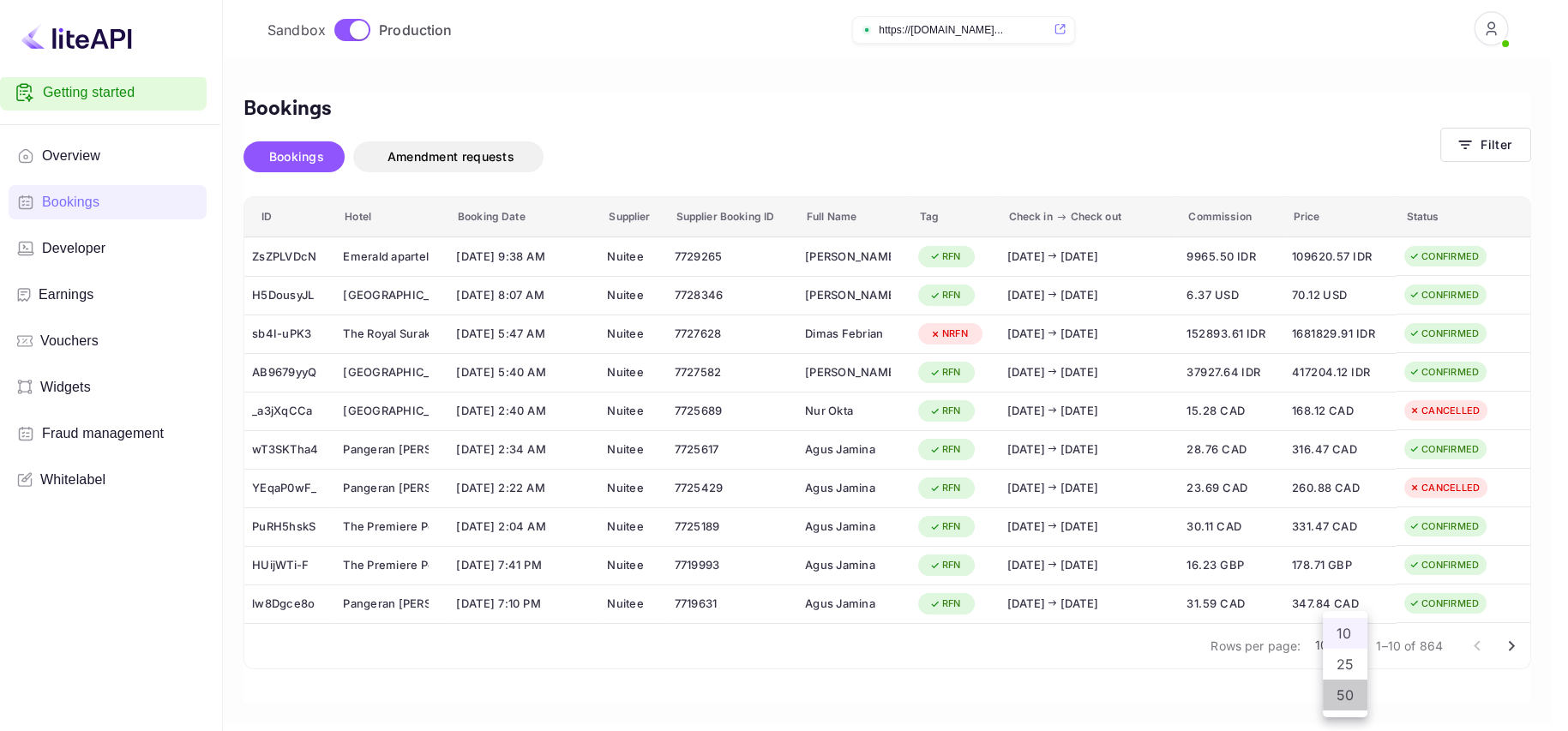 click on "50" at bounding box center [1345, 695] 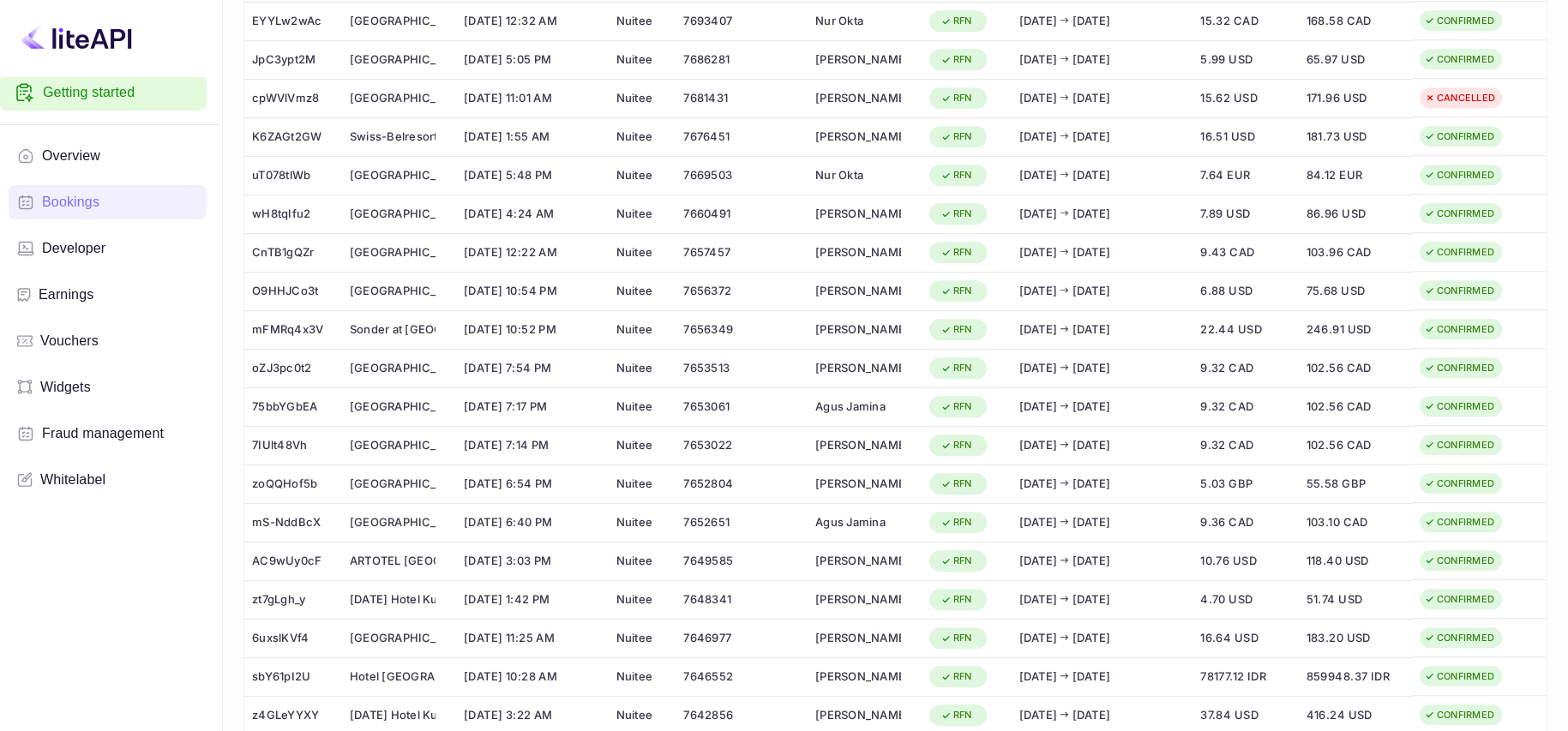 scroll, scrollTop: 1558, scrollLeft: 0, axis: vertical 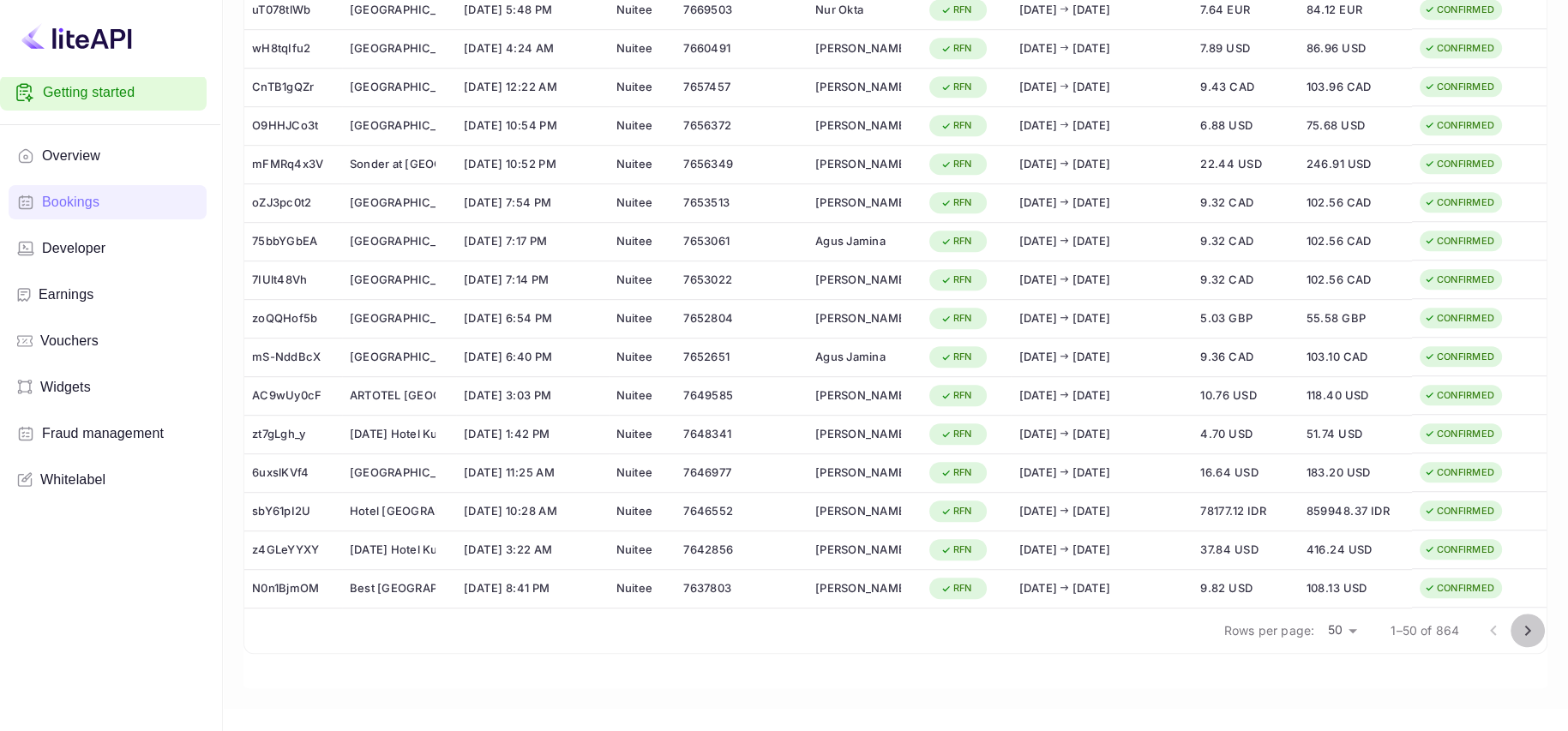 click 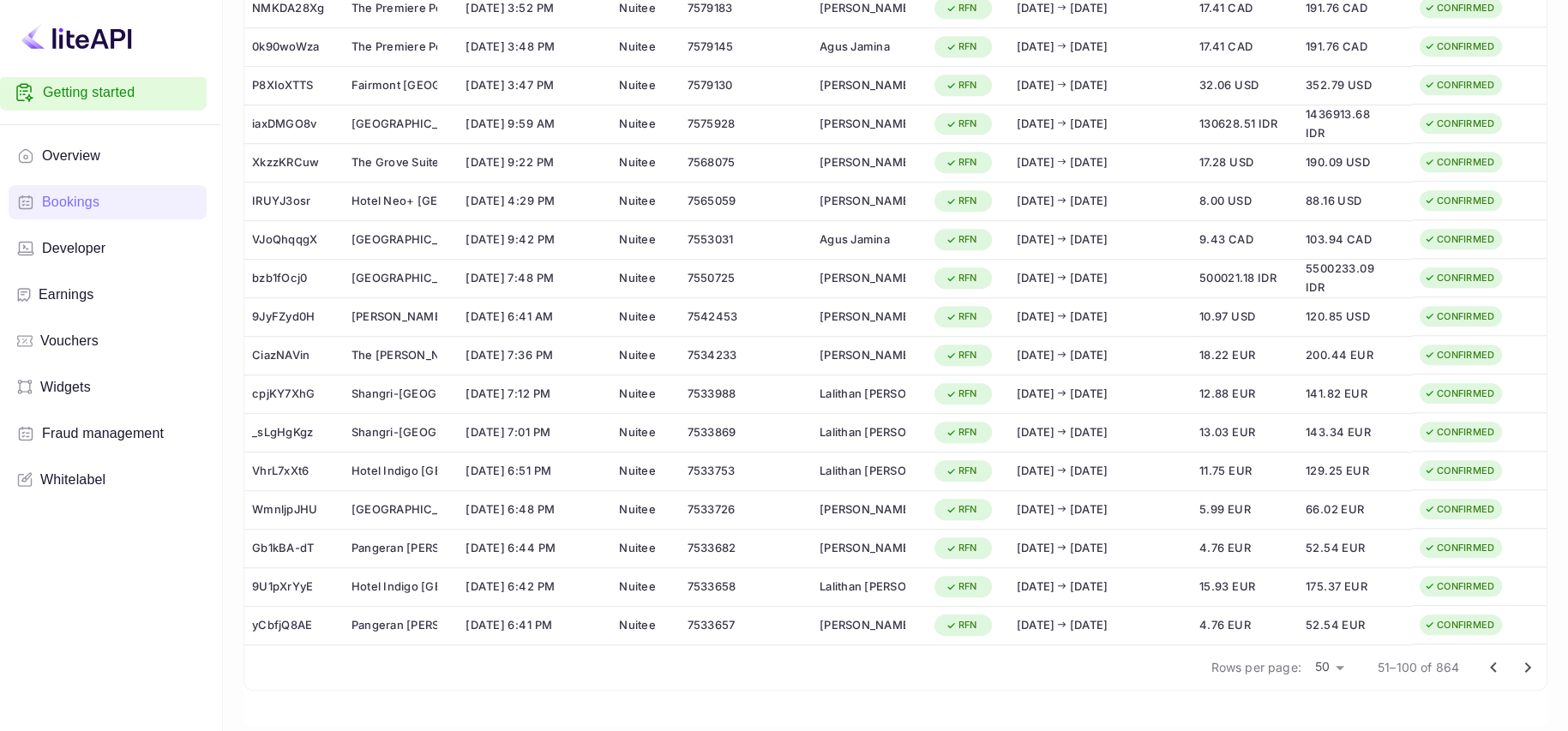scroll, scrollTop: 1558, scrollLeft: 0, axis: vertical 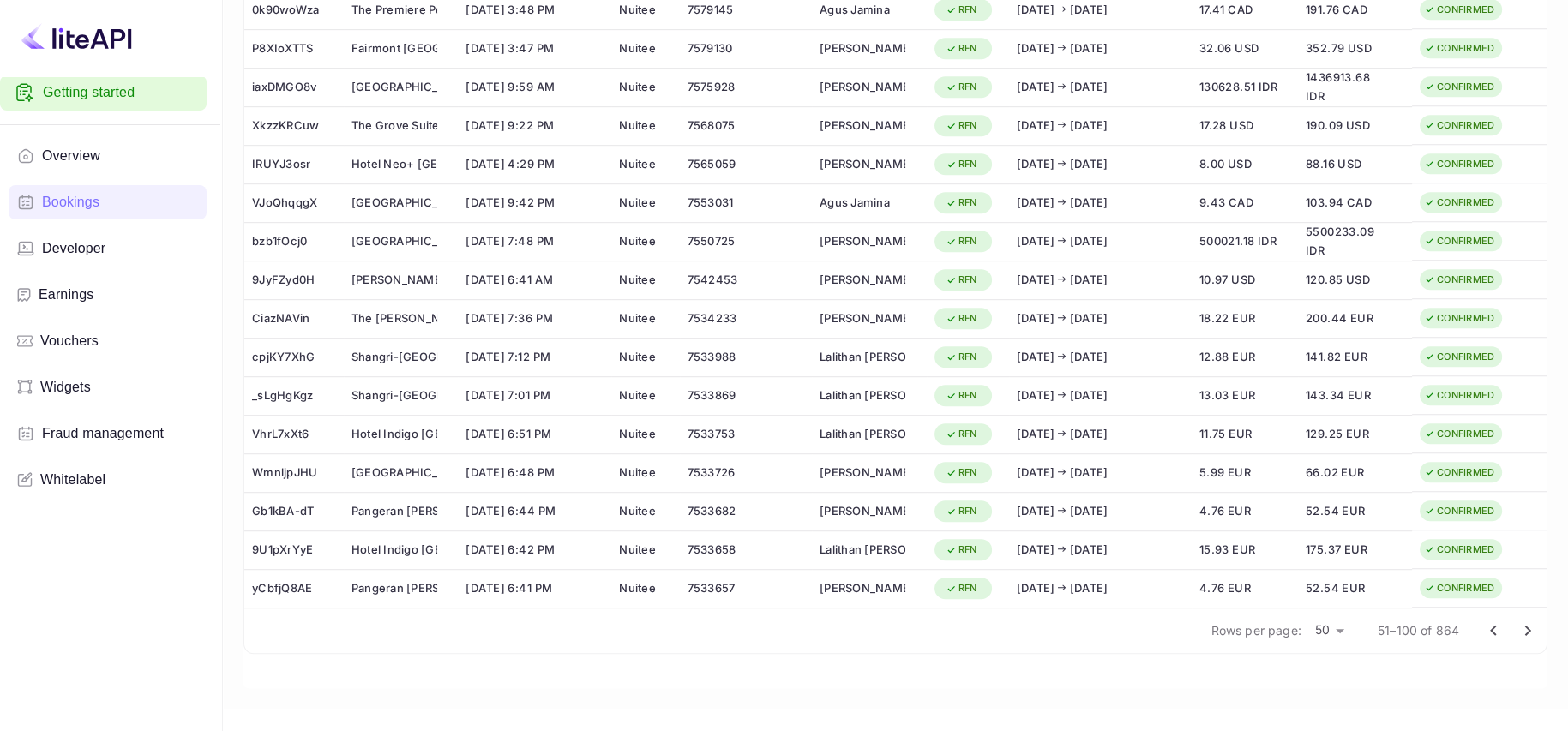 click 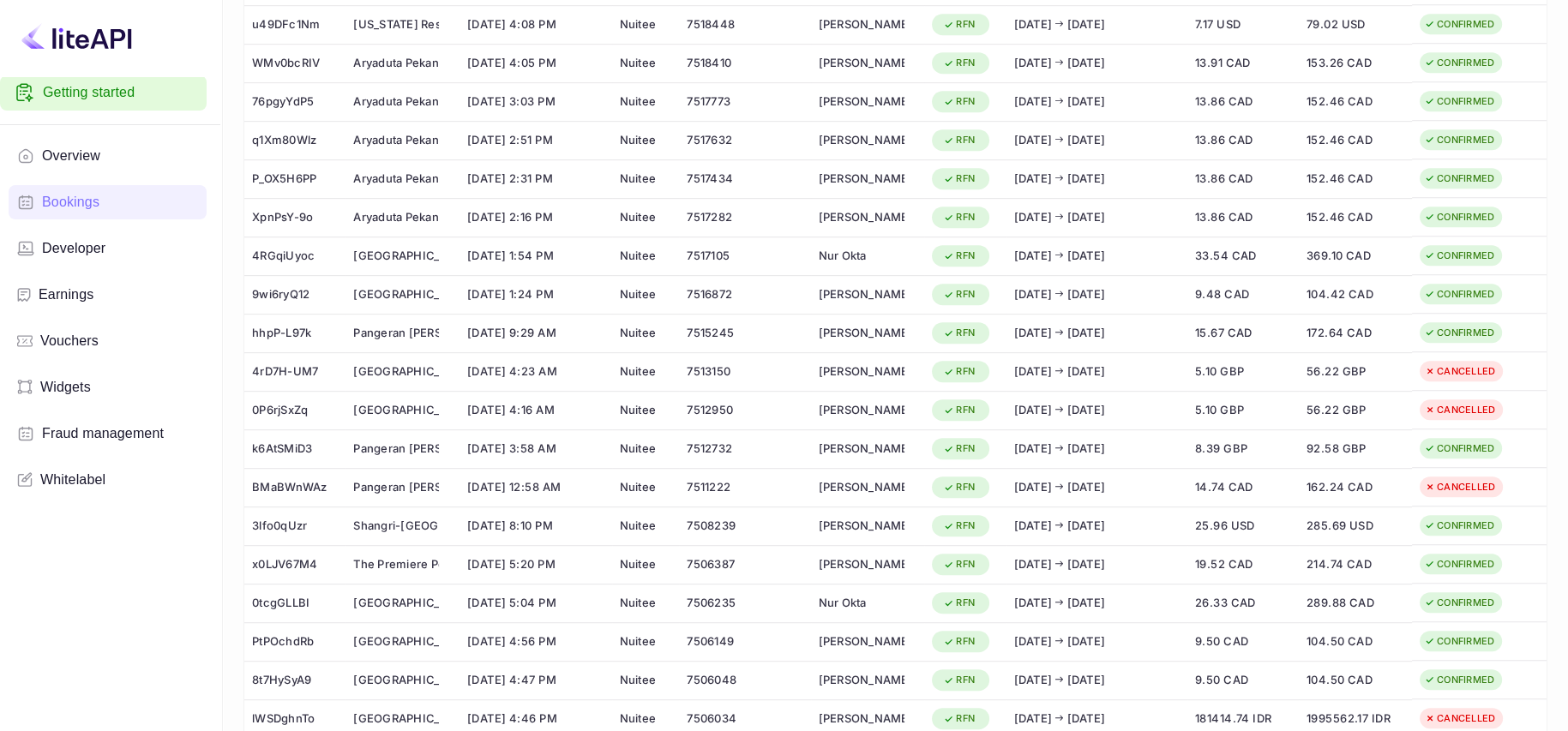 scroll, scrollTop: 1558, scrollLeft: 0, axis: vertical 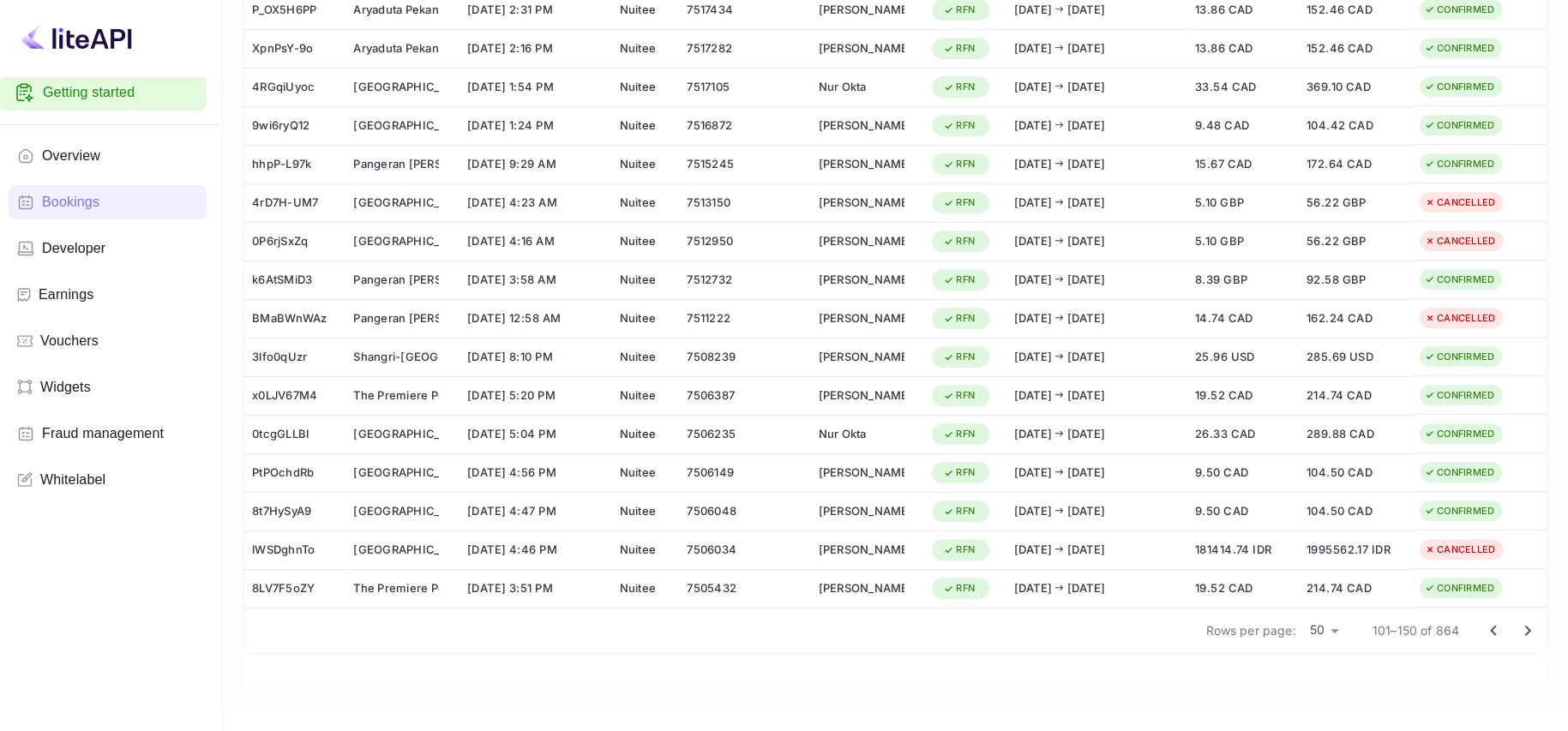 click 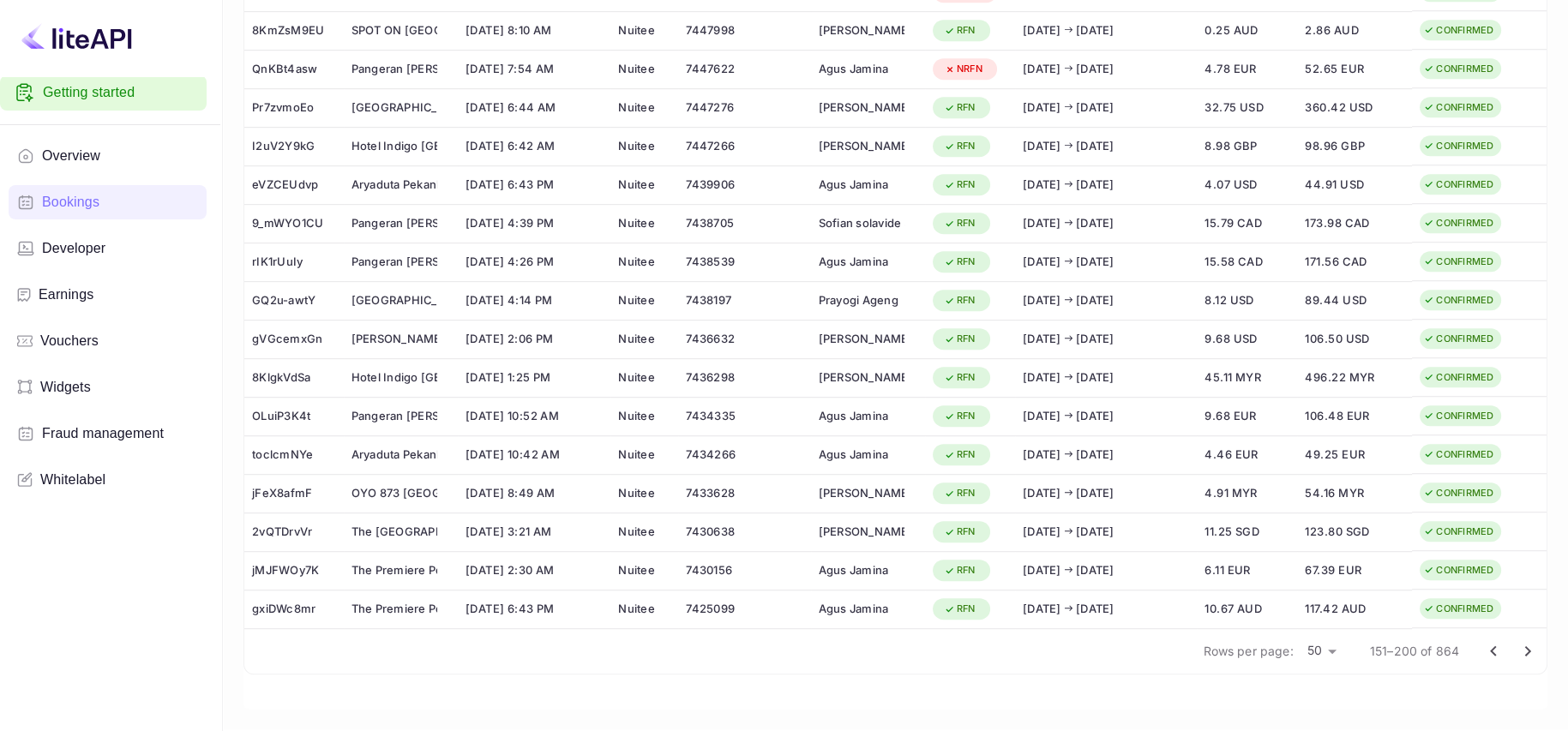 scroll, scrollTop: 1558, scrollLeft: 0, axis: vertical 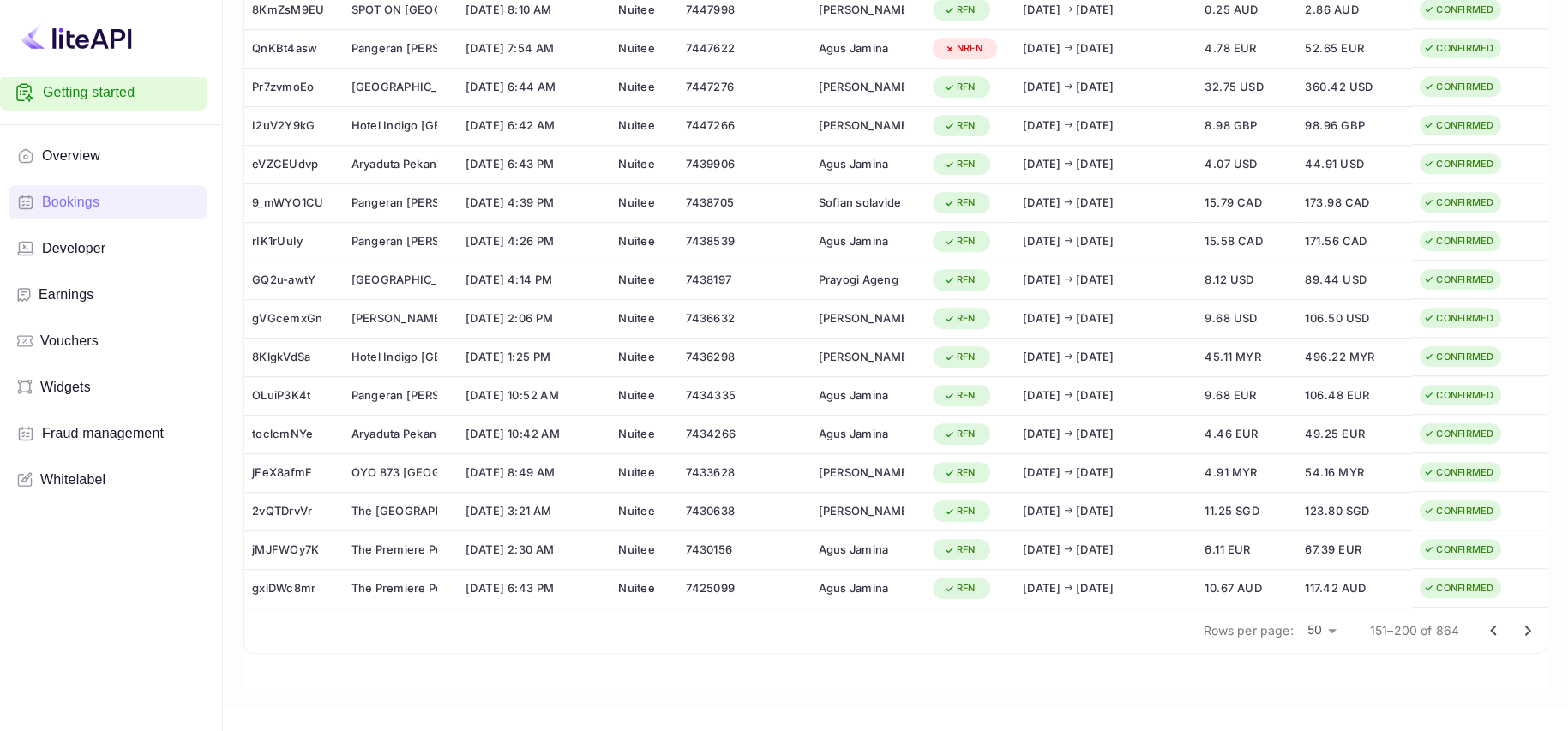 click 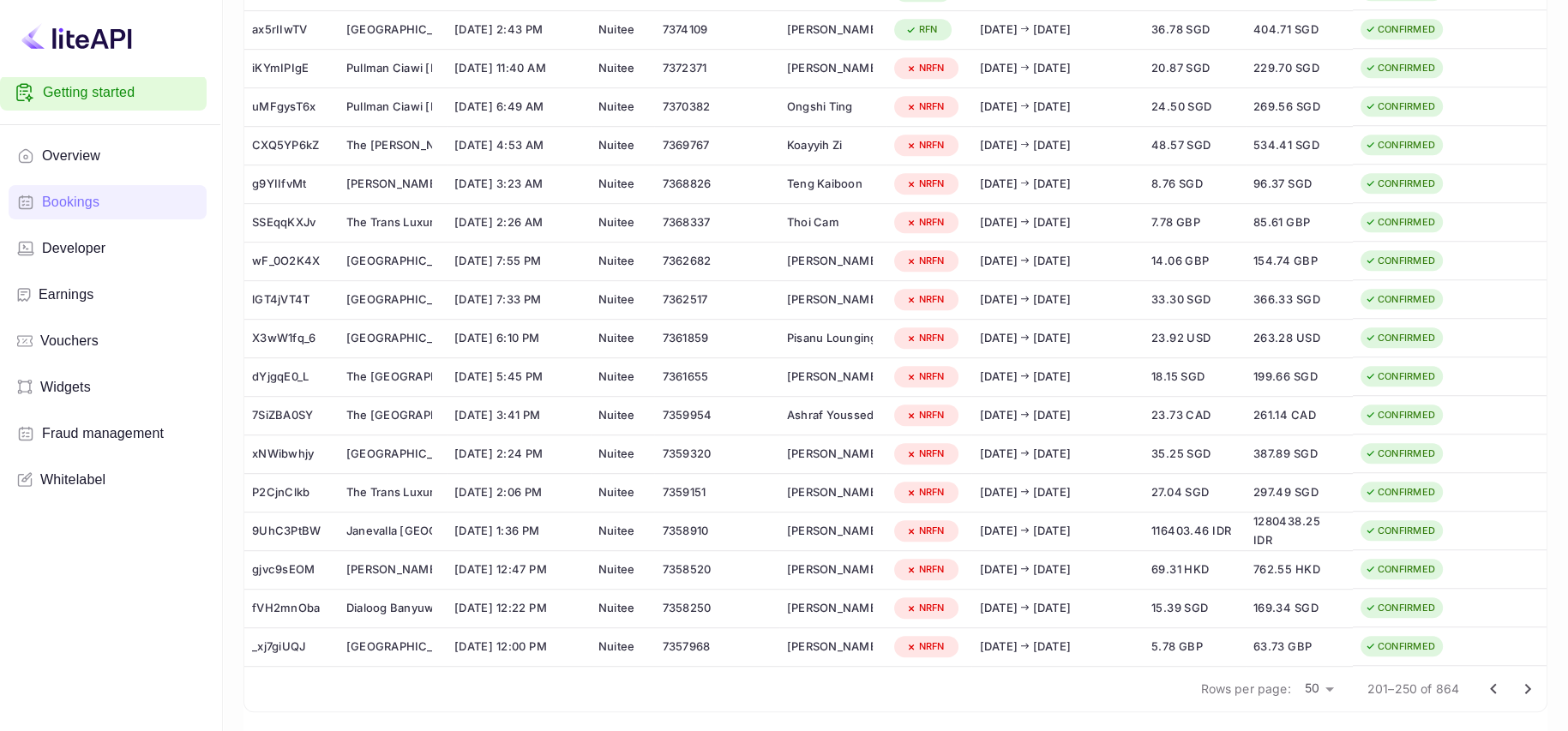 scroll, scrollTop: 1558, scrollLeft: 0, axis: vertical 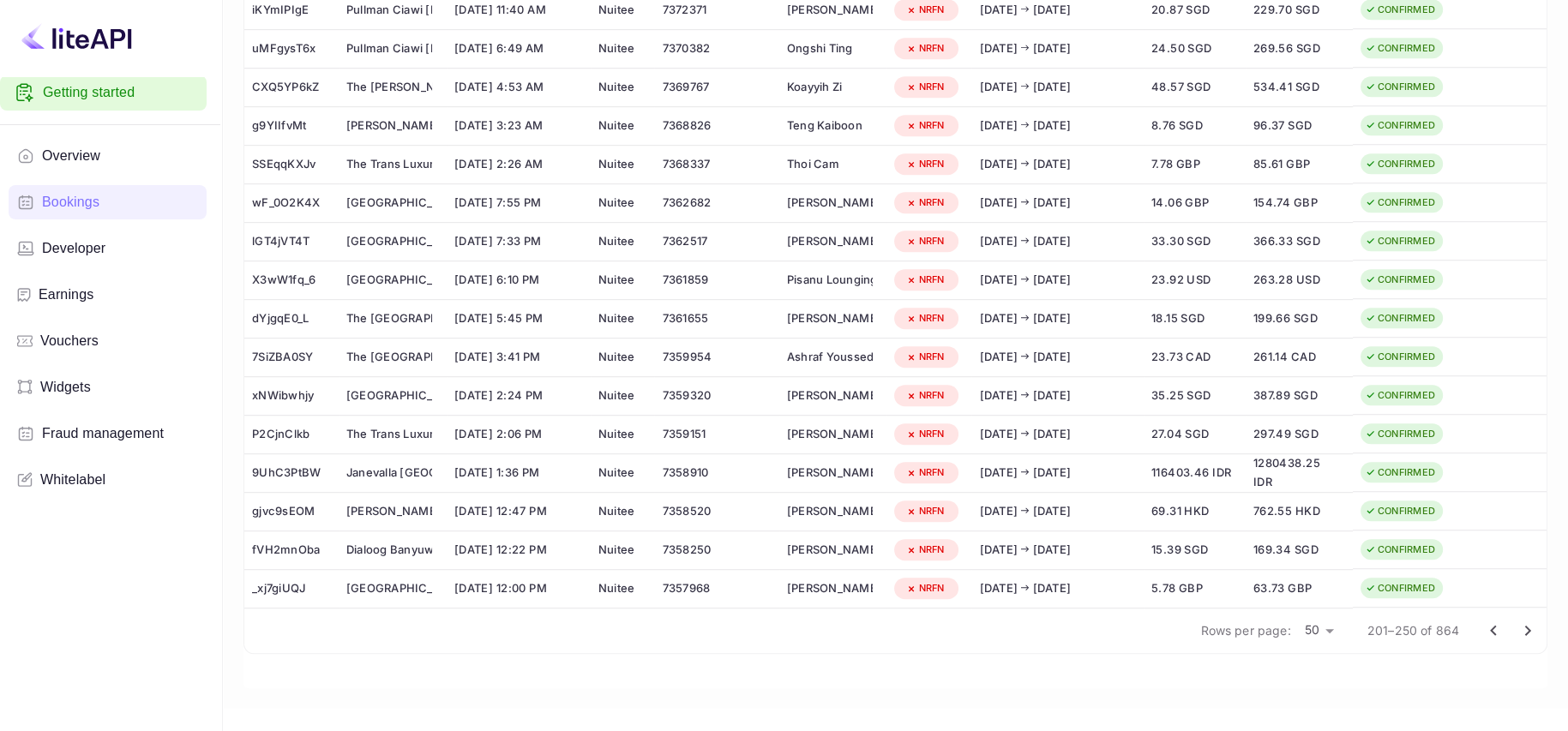 click 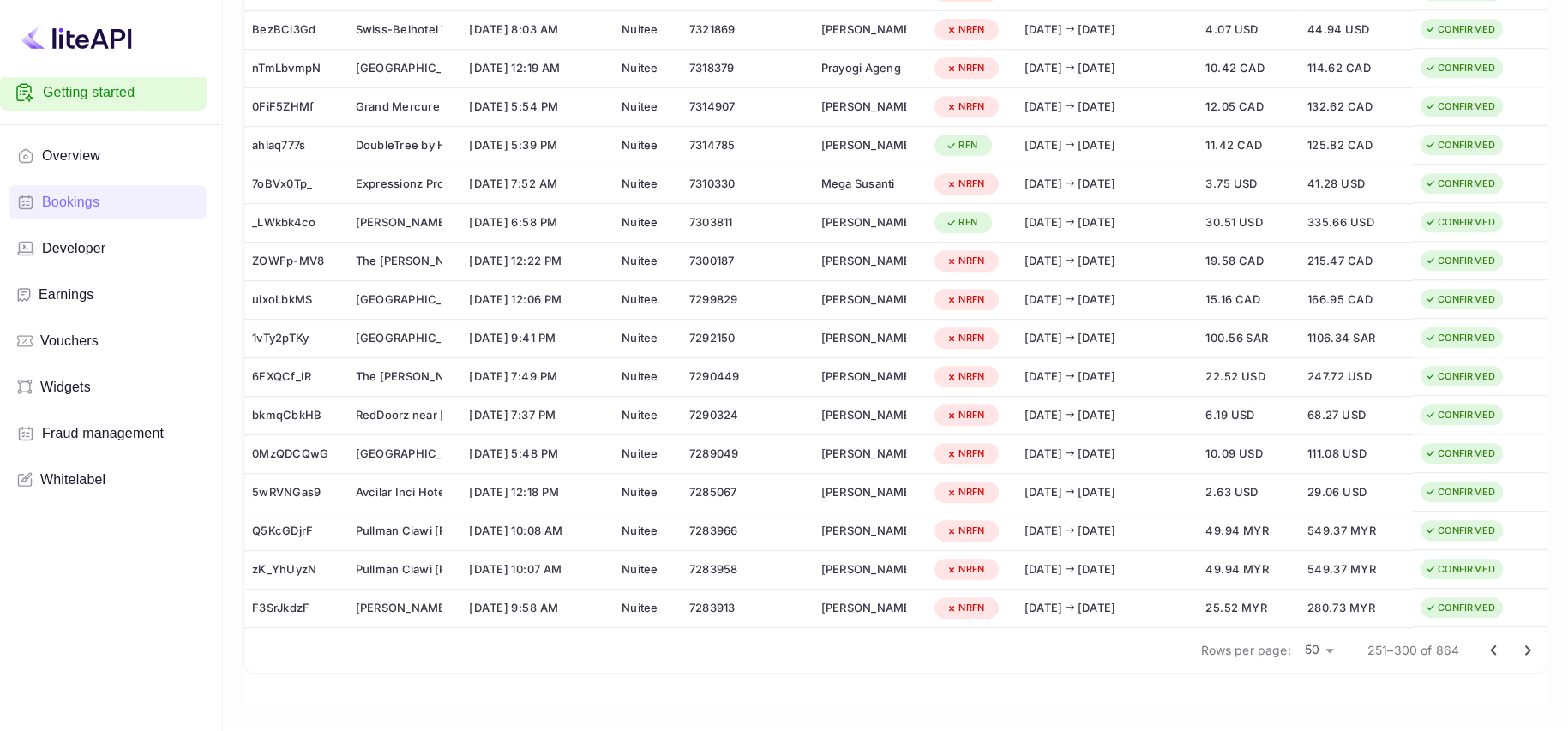 scroll, scrollTop: 1558, scrollLeft: 0, axis: vertical 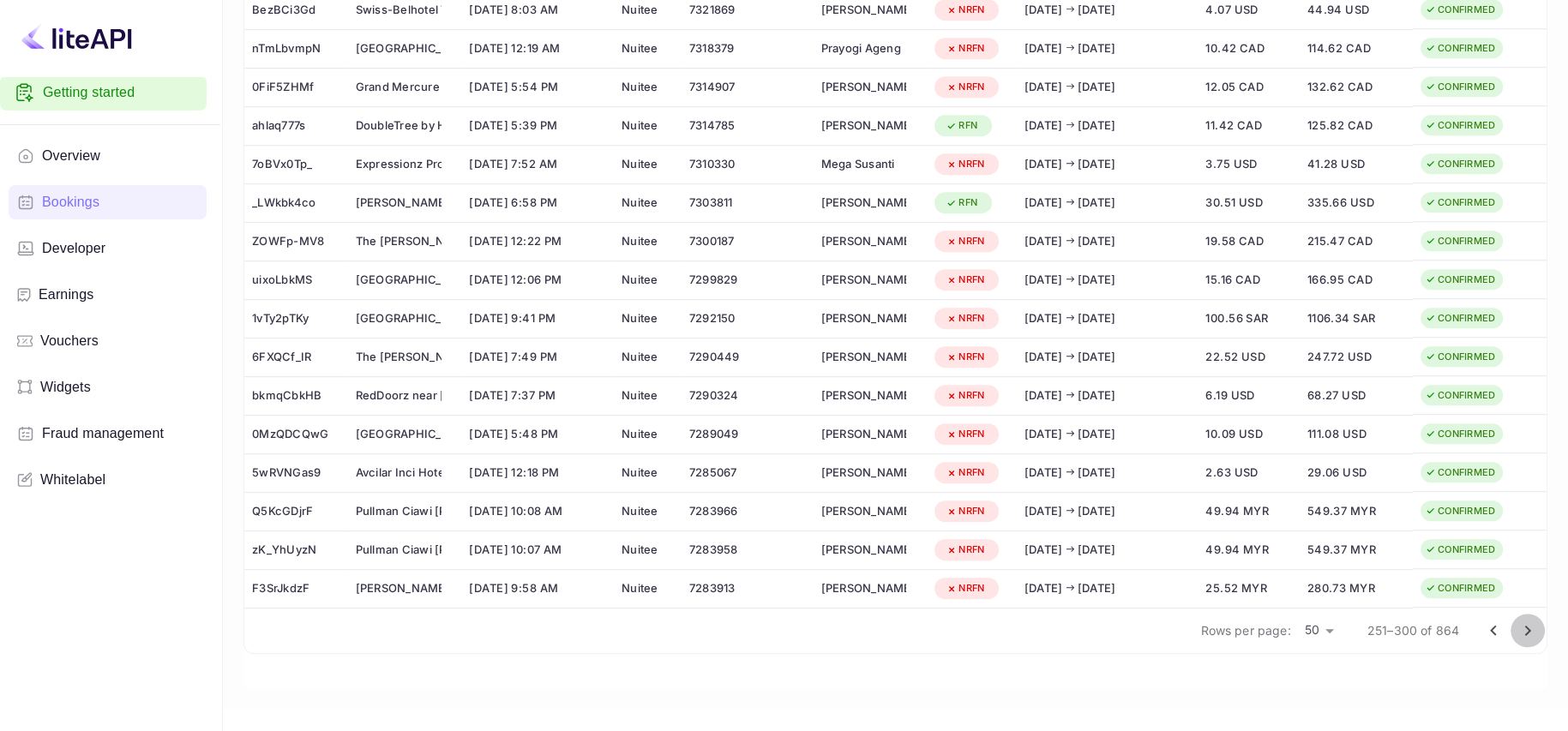 click 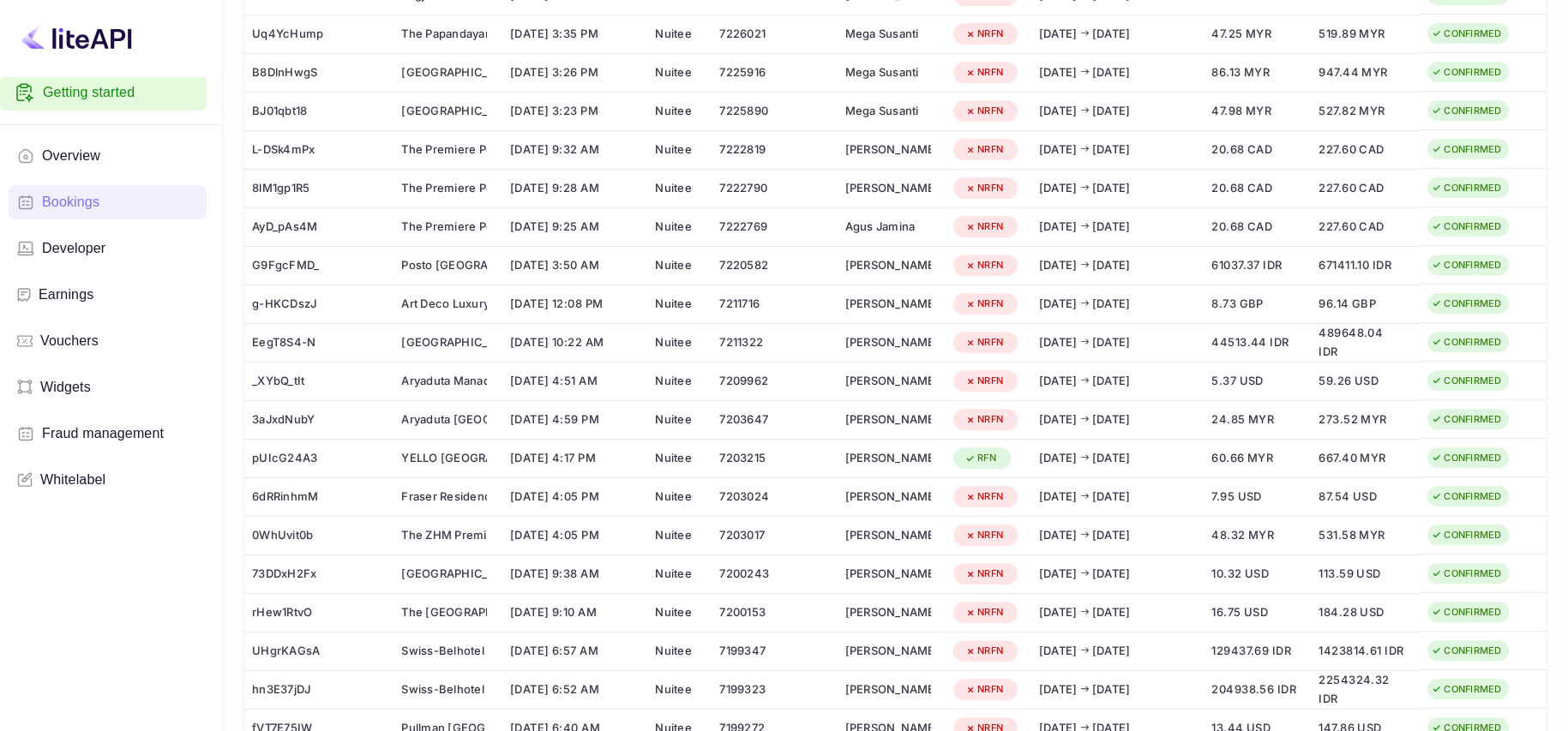 scroll, scrollTop: 1500, scrollLeft: 0, axis: vertical 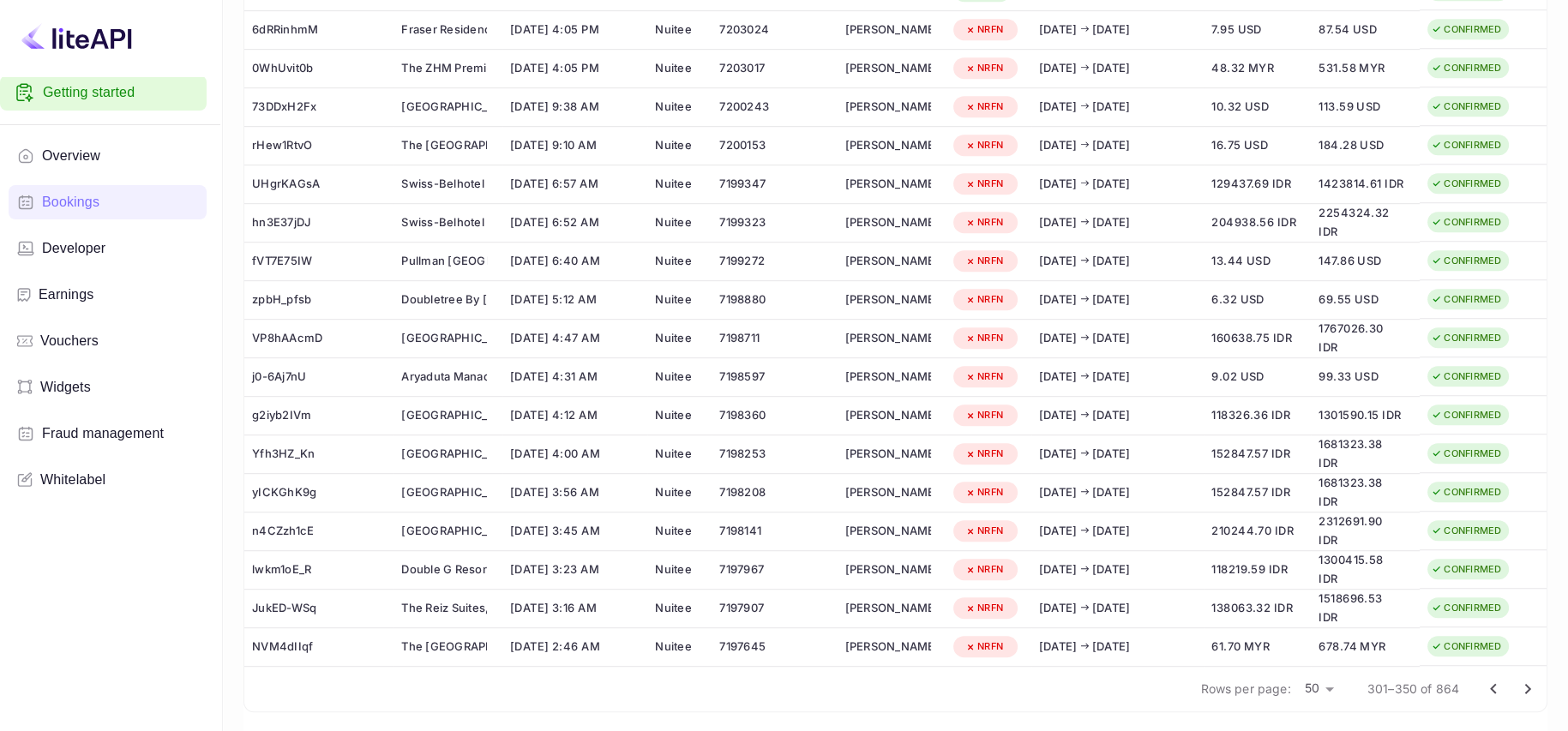 click 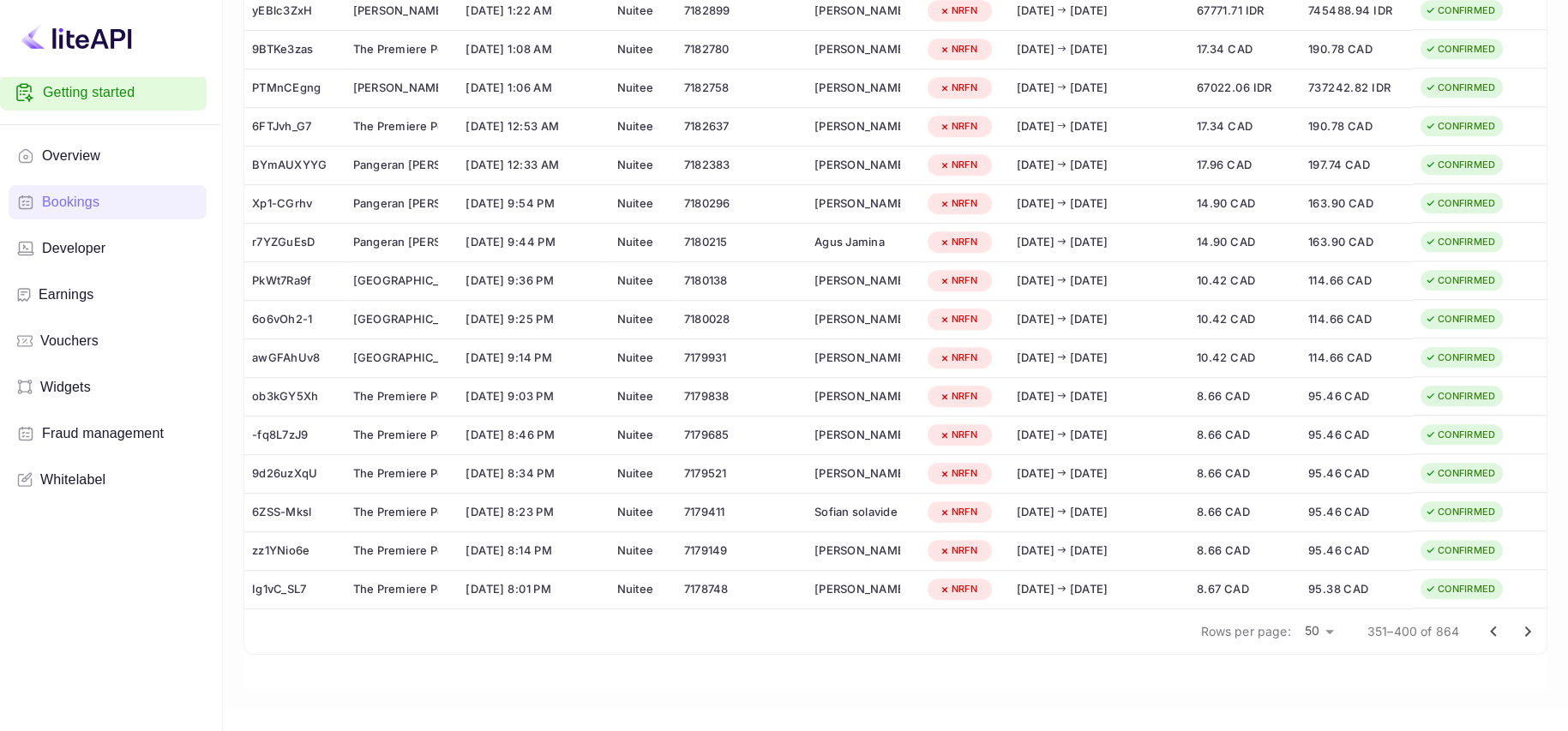 scroll, scrollTop: 1558, scrollLeft: 0, axis: vertical 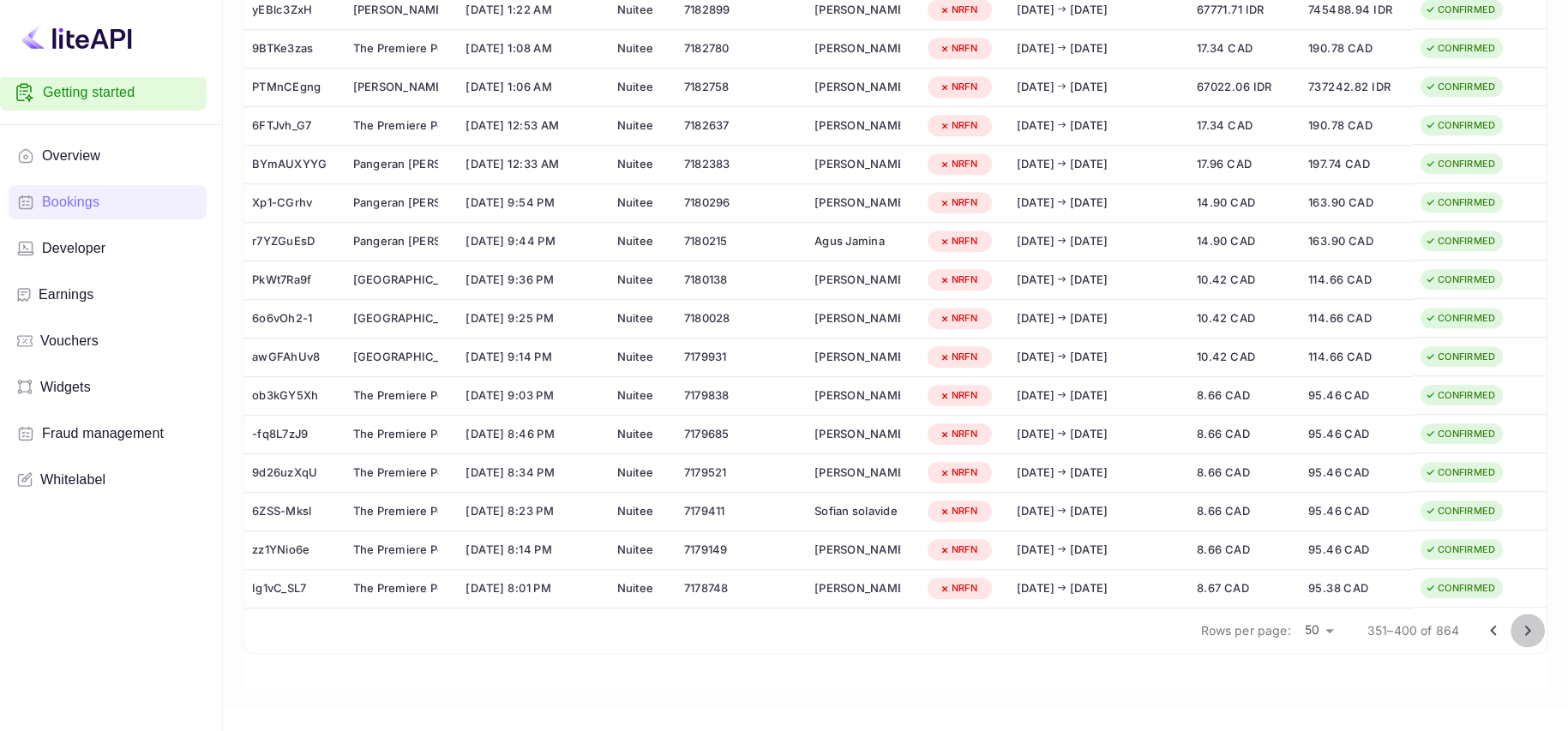 click 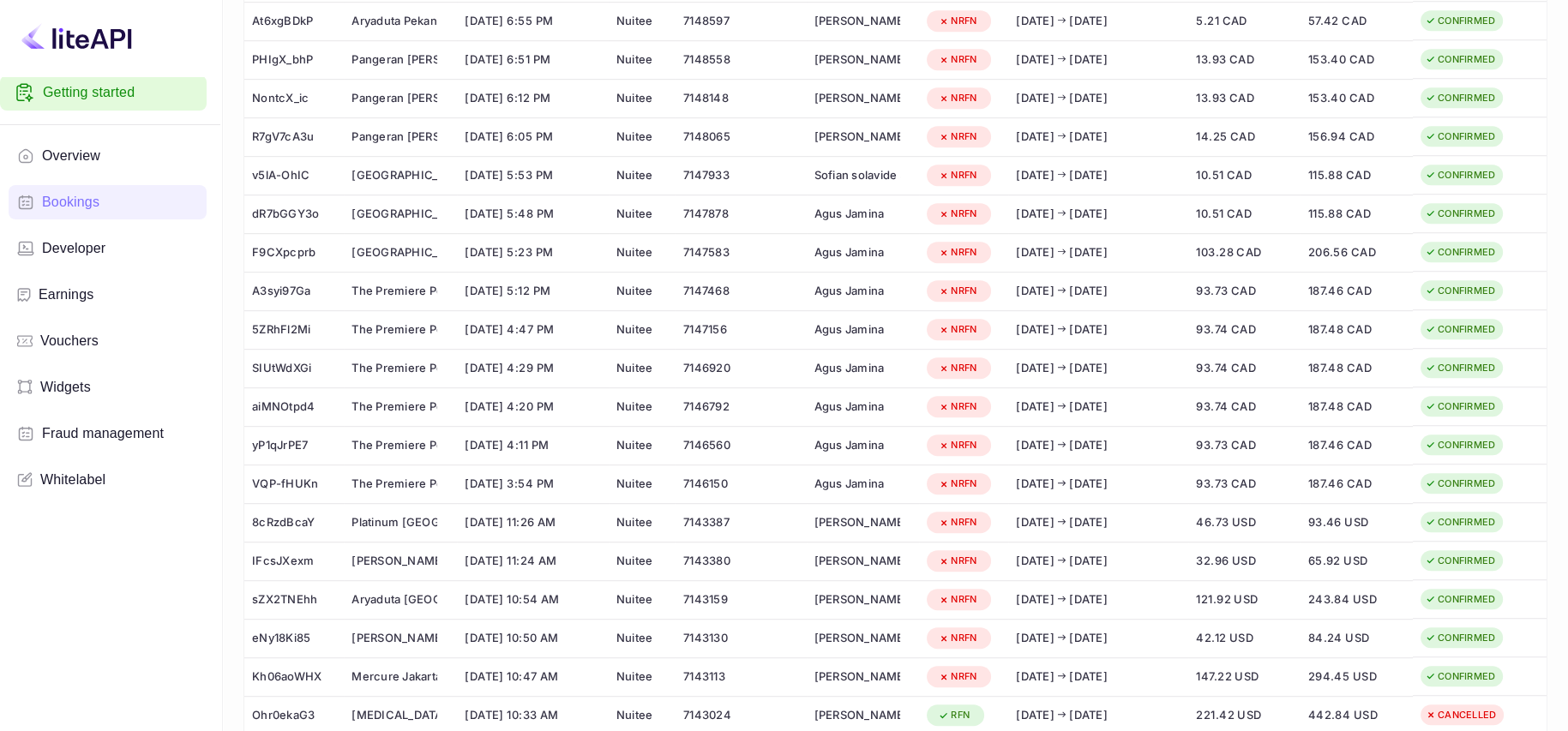 scroll, scrollTop: 1558, scrollLeft: 0, axis: vertical 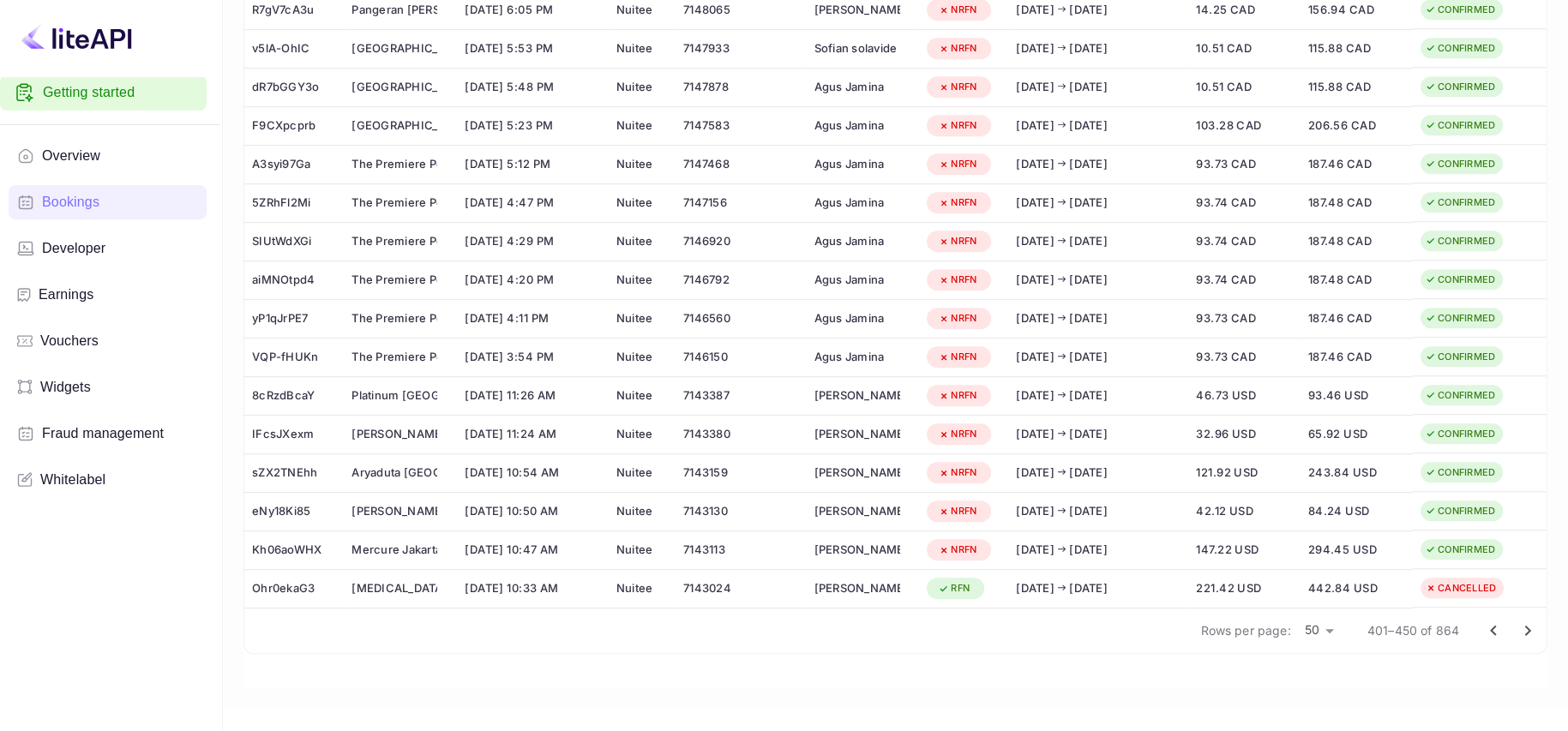 click 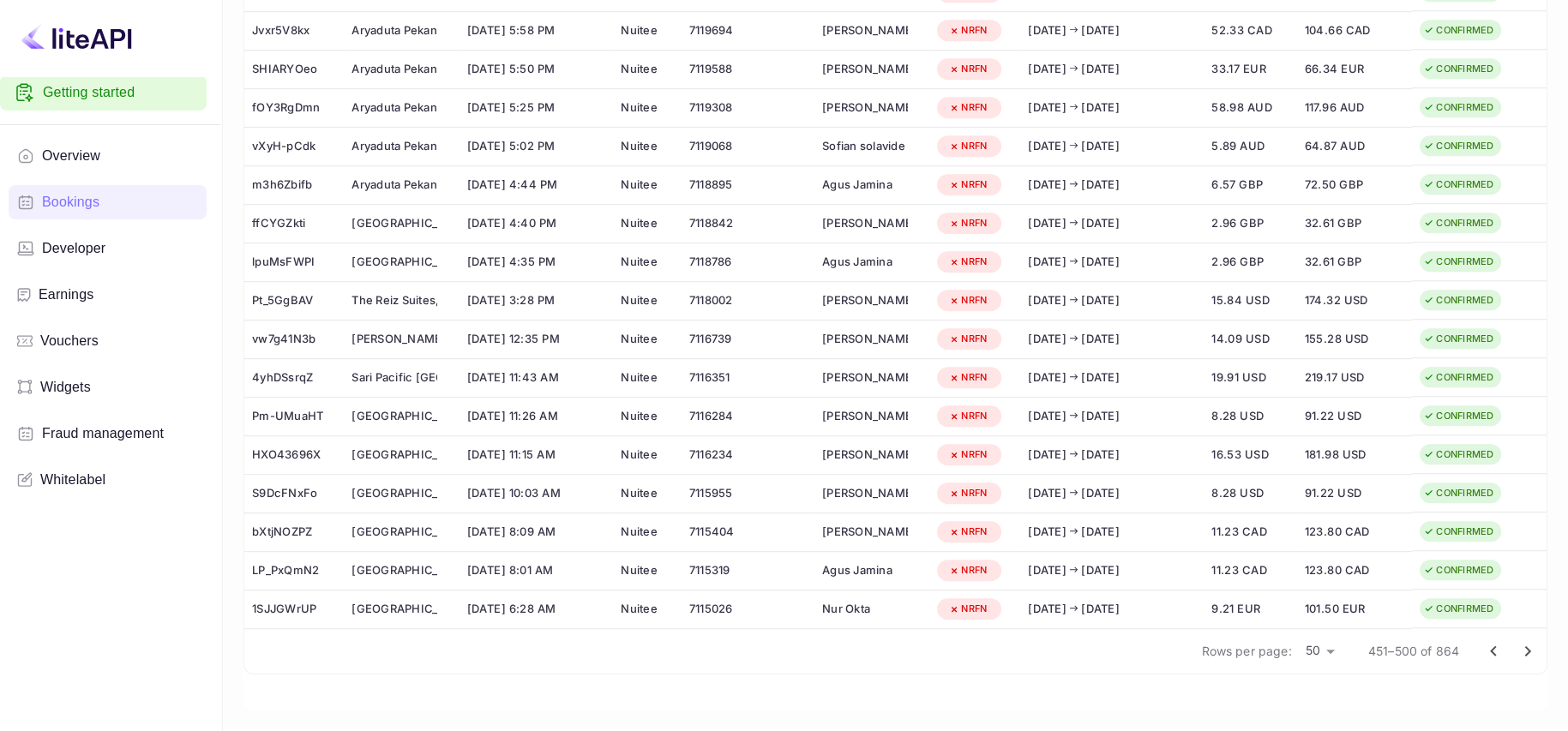 scroll, scrollTop: 1558, scrollLeft: 0, axis: vertical 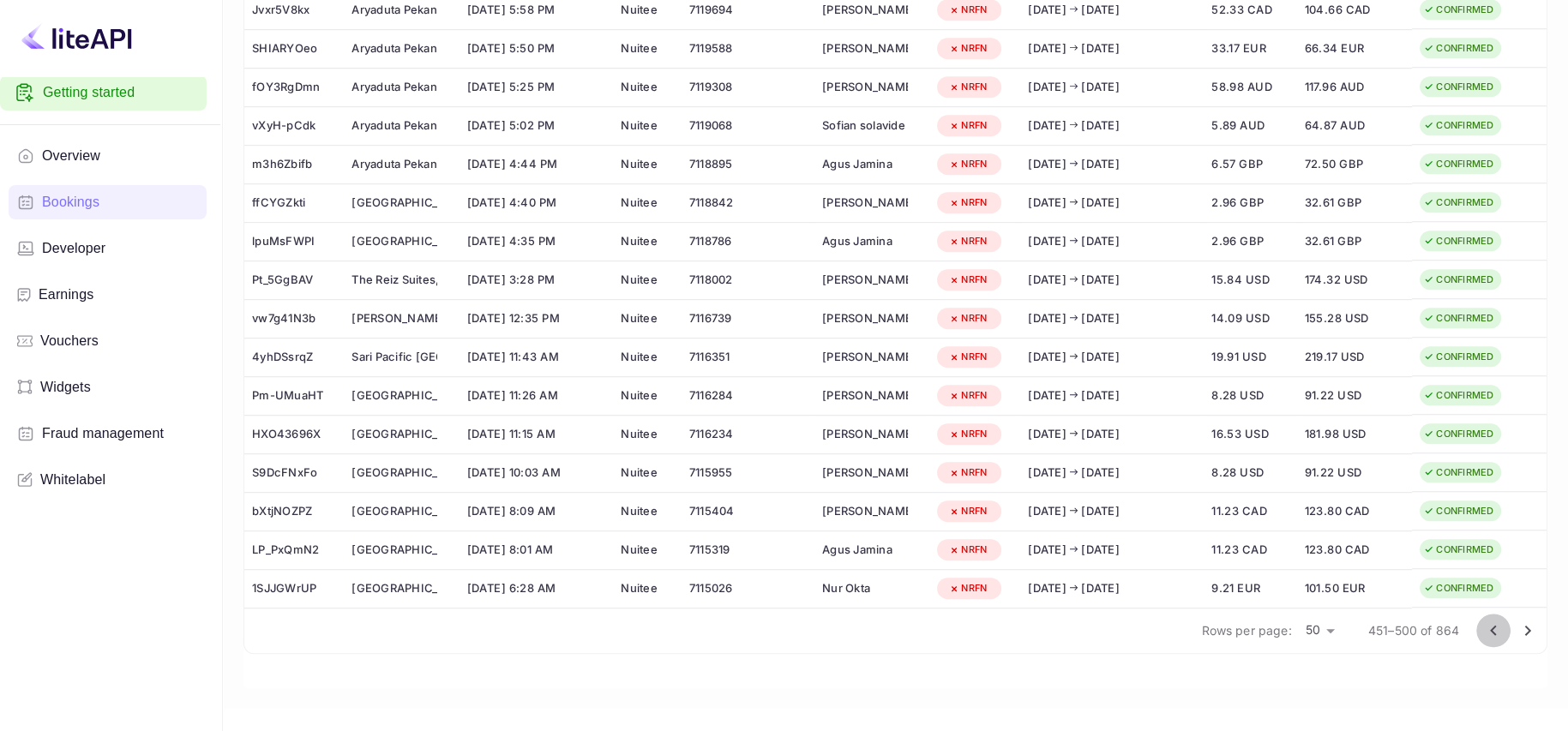click 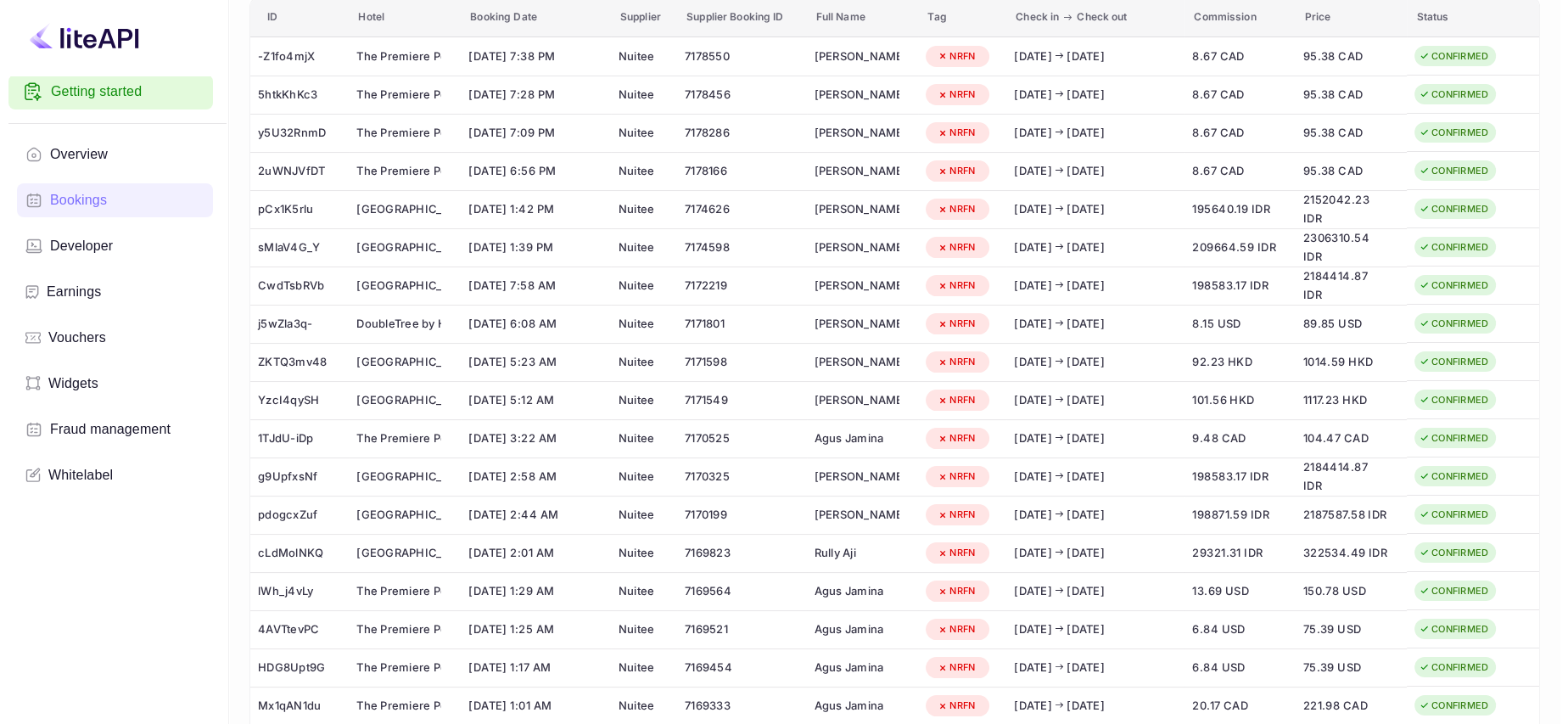 scroll, scrollTop: 0, scrollLeft: 0, axis: both 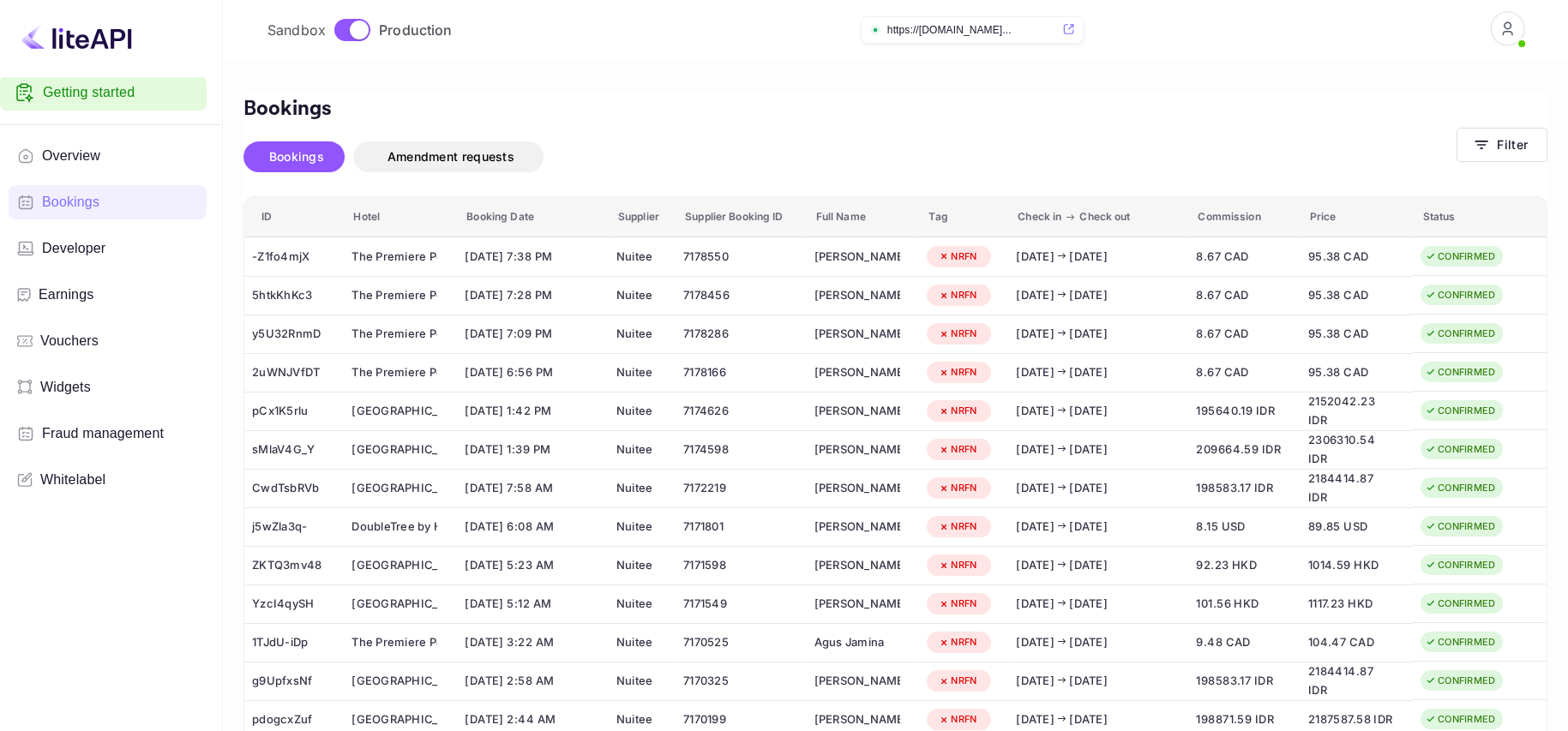 click on "Earnings" at bounding box center [66, 295] 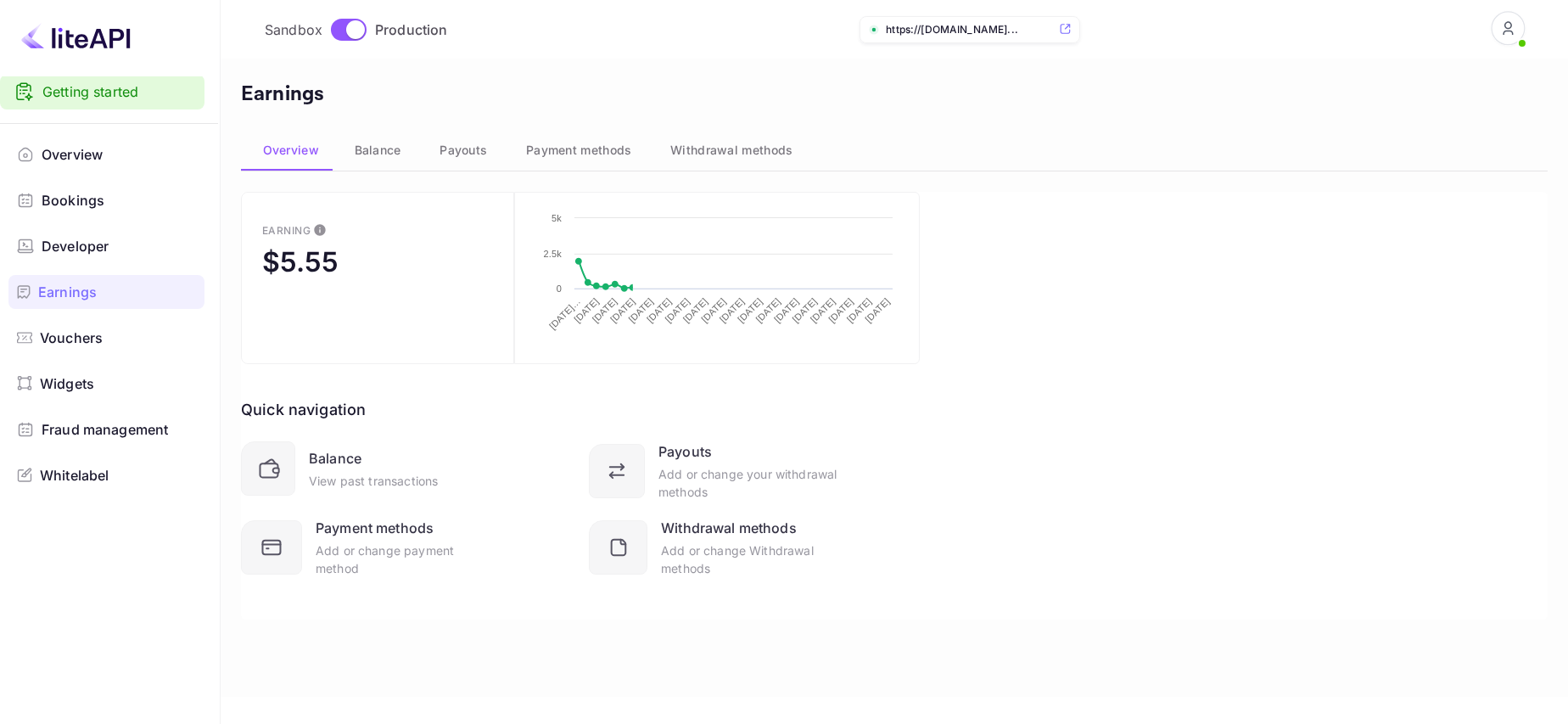 click on "Earning $5.55" at bounding box center [378, 278] 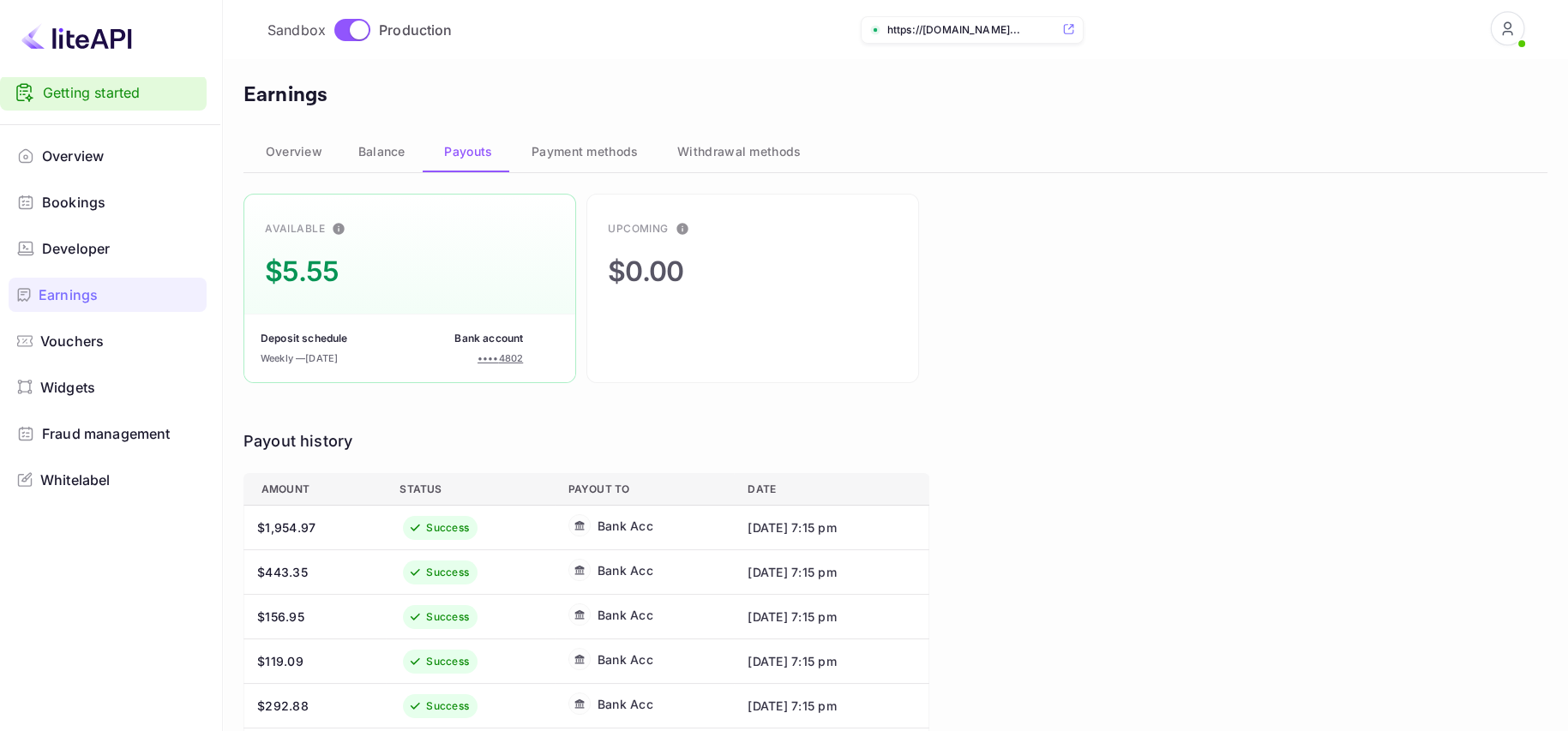 click on "Payment methods" at bounding box center [585, 152] 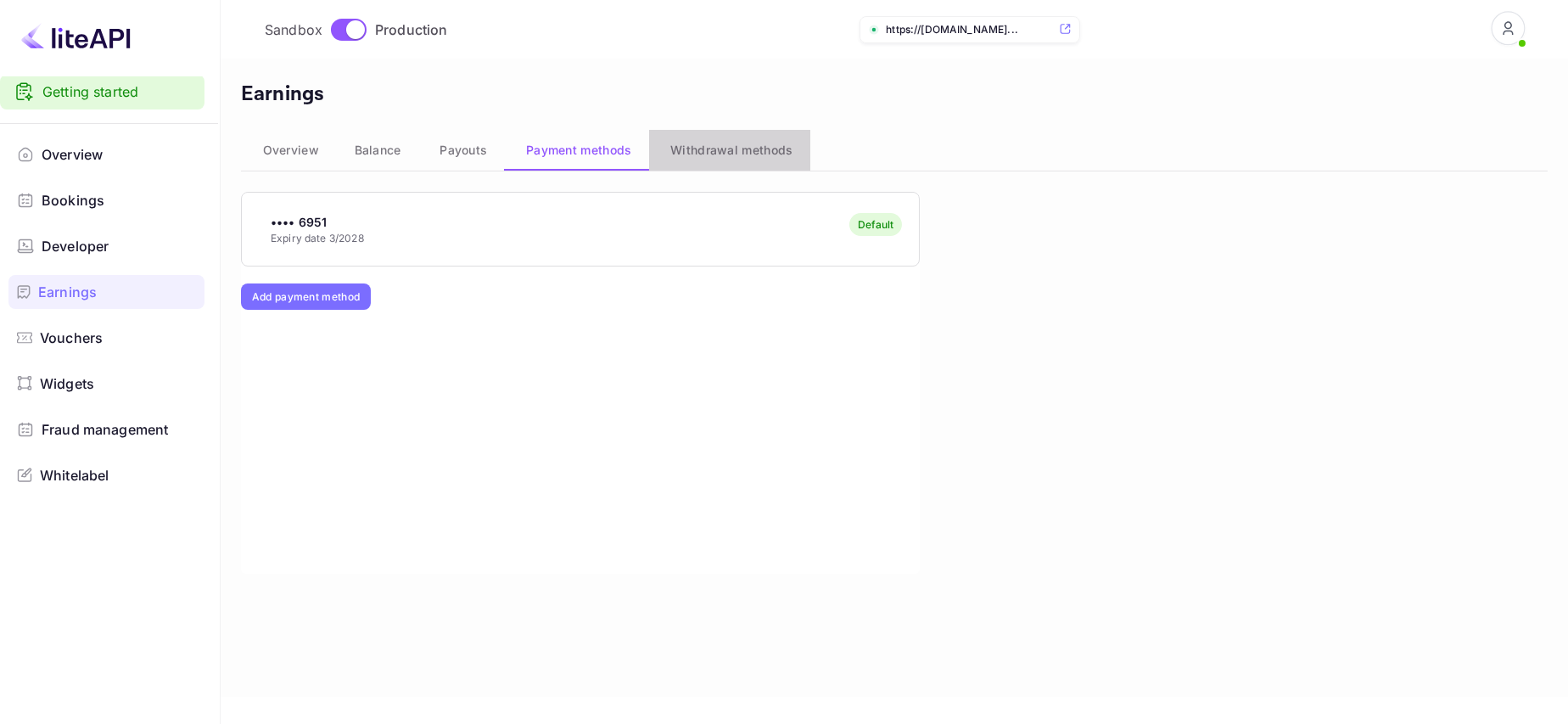 click on "Withdrawal methods" at bounding box center (731, 150) 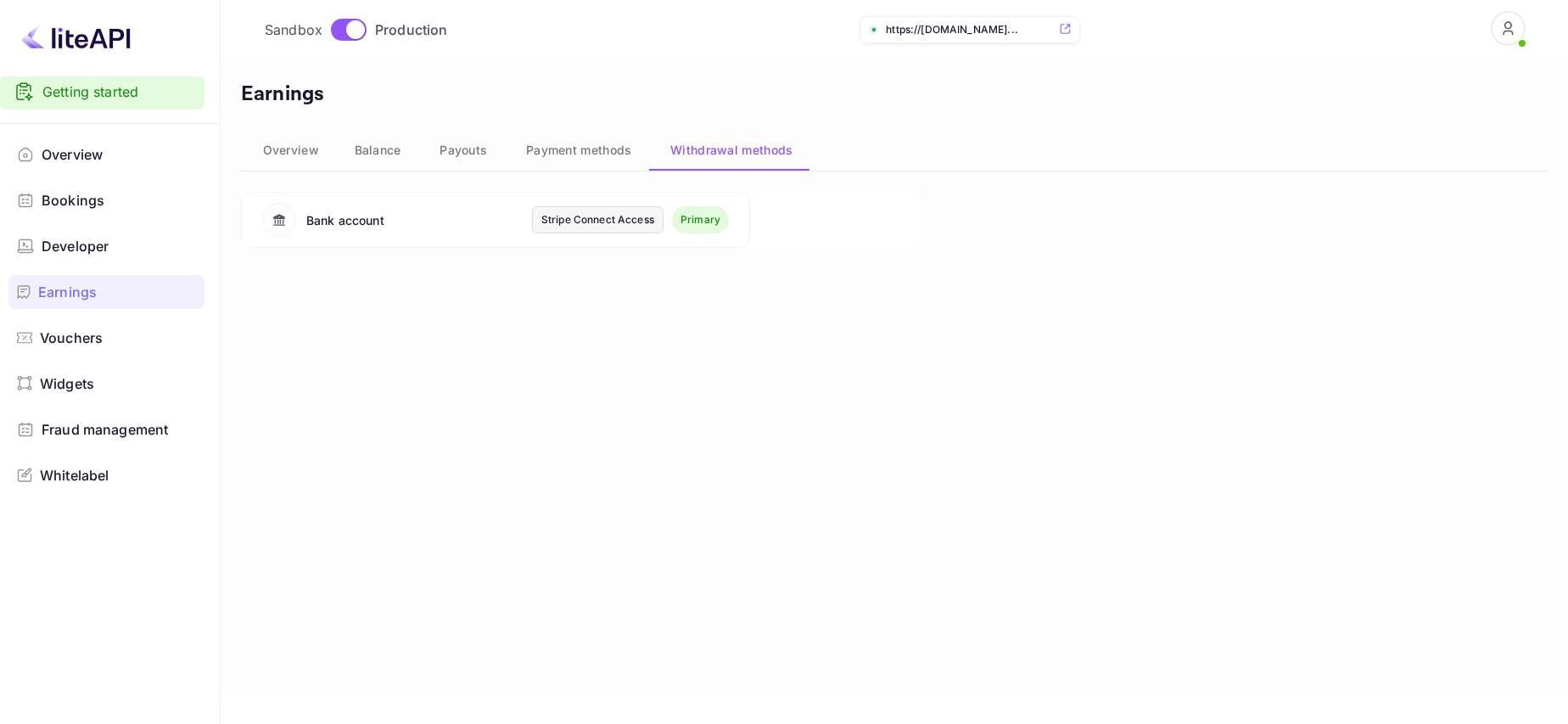 click on "Stripe Connect Access" at bounding box center (597, 220) 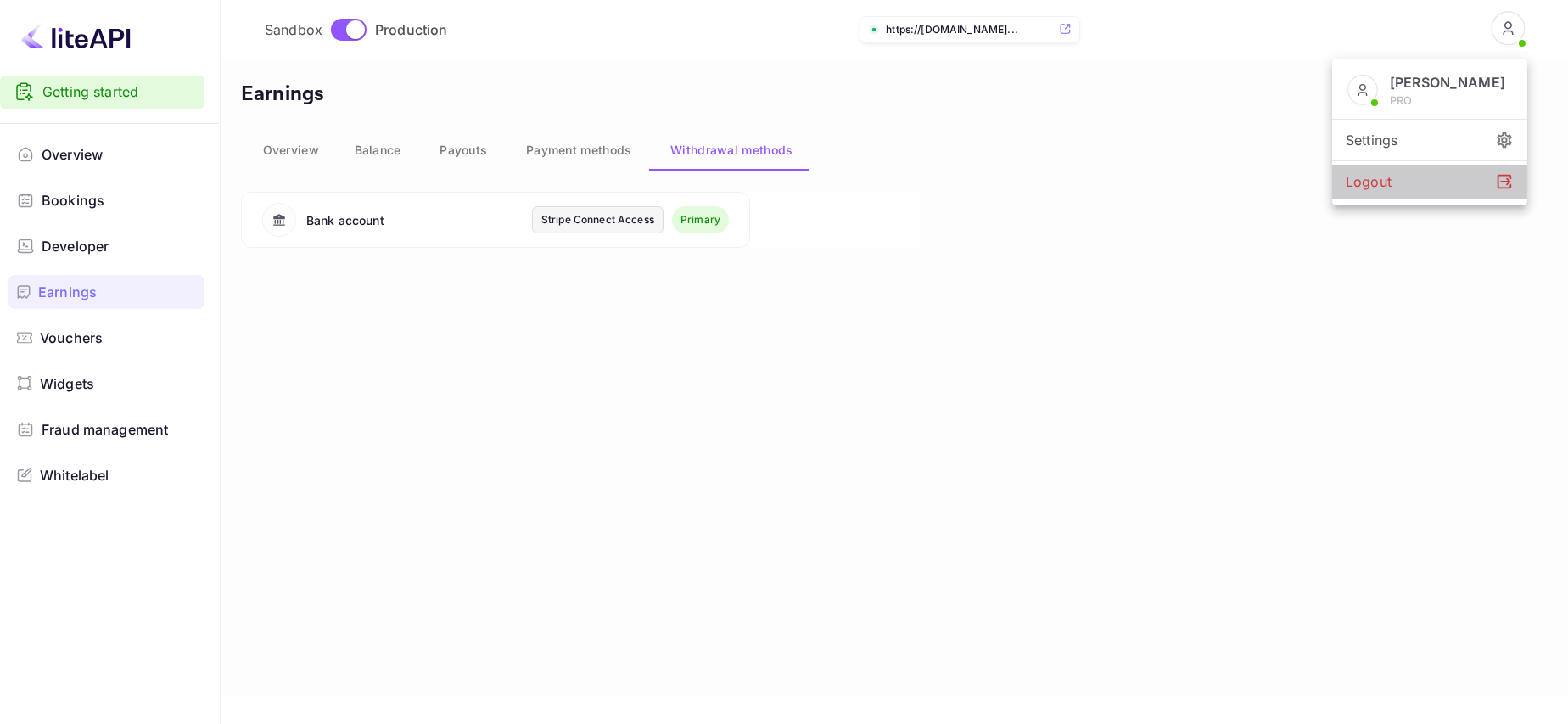 click on "Logout" at bounding box center [1430, 182] 